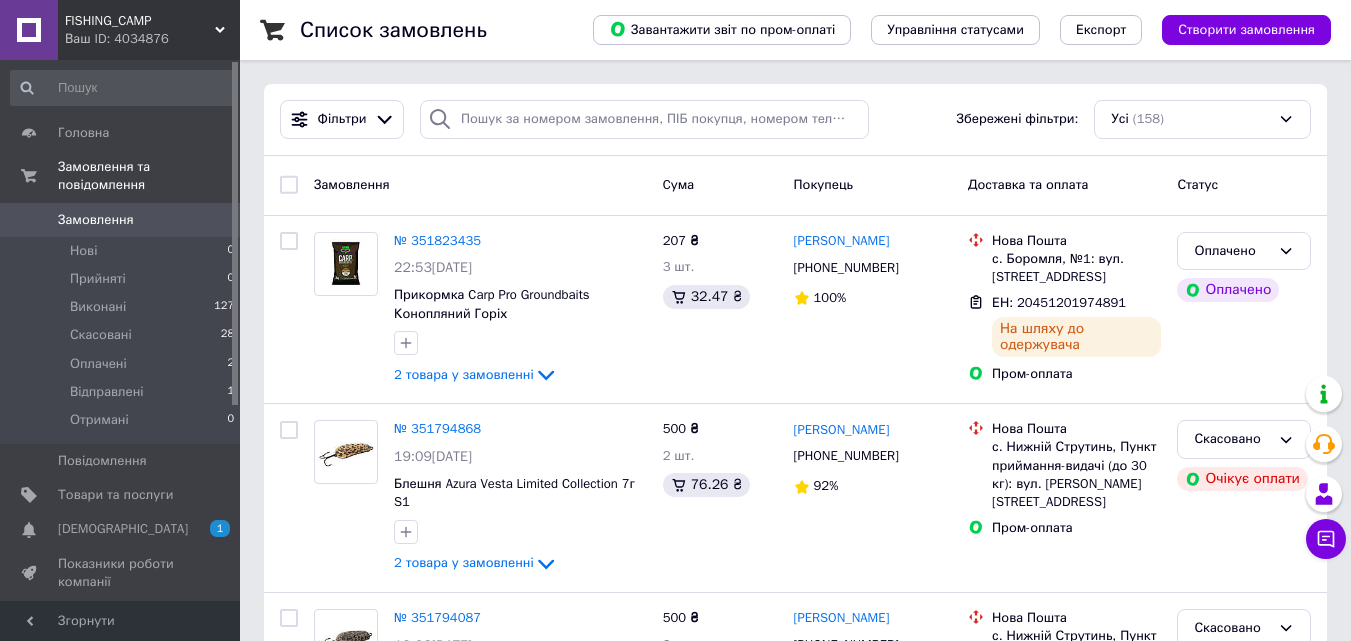 scroll, scrollTop: 0, scrollLeft: 0, axis: both 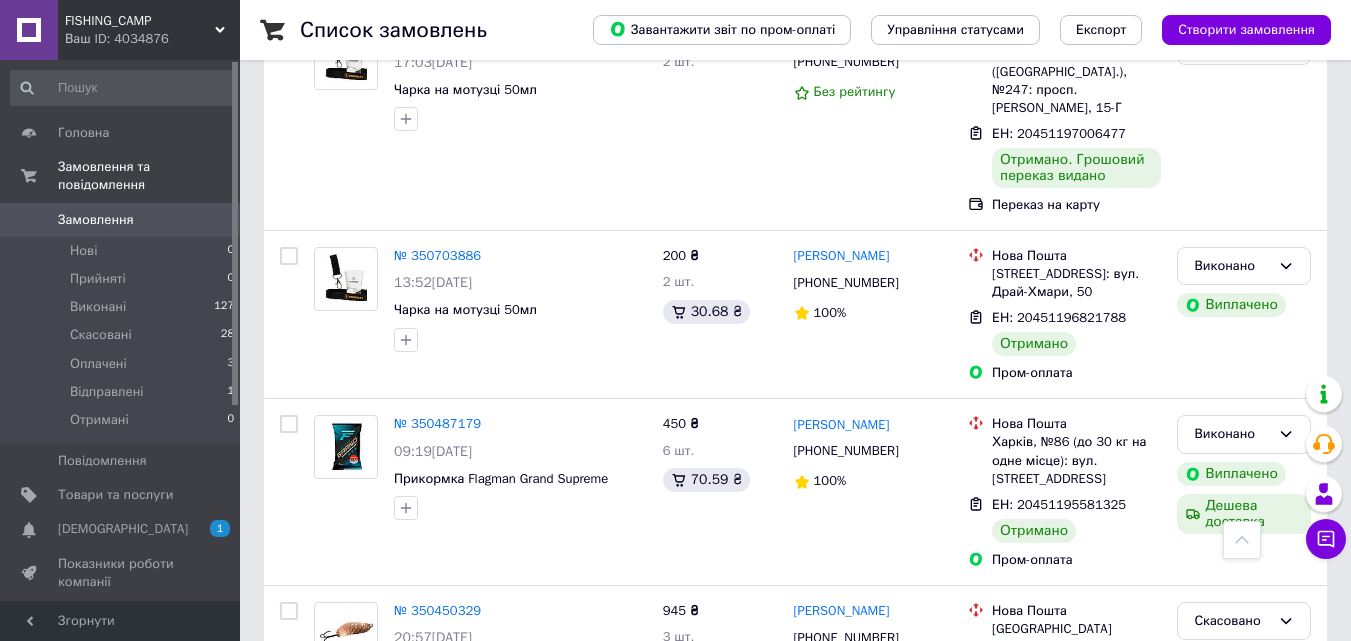 drag, startPoint x: 1348, startPoint y: 117, endPoint x: 1352, endPoint y: 107, distance: 10.770329 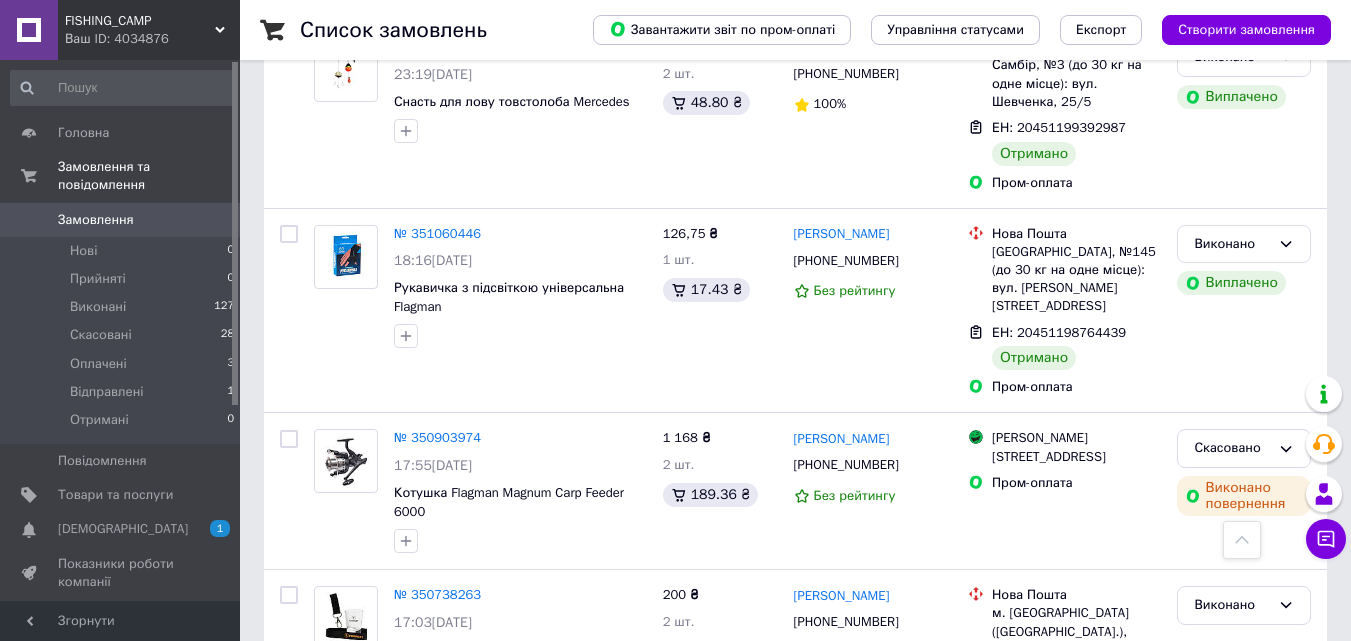 scroll, scrollTop: 545, scrollLeft: 0, axis: vertical 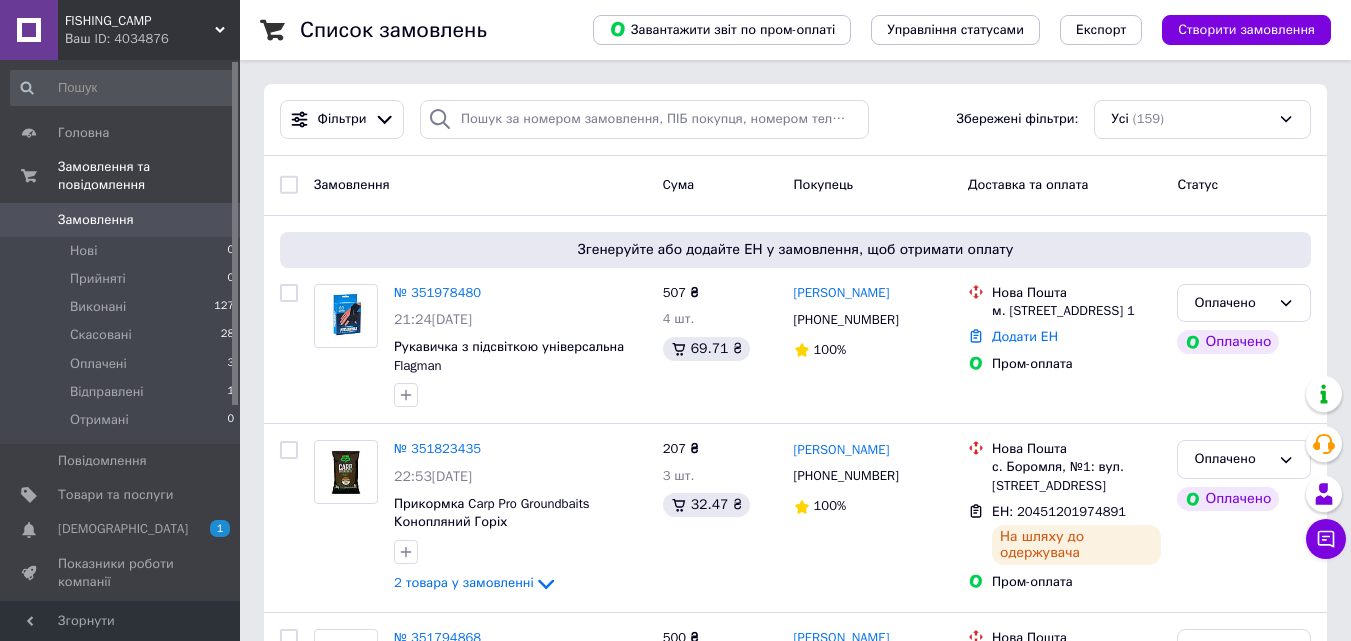 click on "FISHING_CAMP" at bounding box center (140, 21) 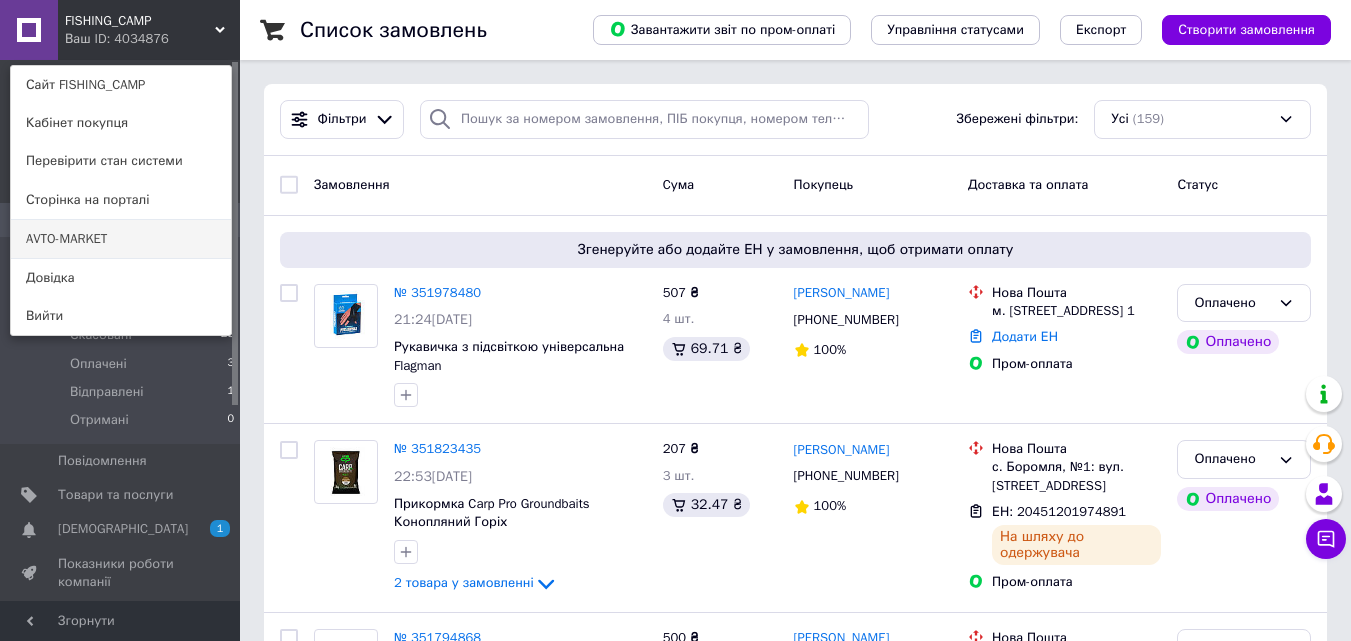 click on "AVTO-MARKET" at bounding box center [121, 239] 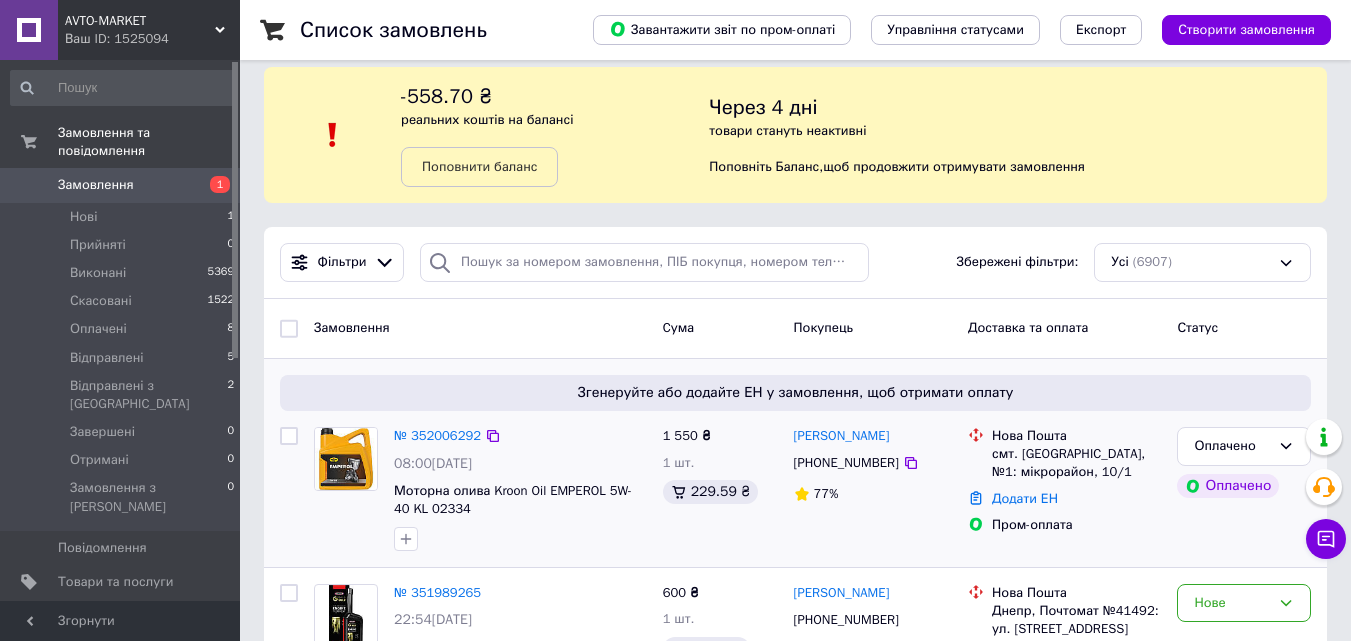 scroll, scrollTop: 0, scrollLeft: 0, axis: both 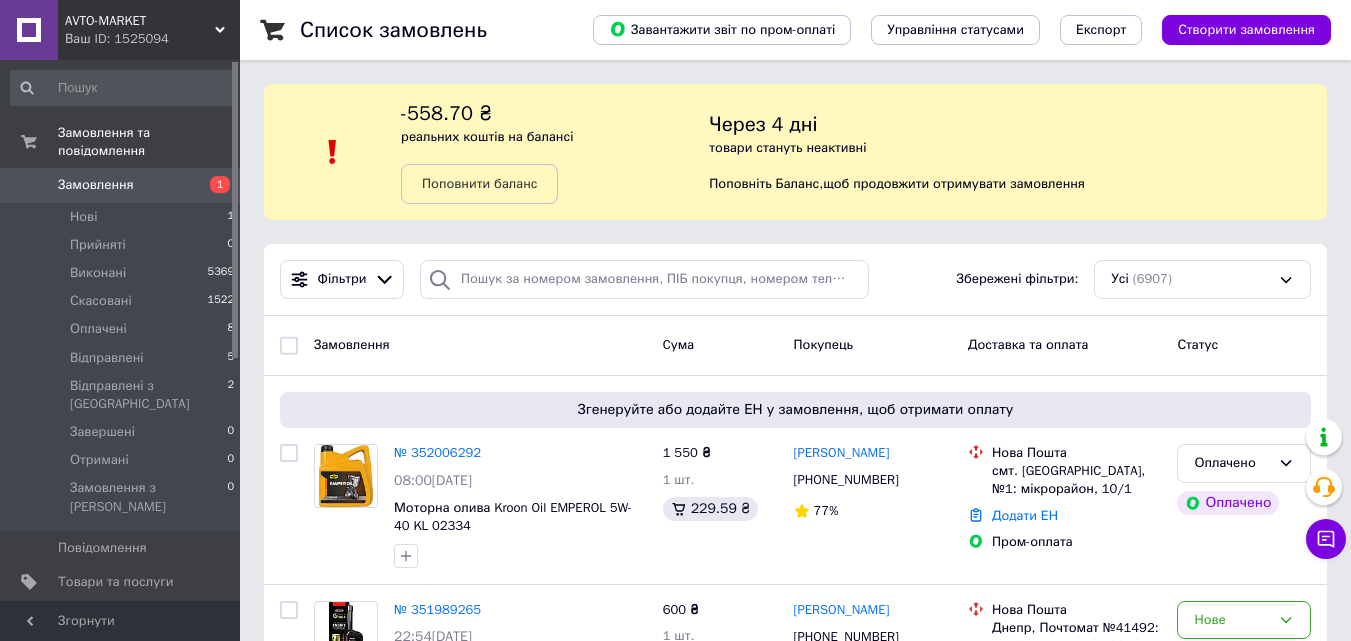 click on "AVTO-MARKET" at bounding box center (140, 21) 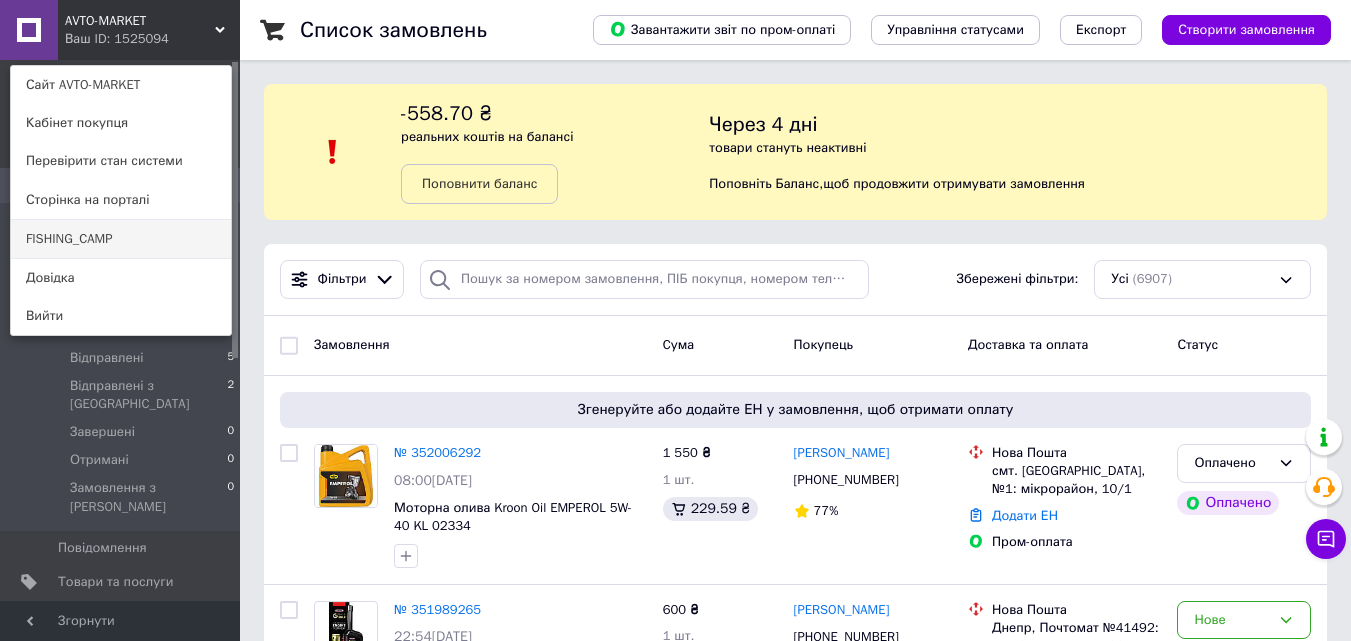 click on "FISHING_CAMP" at bounding box center (121, 239) 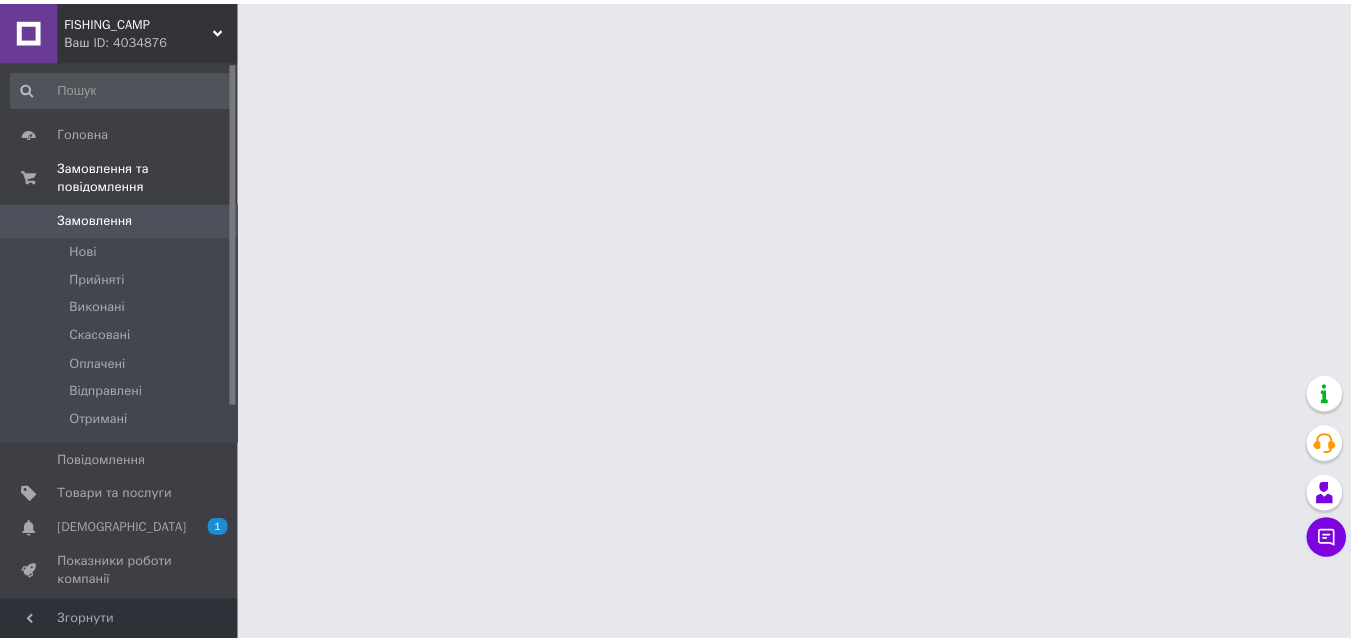 scroll, scrollTop: 0, scrollLeft: 0, axis: both 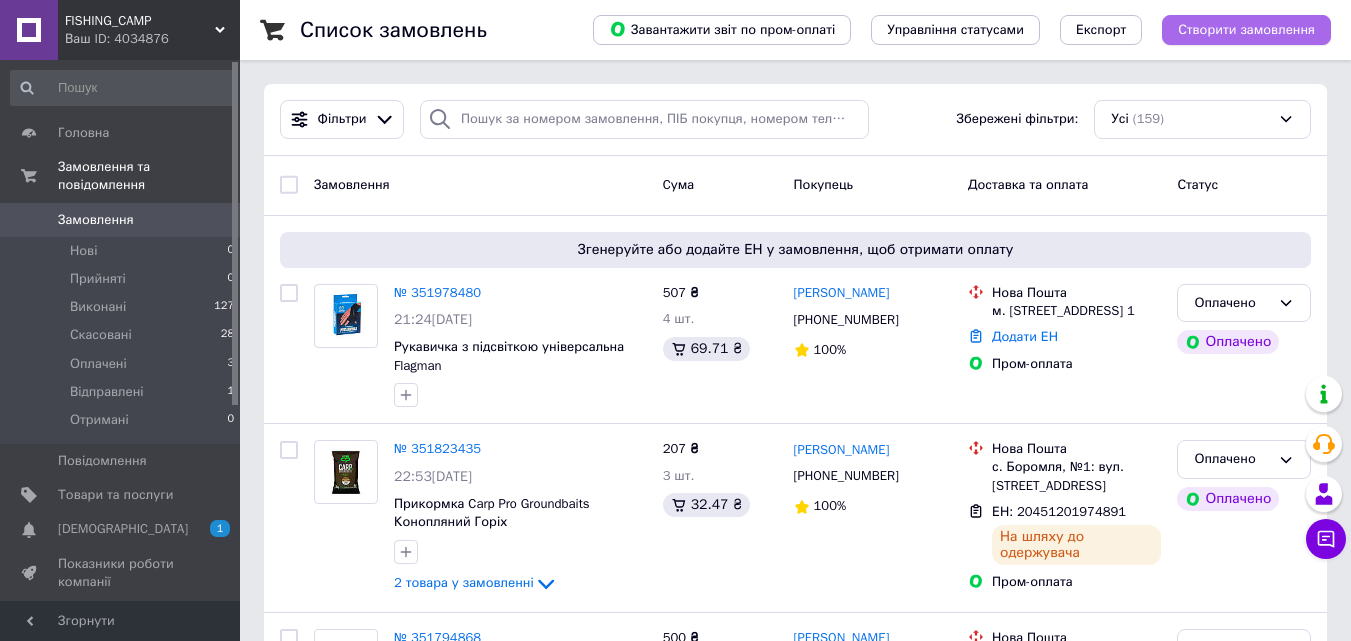 click on "Створити замовлення" at bounding box center [1246, 30] 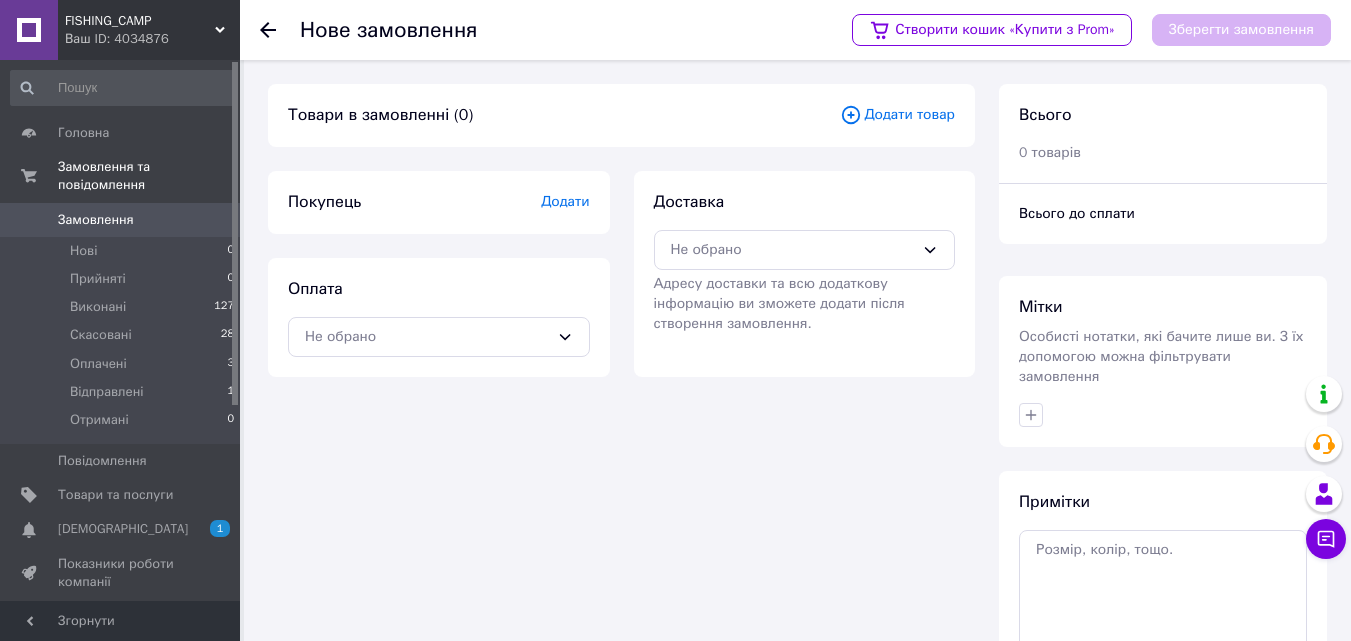 click 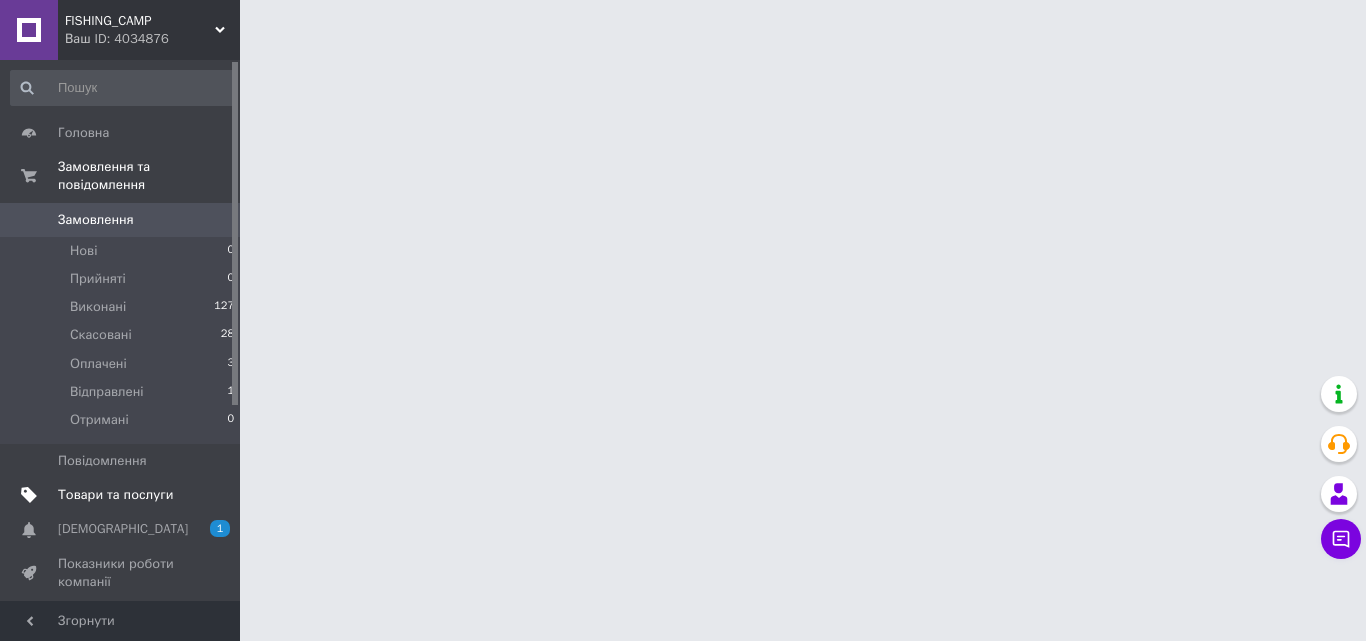 click on "Товари та послуги" at bounding box center (115, 495) 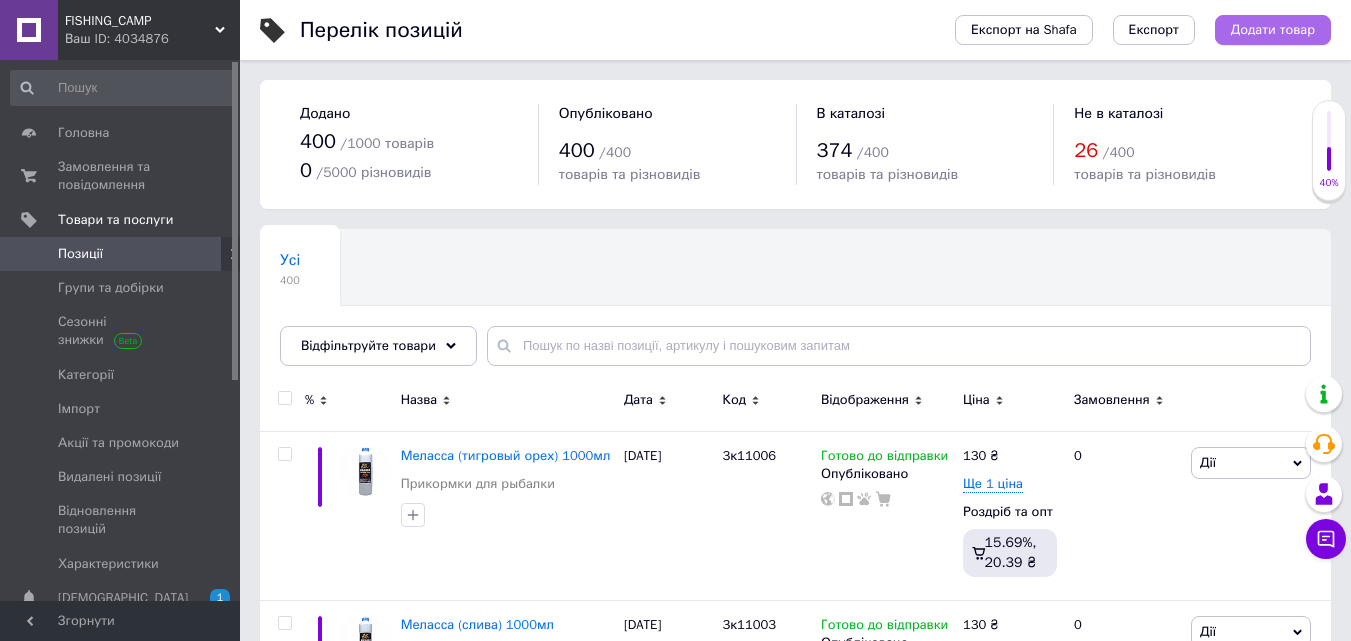 click on "Додати товар" at bounding box center (1273, 30) 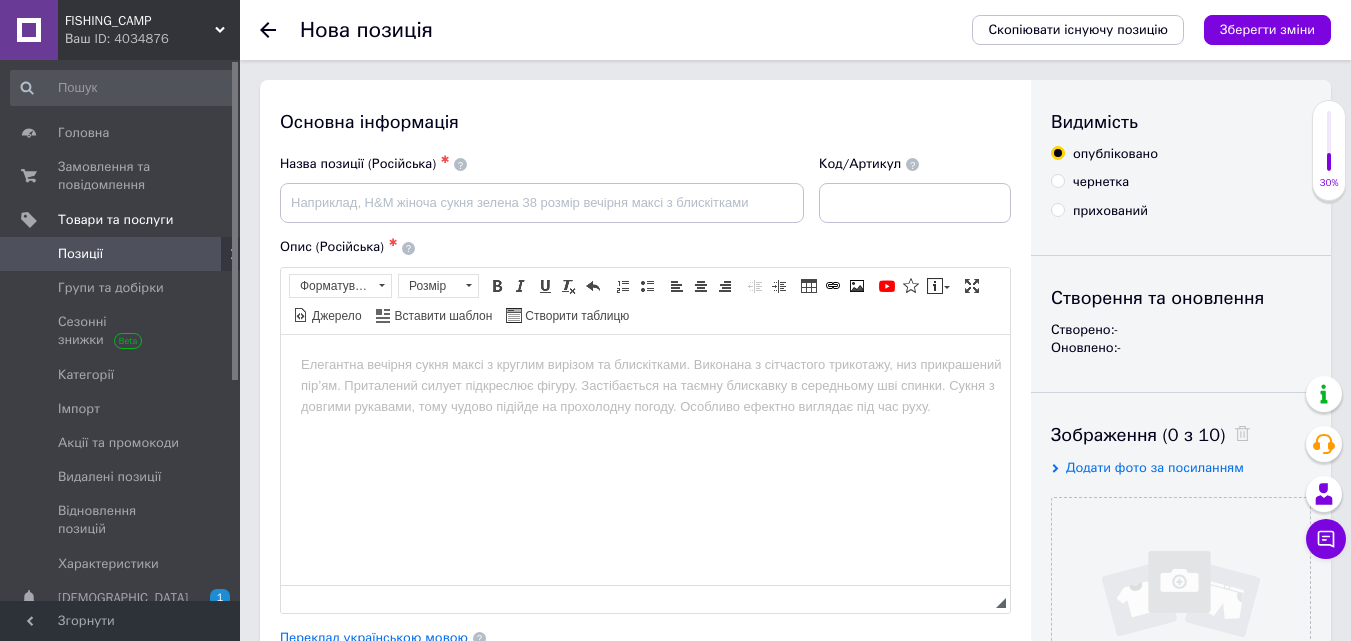 scroll, scrollTop: 0, scrollLeft: 0, axis: both 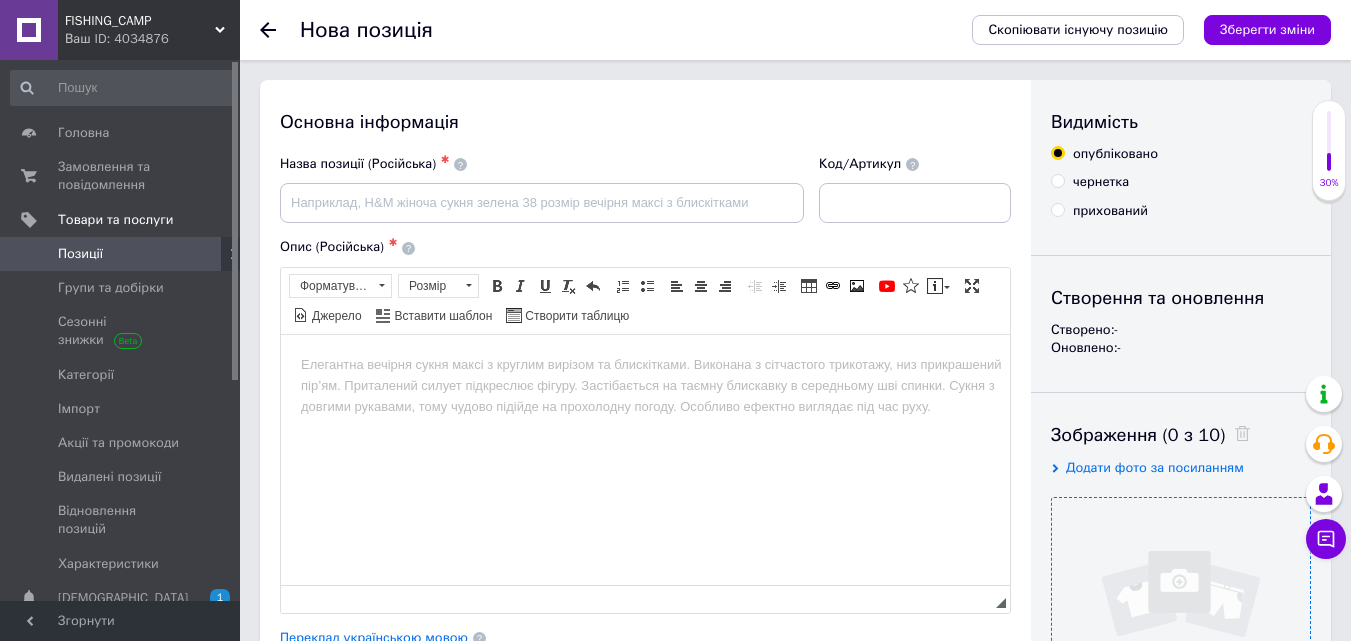 click at bounding box center [1181, 627] 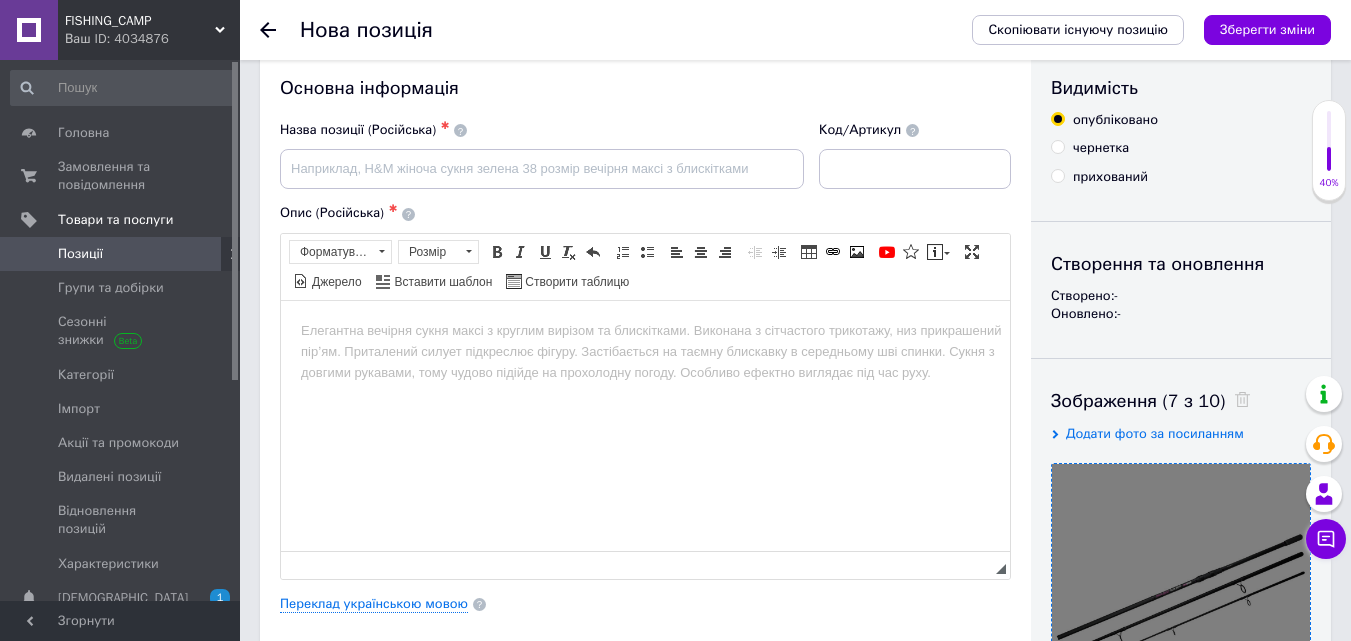 scroll, scrollTop: 0, scrollLeft: 0, axis: both 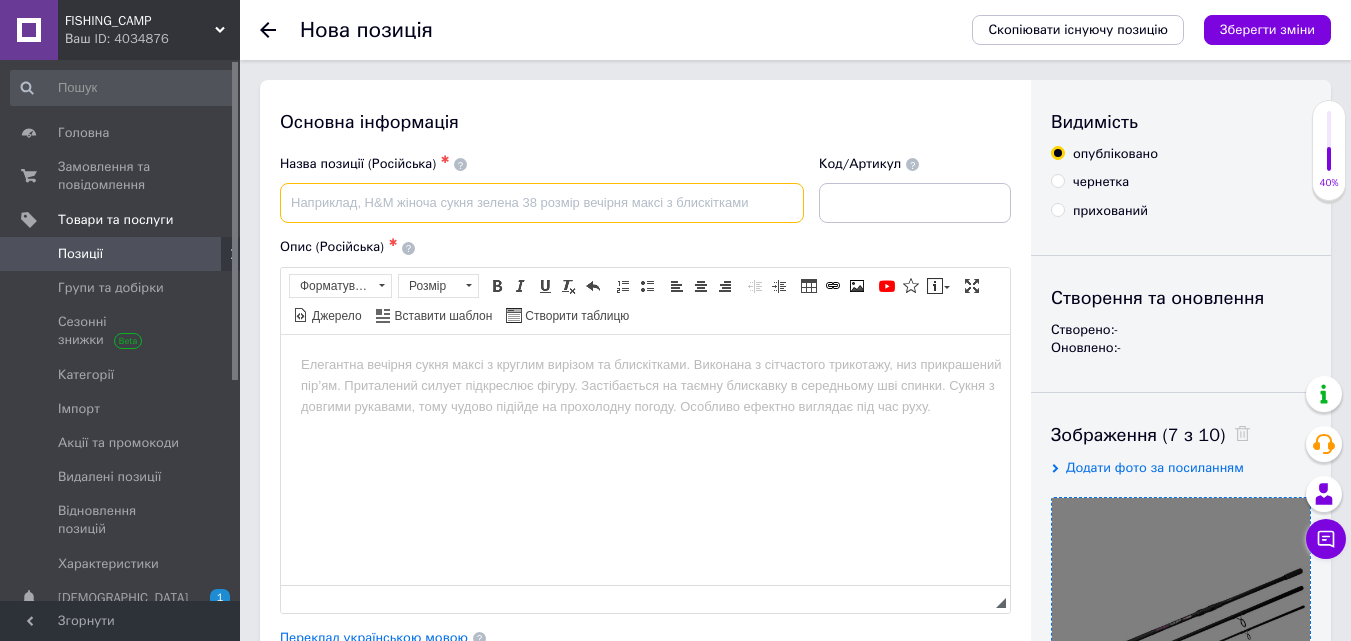 click at bounding box center [542, 203] 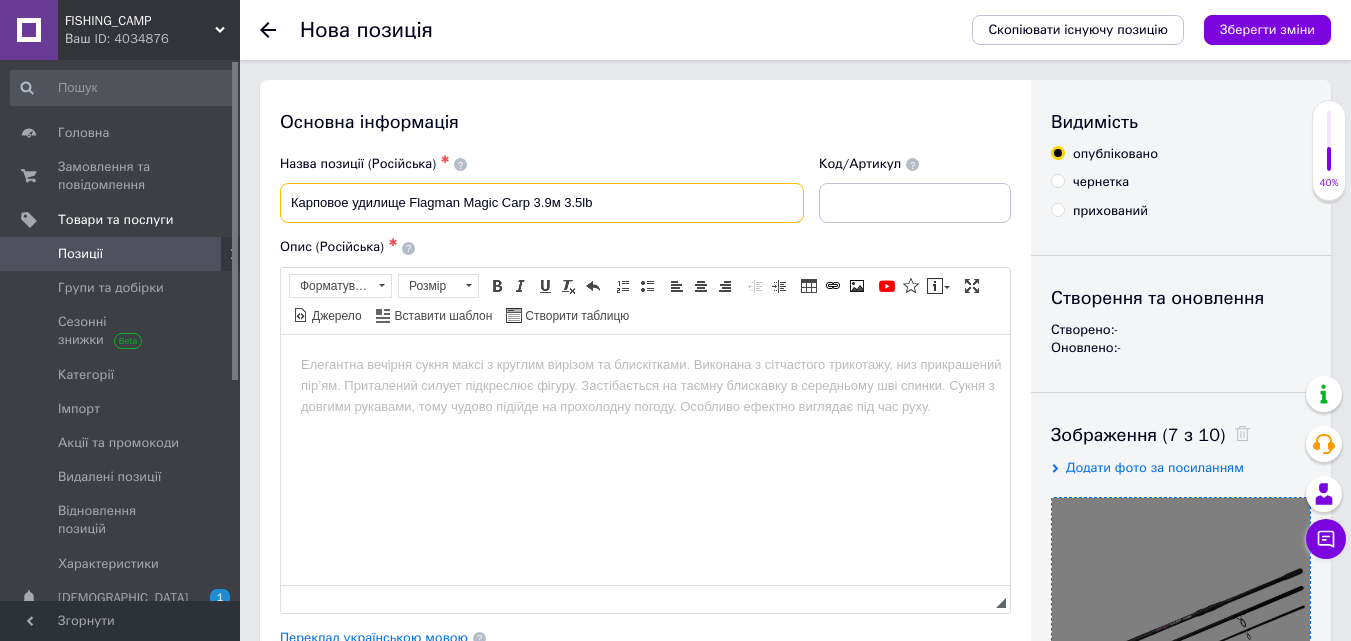 drag, startPoint x: 543, startPoint y: 207, endPoint x: 619, endPoint y: 202, distance: 76.1643 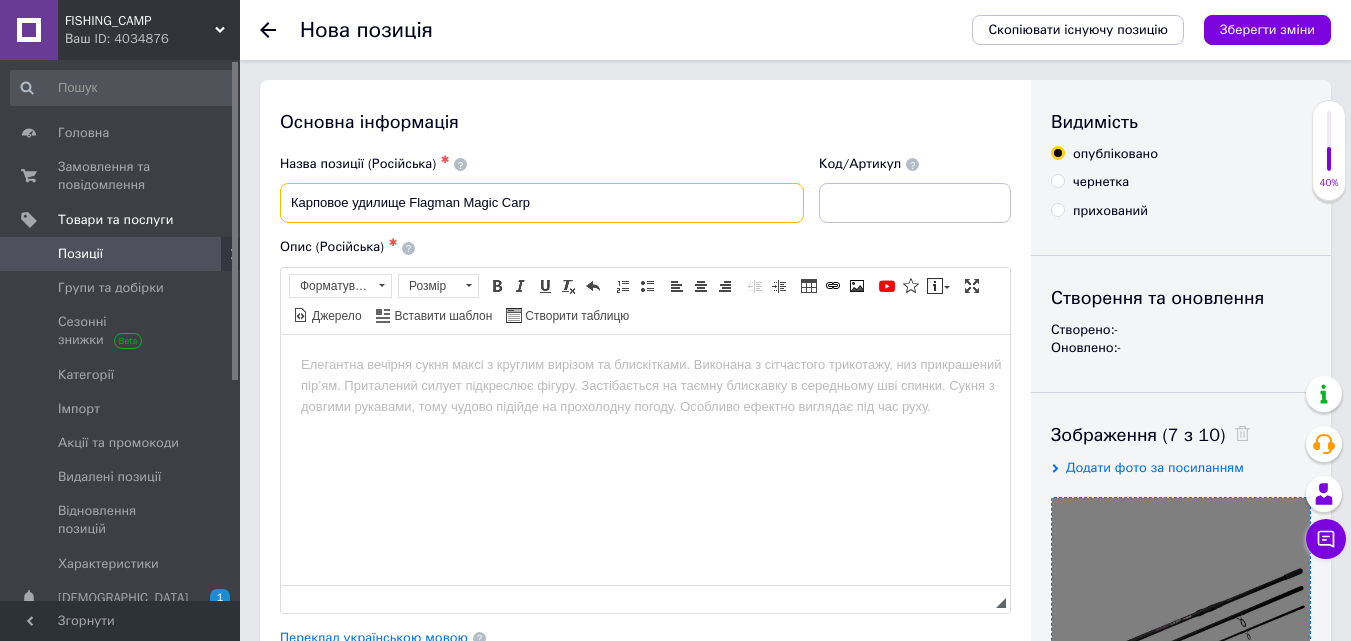 type on "Карповое удилище Flagman Magic Carp" 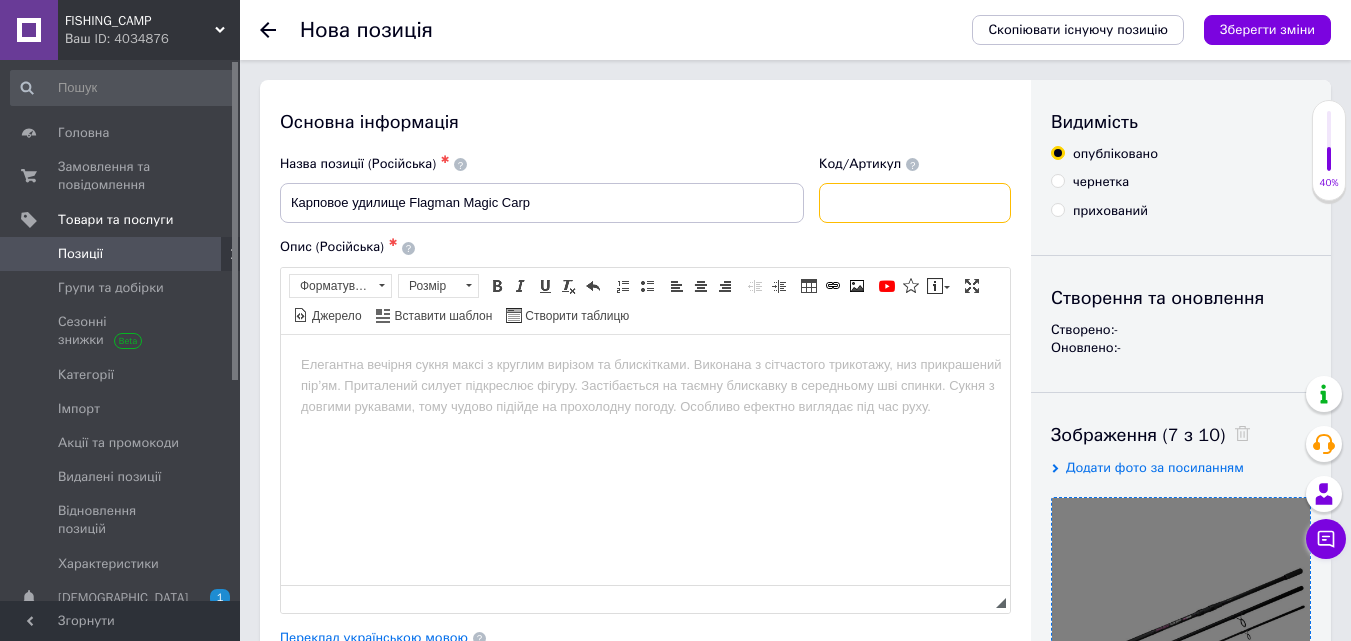 click at bounding box center [915, 203] 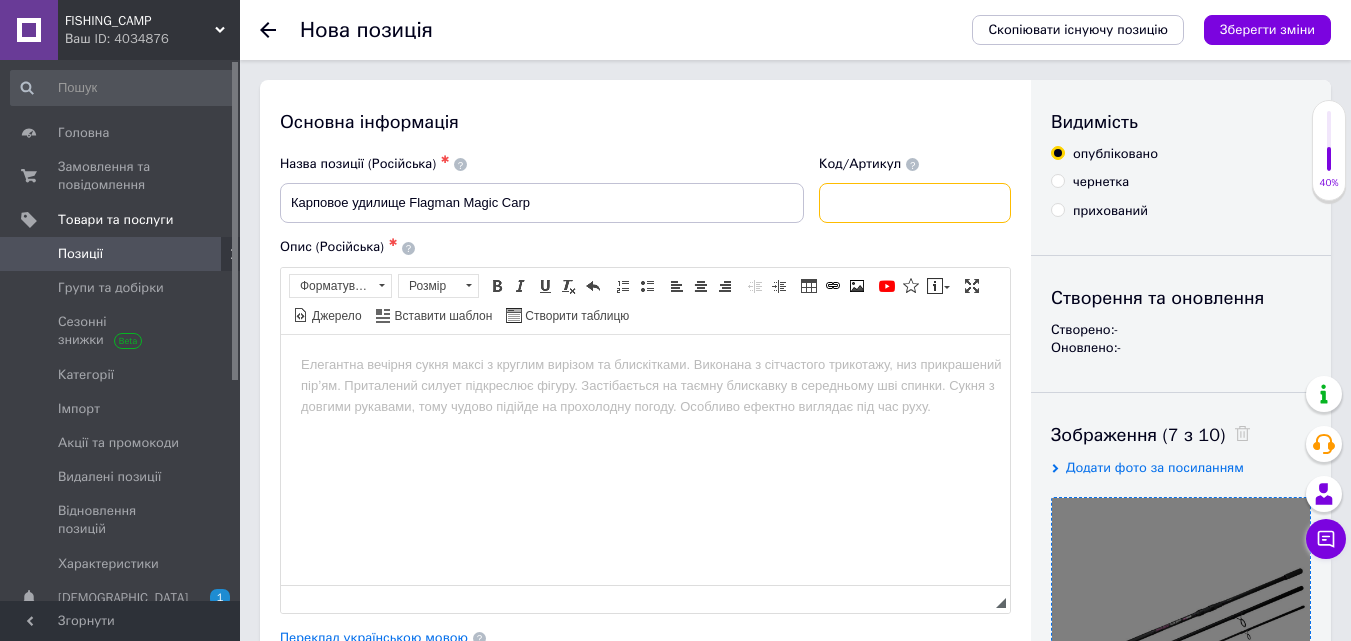 paste on "FLMC390" 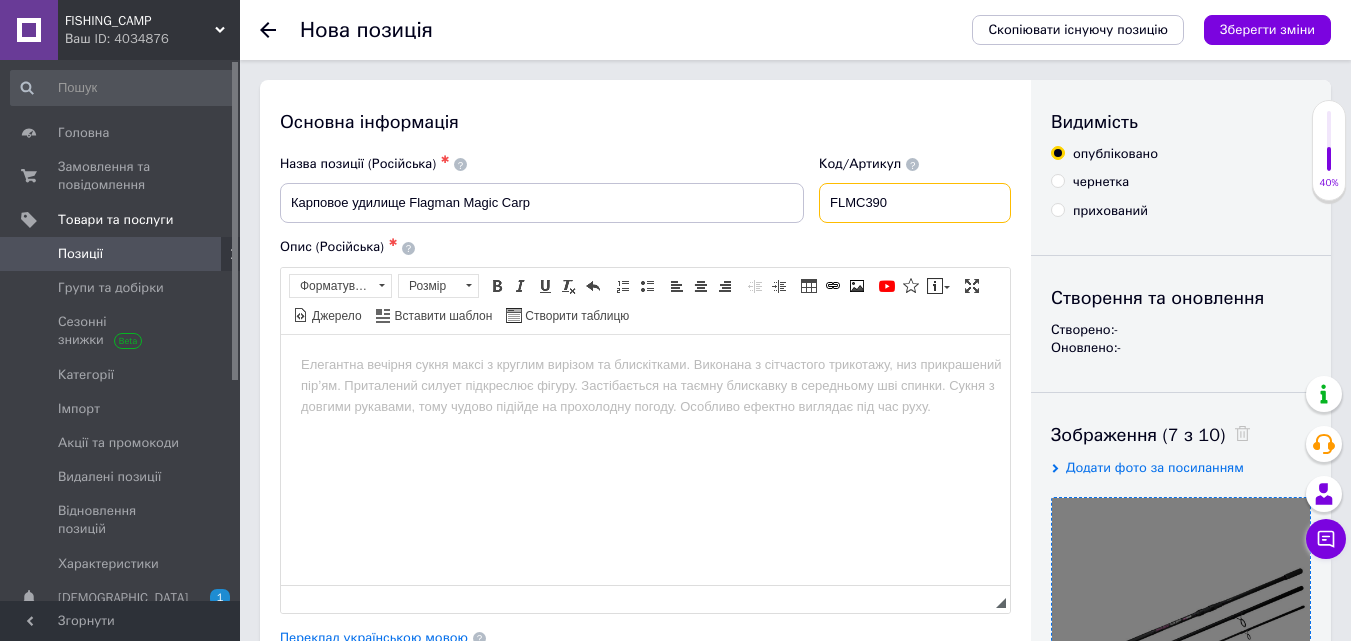 type on "FLMC390" 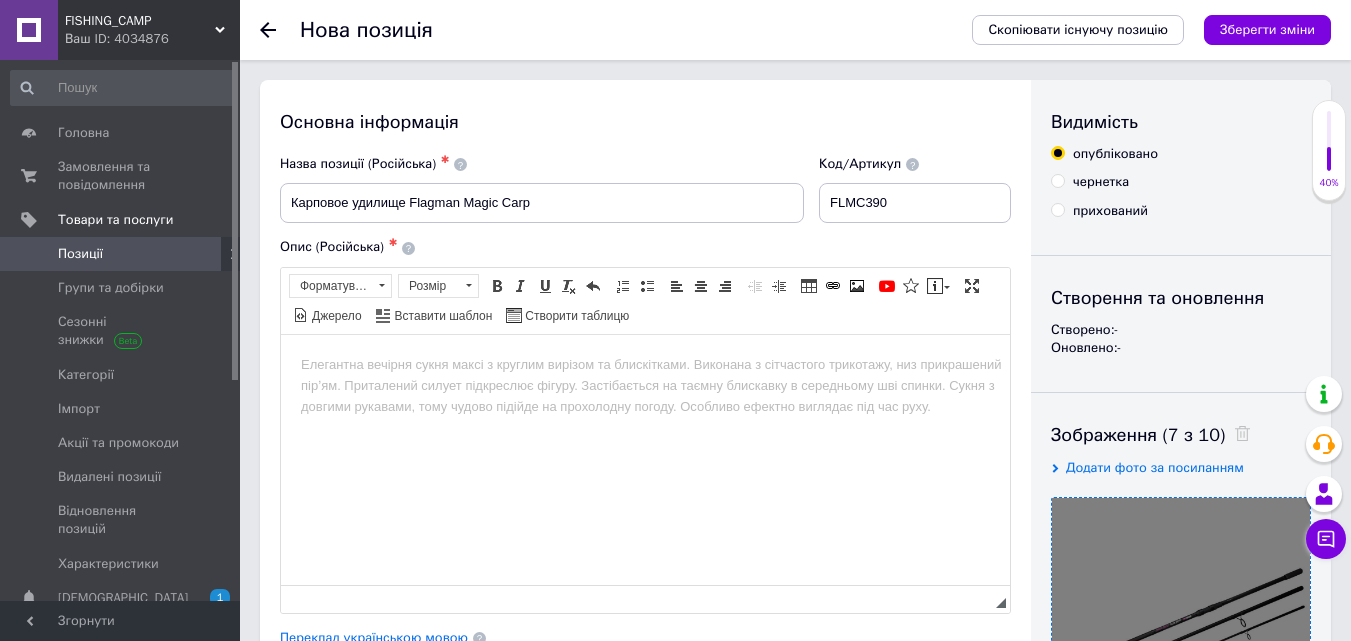 click at bounding box center (645, 364) 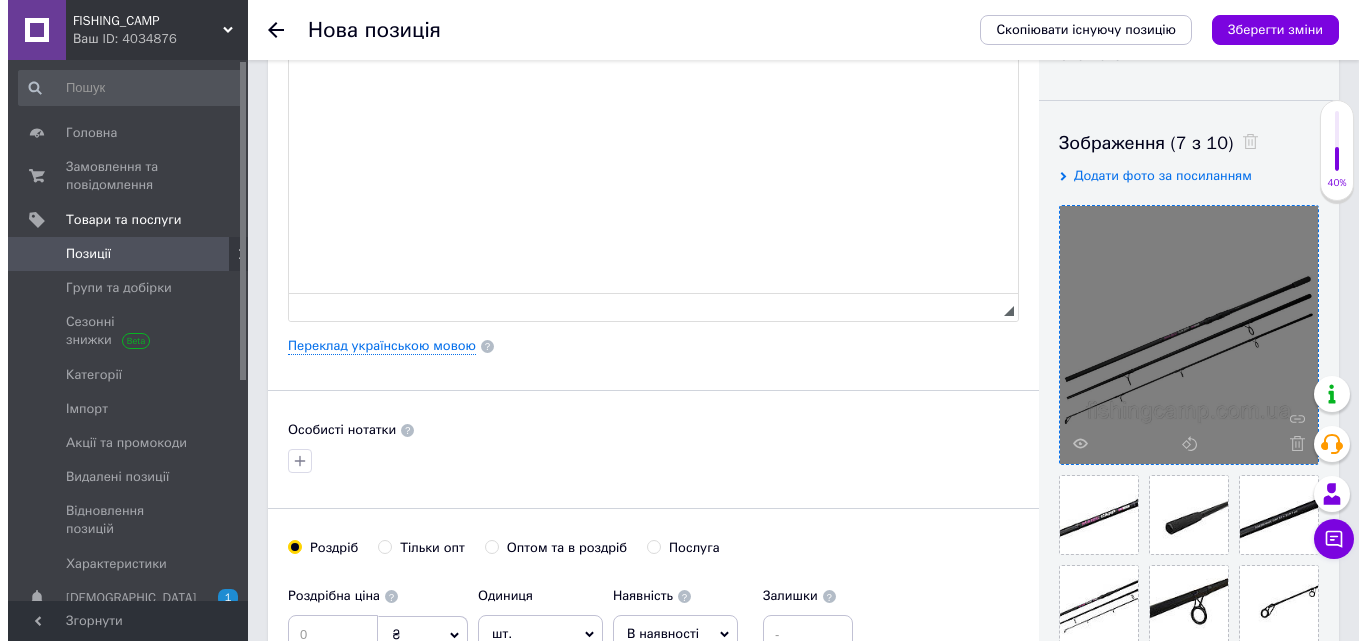 scroll, scrollTop: 400, scrollLeft: 0, axis: vertical 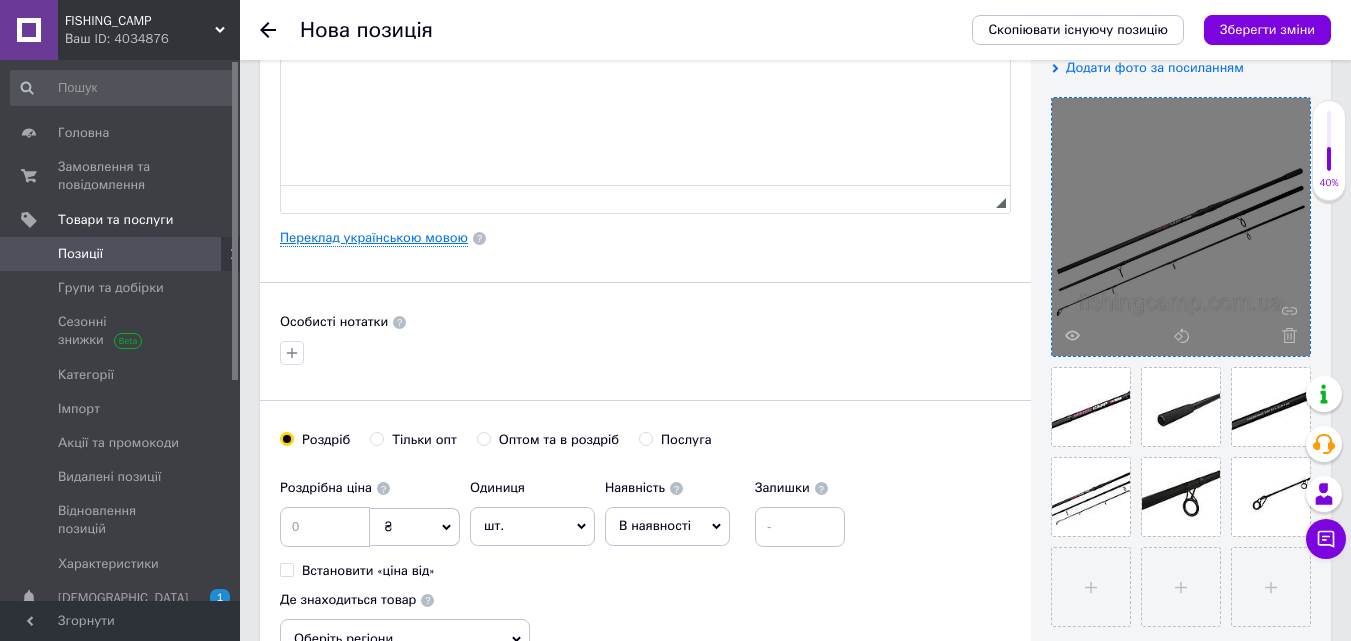 click on "Переклад українською мовою" at bounding box center (374, 238) 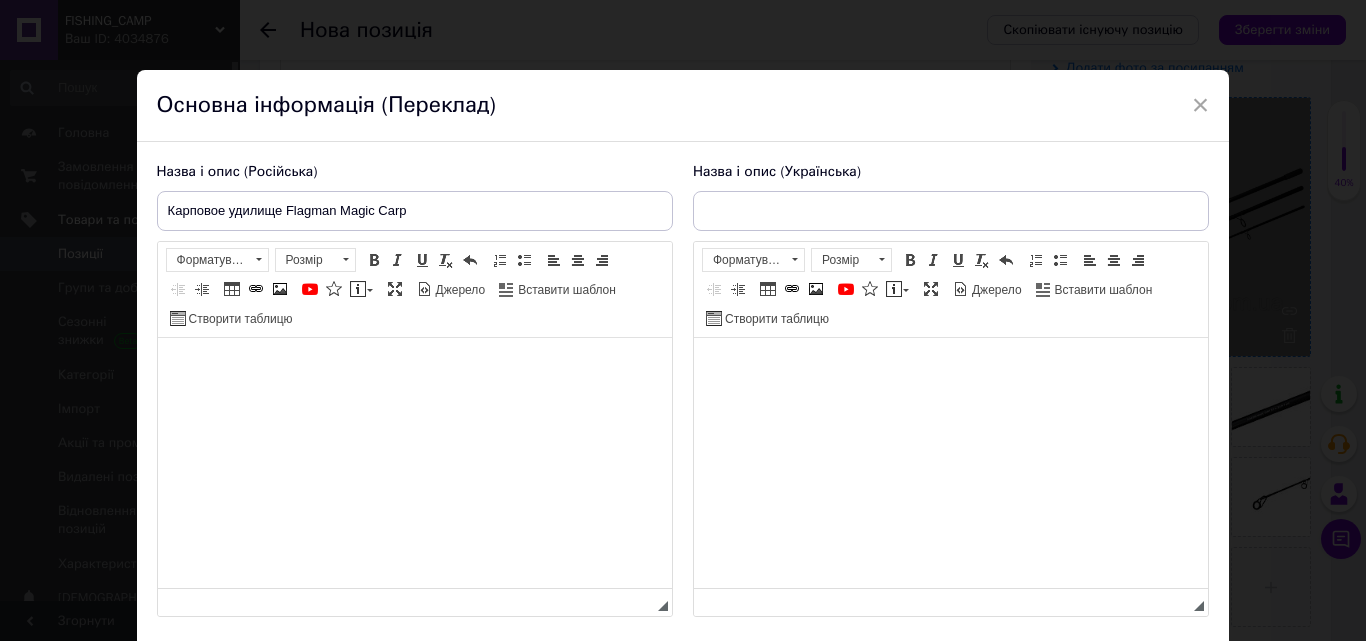 scroll, scrollTop: 0, scrollLeft: 0, axis: both 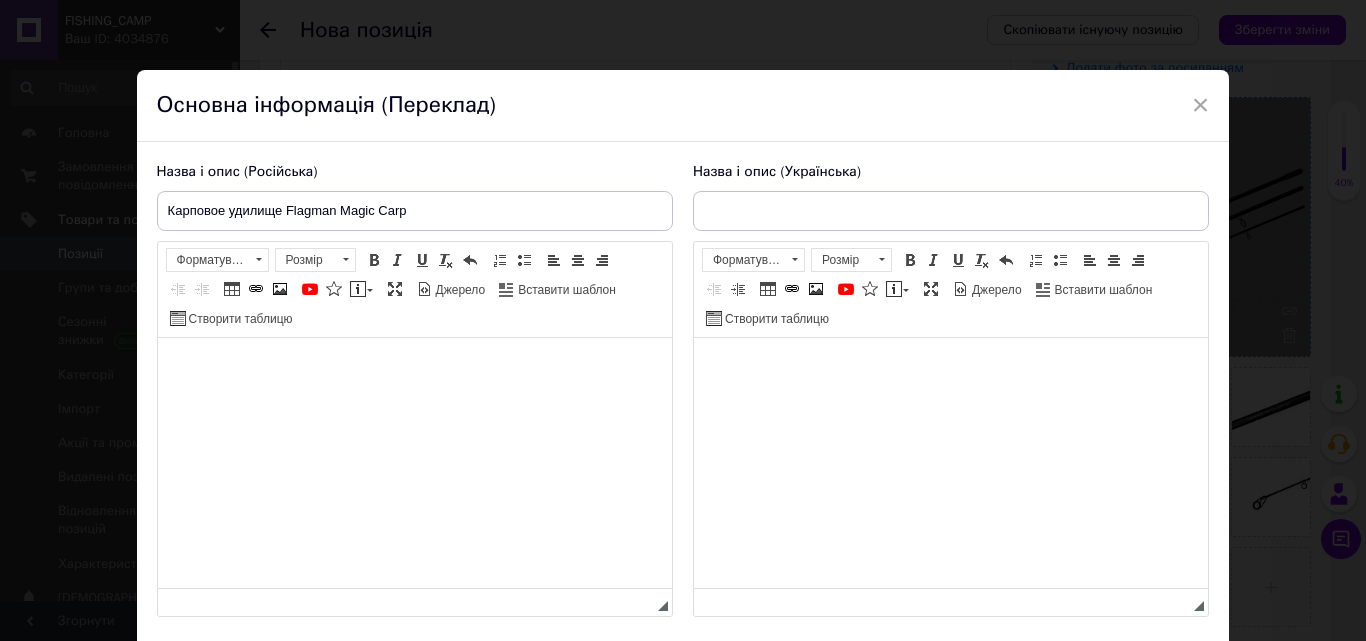 click at bounding box center (414, 368) 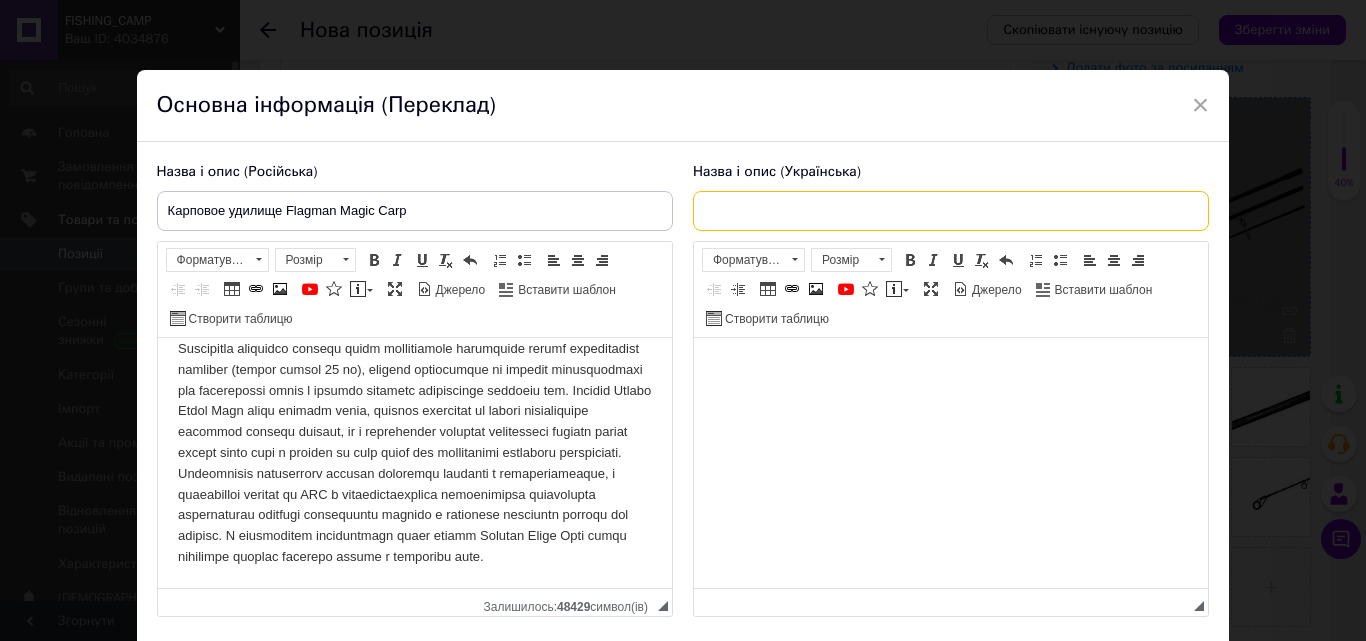 click at bounding box center [951, 211] 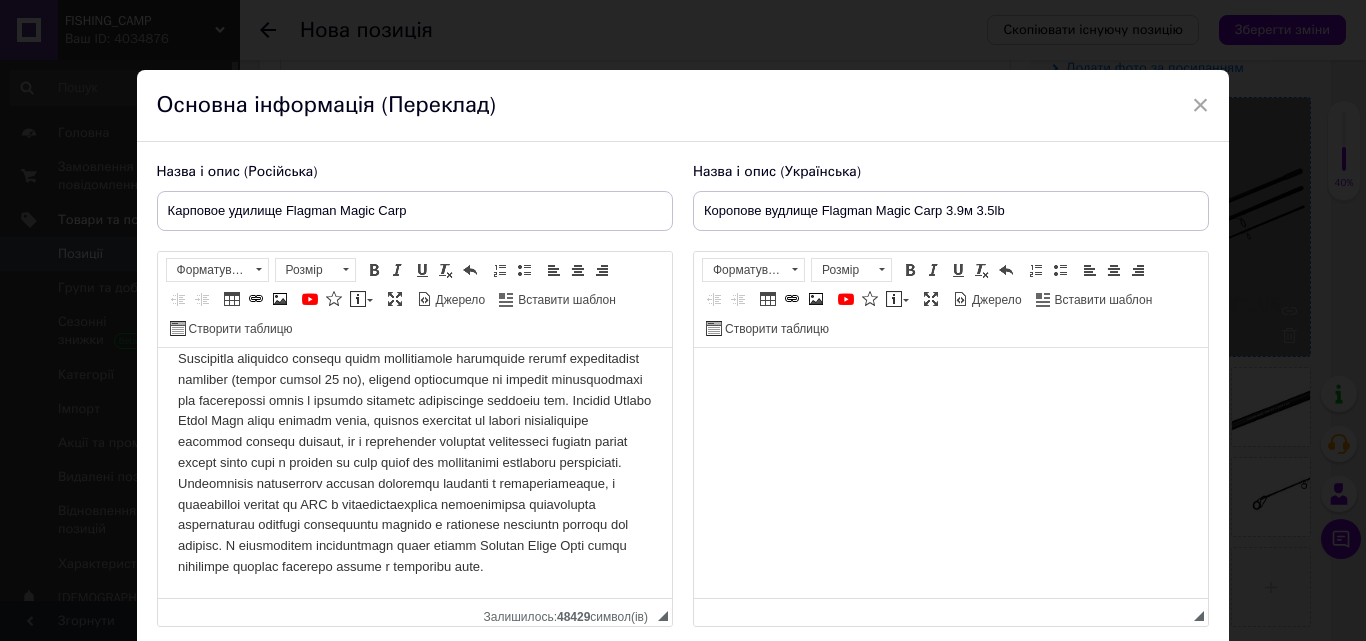 click at bounding box center (950, 378) 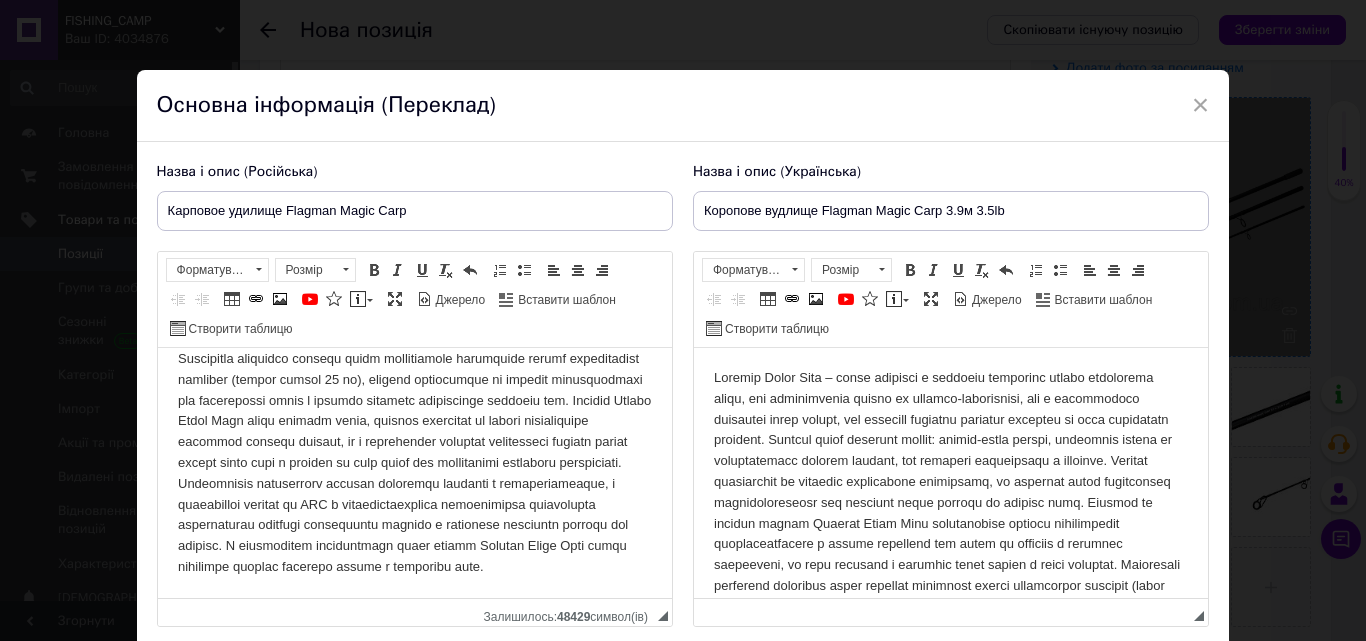 scroll, scrollTop: 245, scrollLeft: 0, axis: vertical 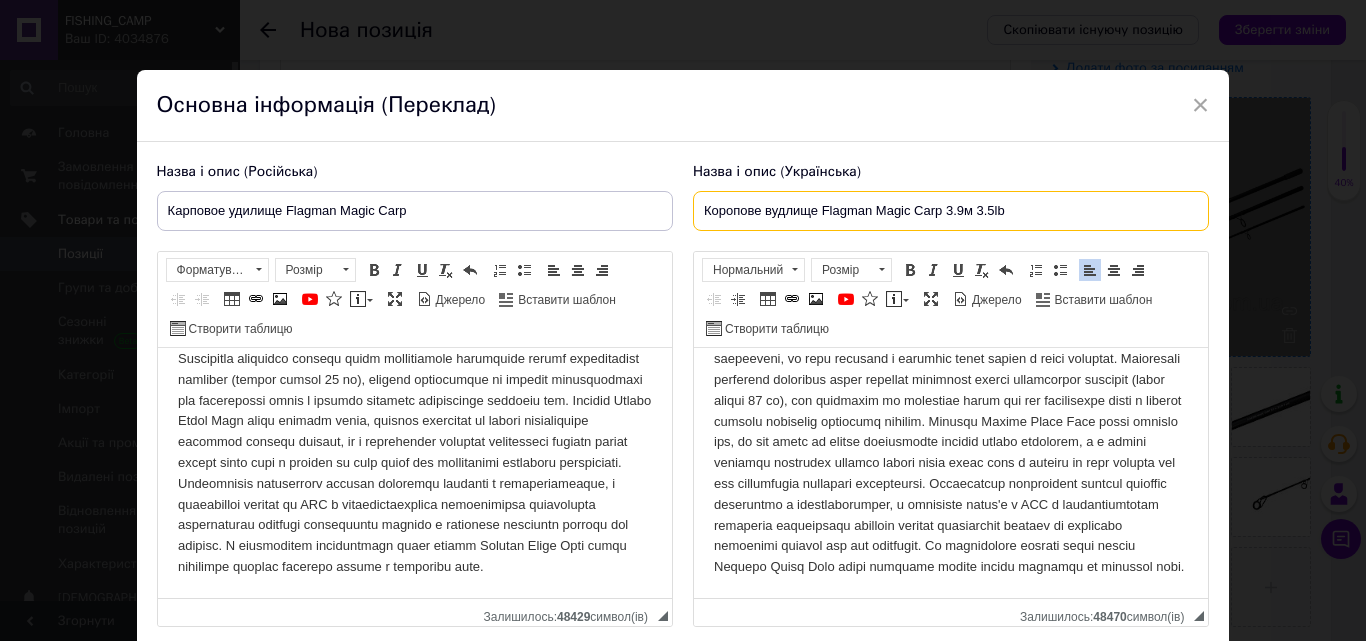drag, startPoint x: 945, startPoint y: 209, endPoint x: 1066, endPoint y: 210, distance: 121.004135 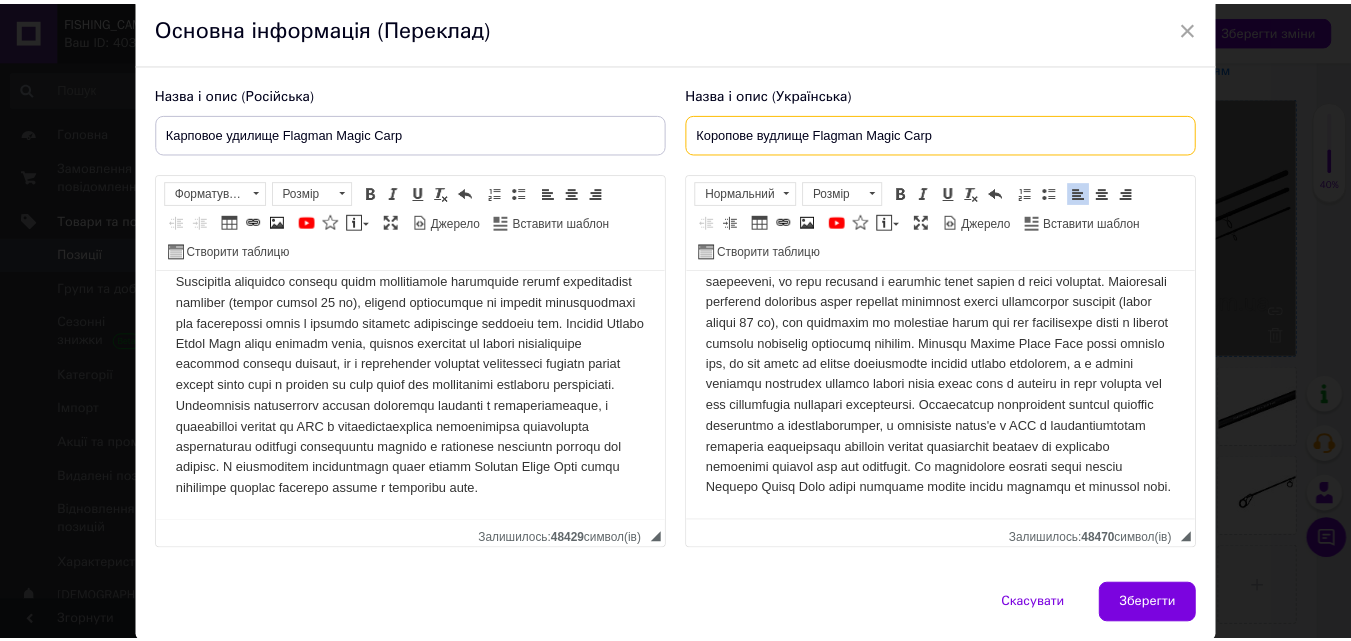 scroll, scrollTop: 100, scrollLeft: 0, axis: vertical 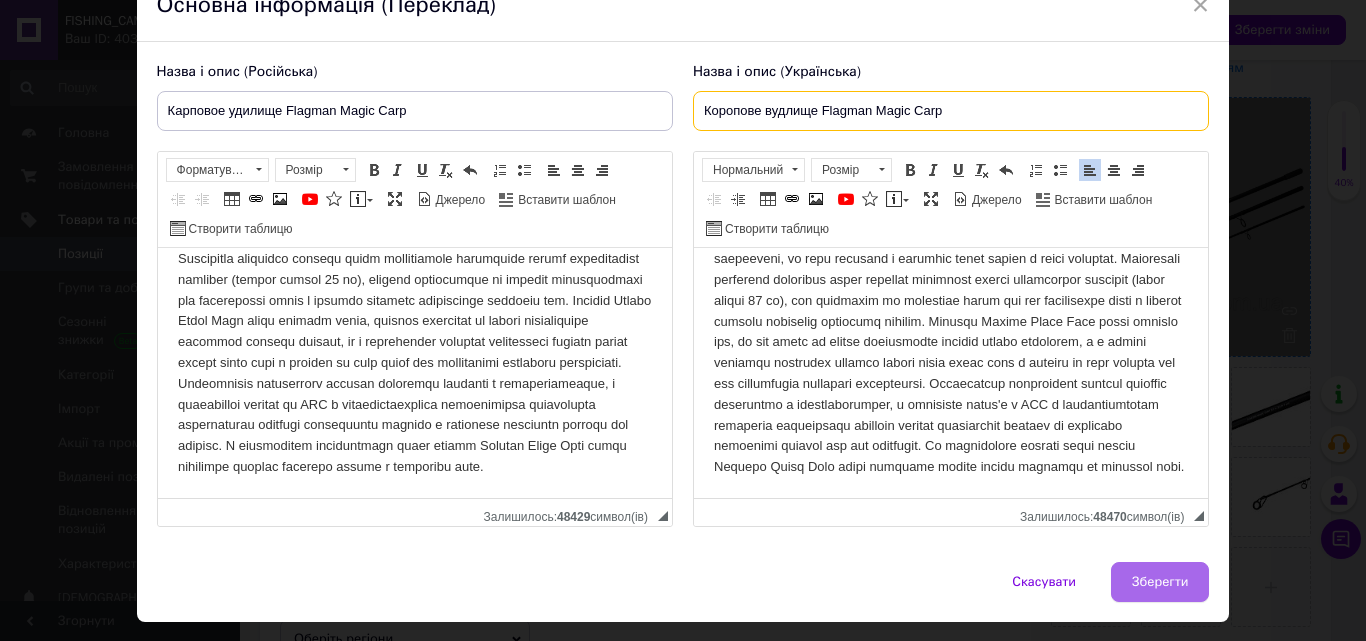 type on "Коропове вудлище Flagman Magic Carp" 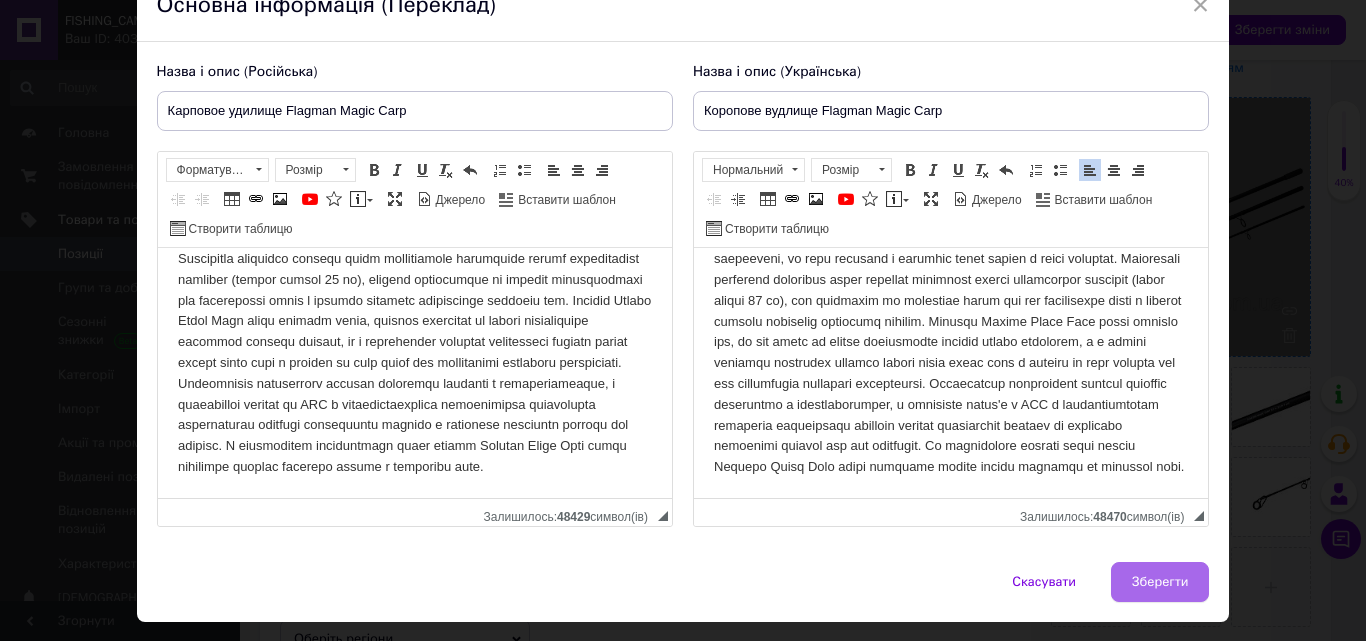 click on "Зберегти" at bounding box center [1160, 582] 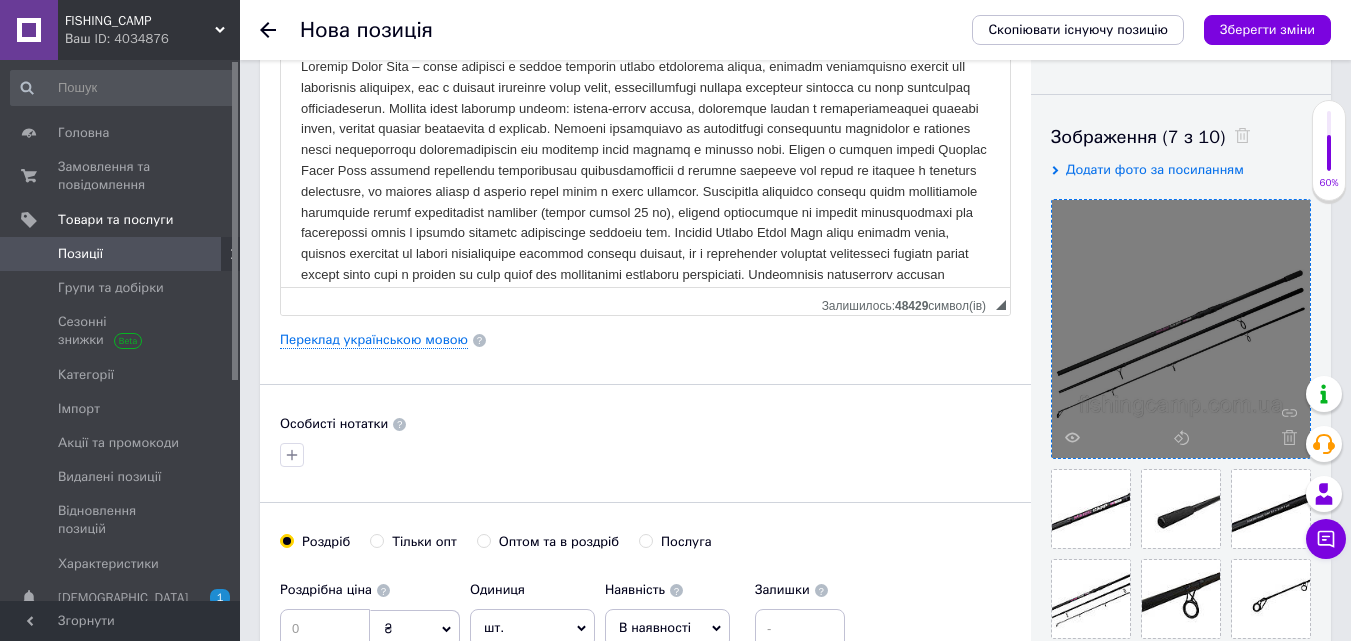 scroll, scrollTop: 414, scrollLeft: 0, axis: vertical 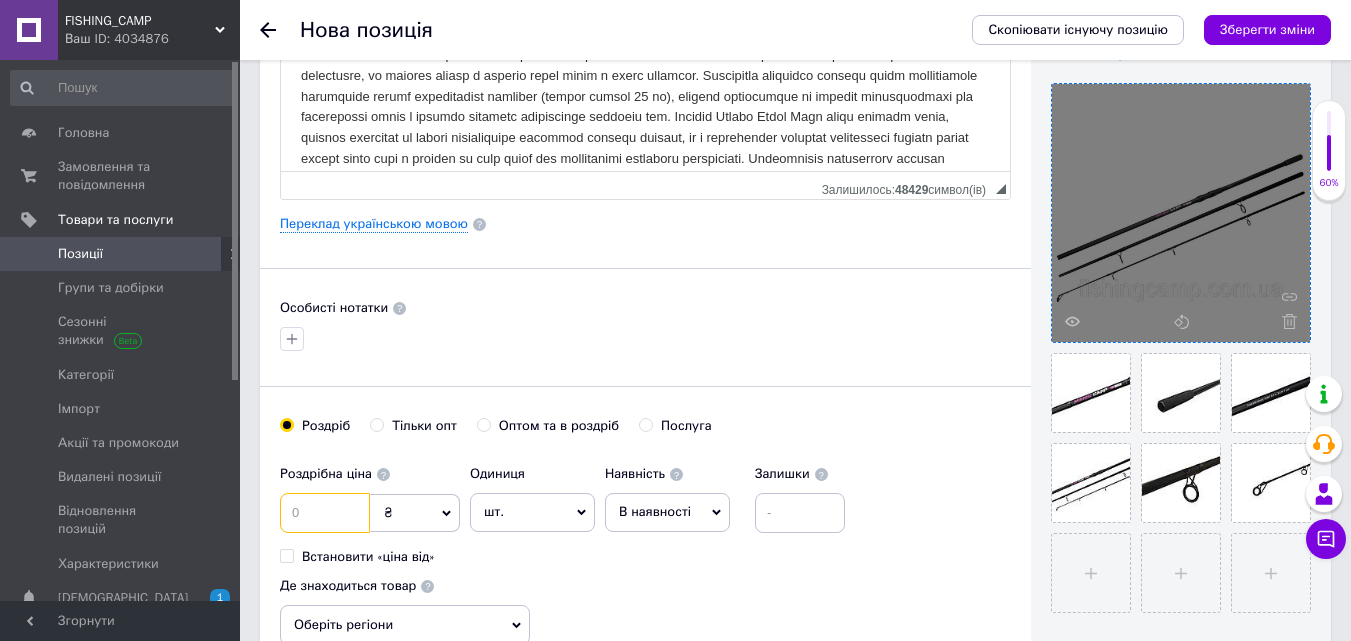 click at bounding box center [325, 513] 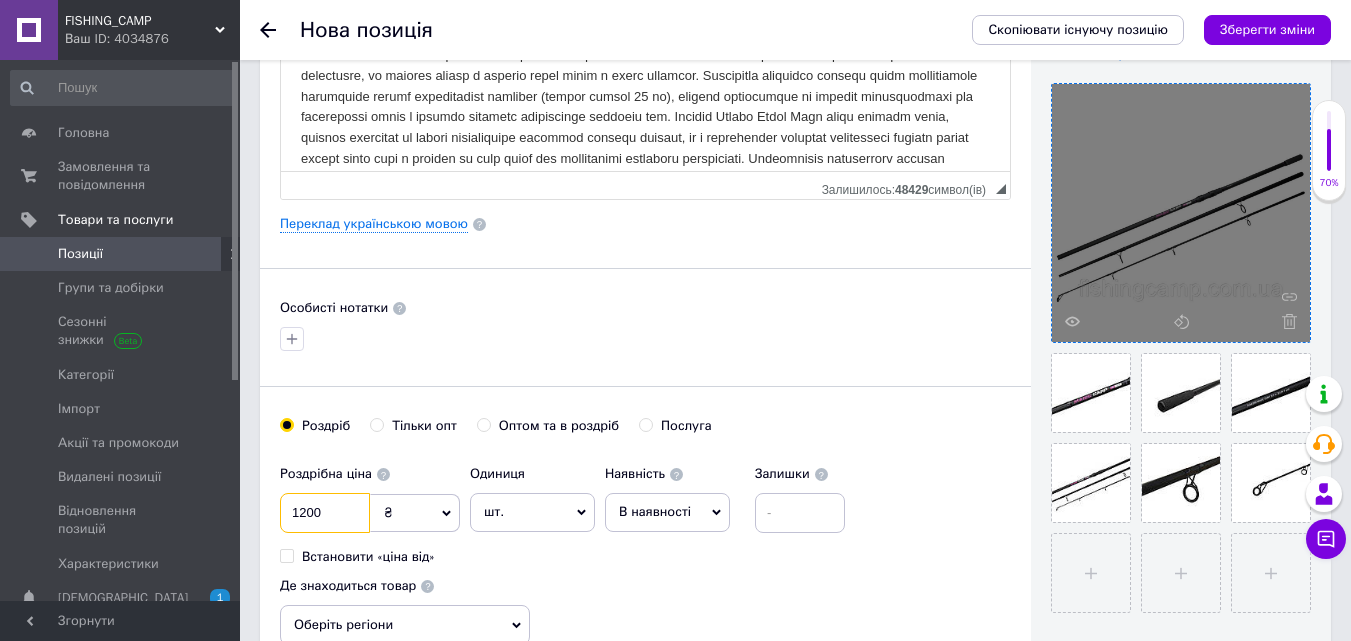 type on "1200" 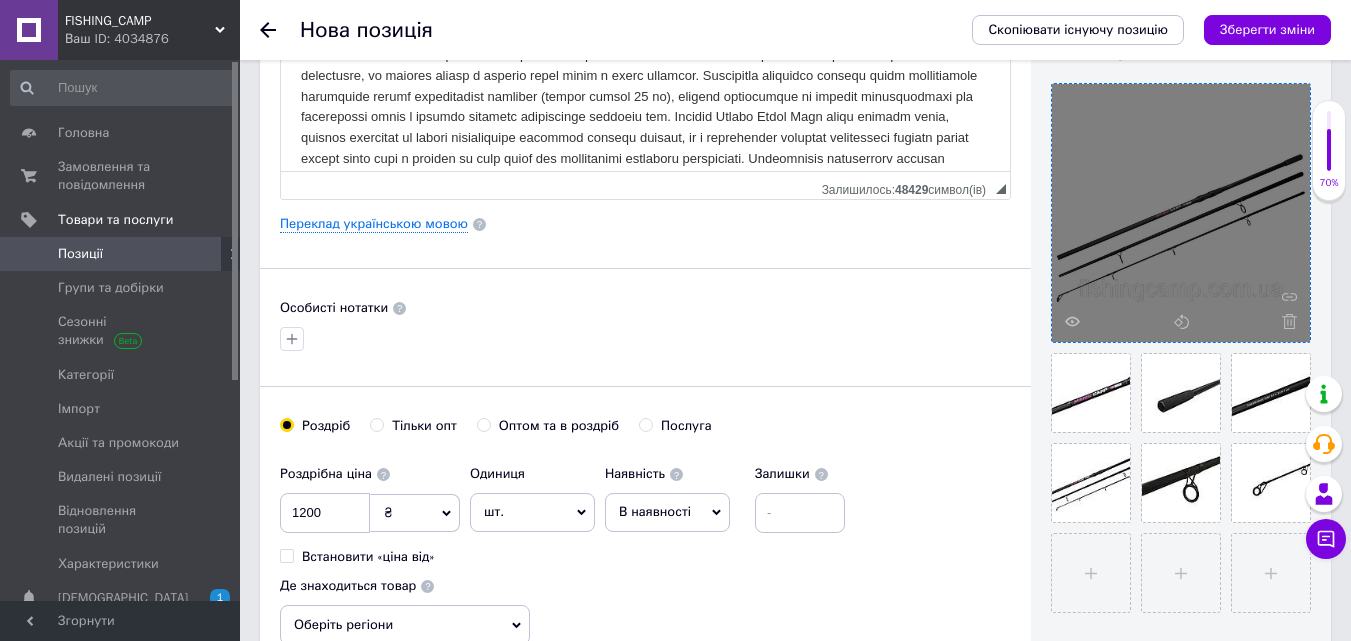 click on "Оптом та в роздріб" at bounding box center (483, 424) 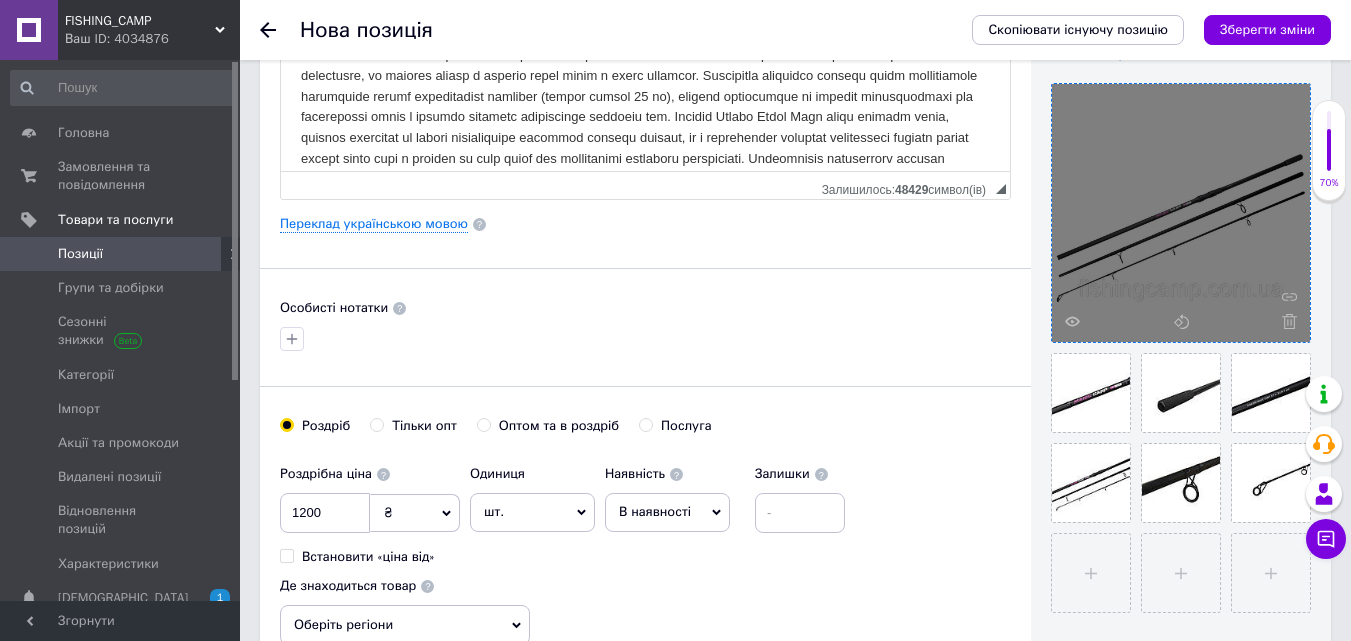 radio on "true" 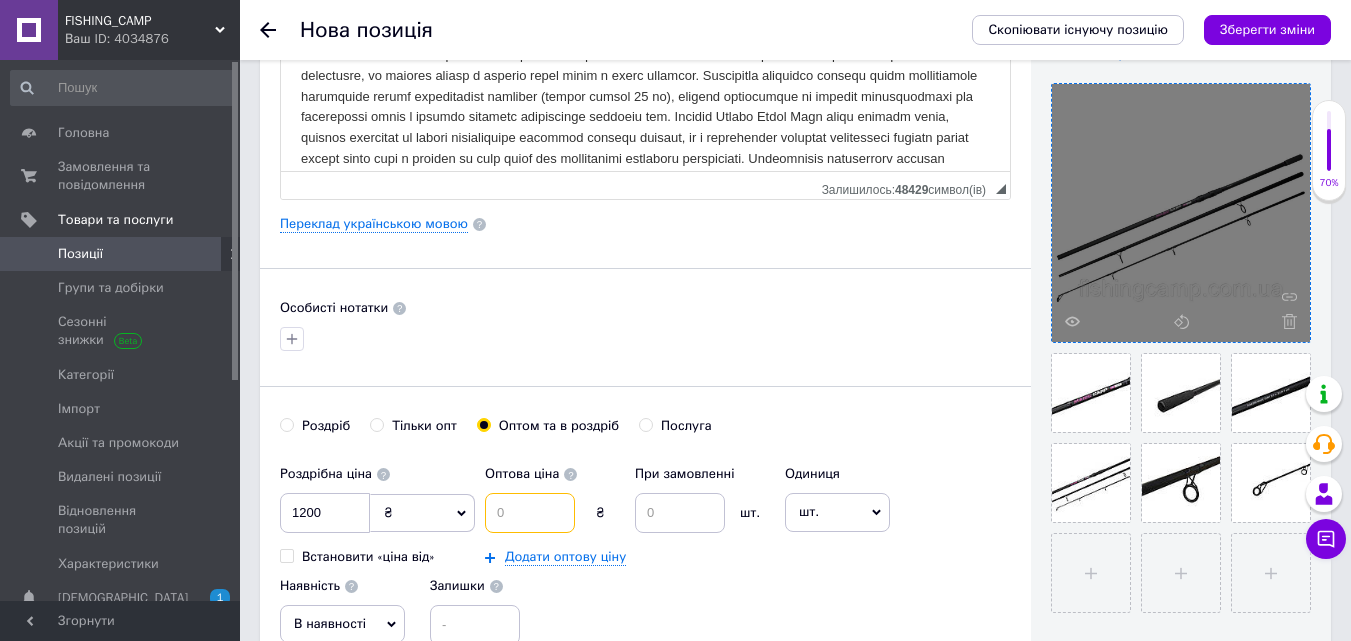 click at bounding box center [530, 513] 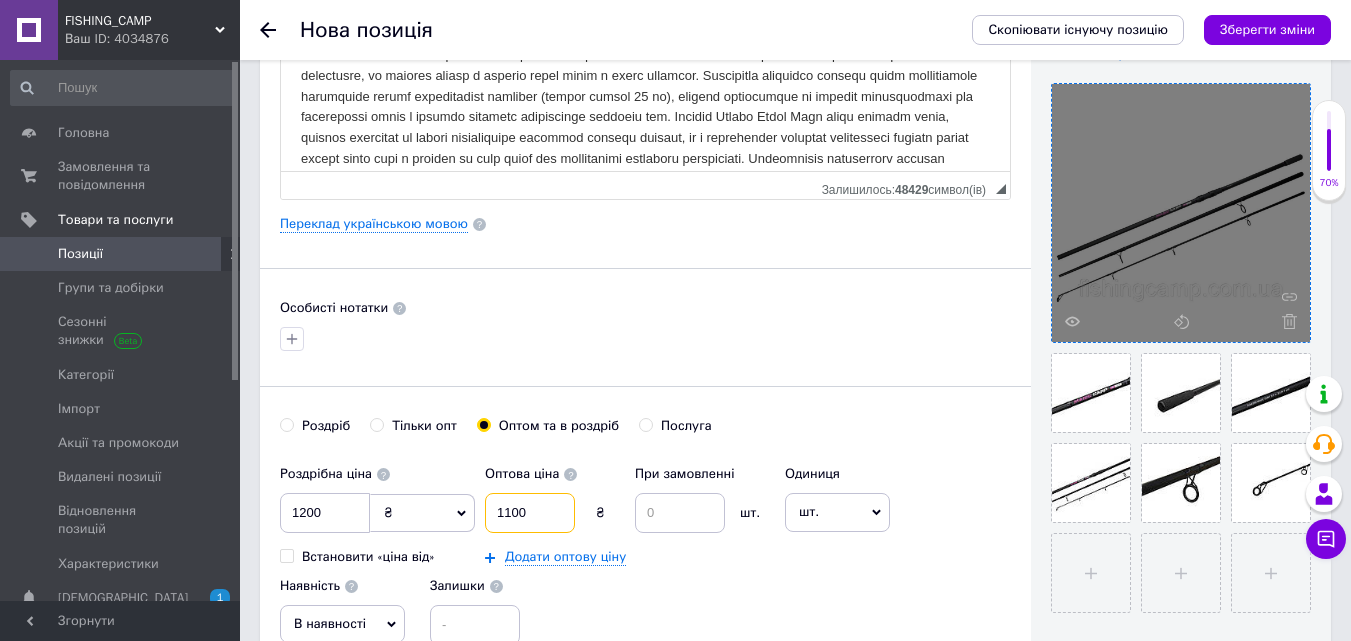 type on "1100" 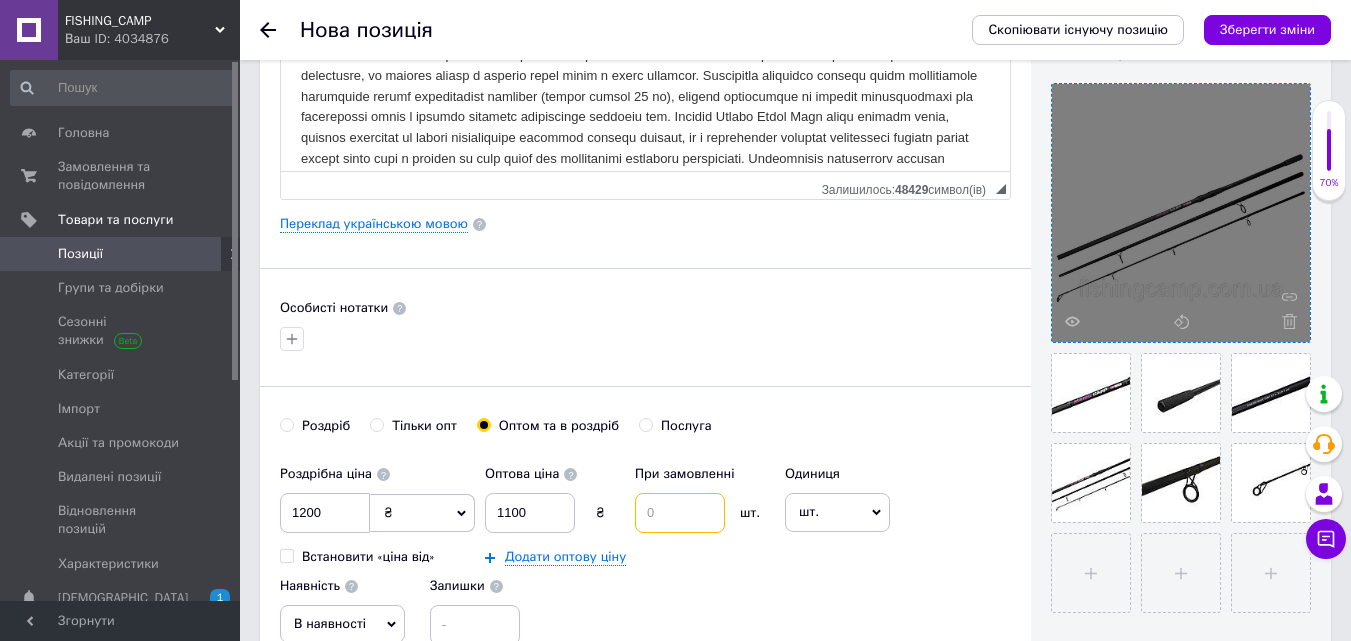 click at bounding box center [680, 513] 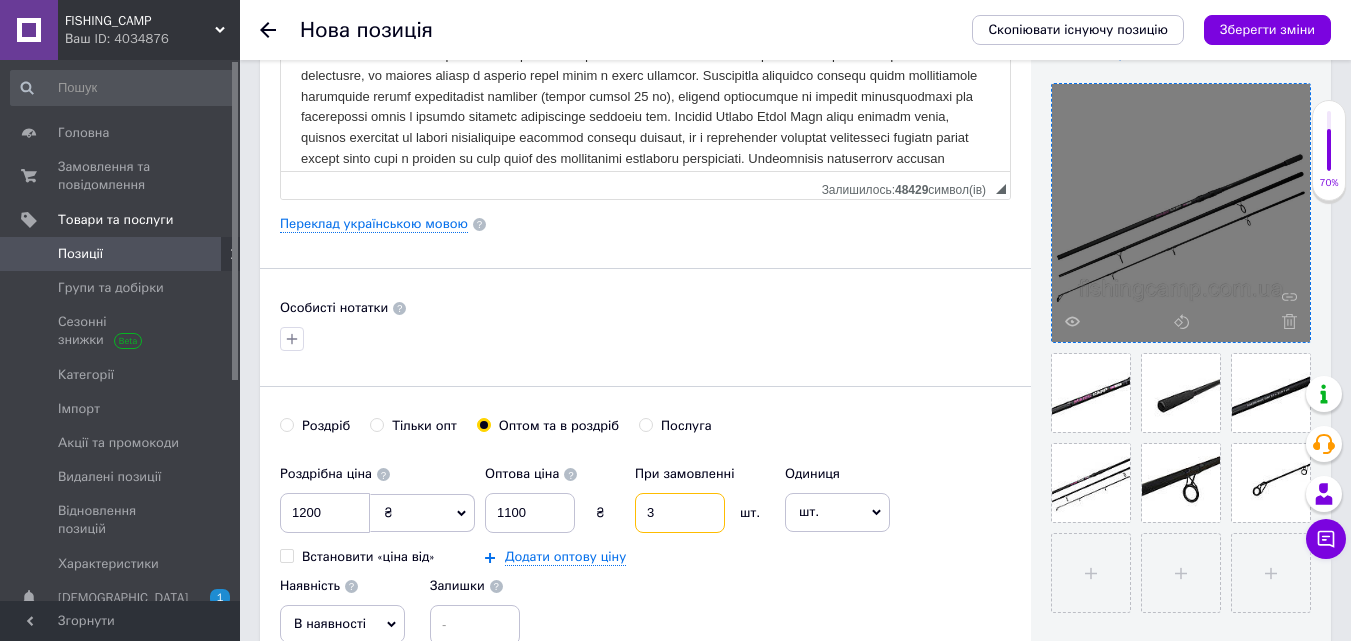 type on "3" 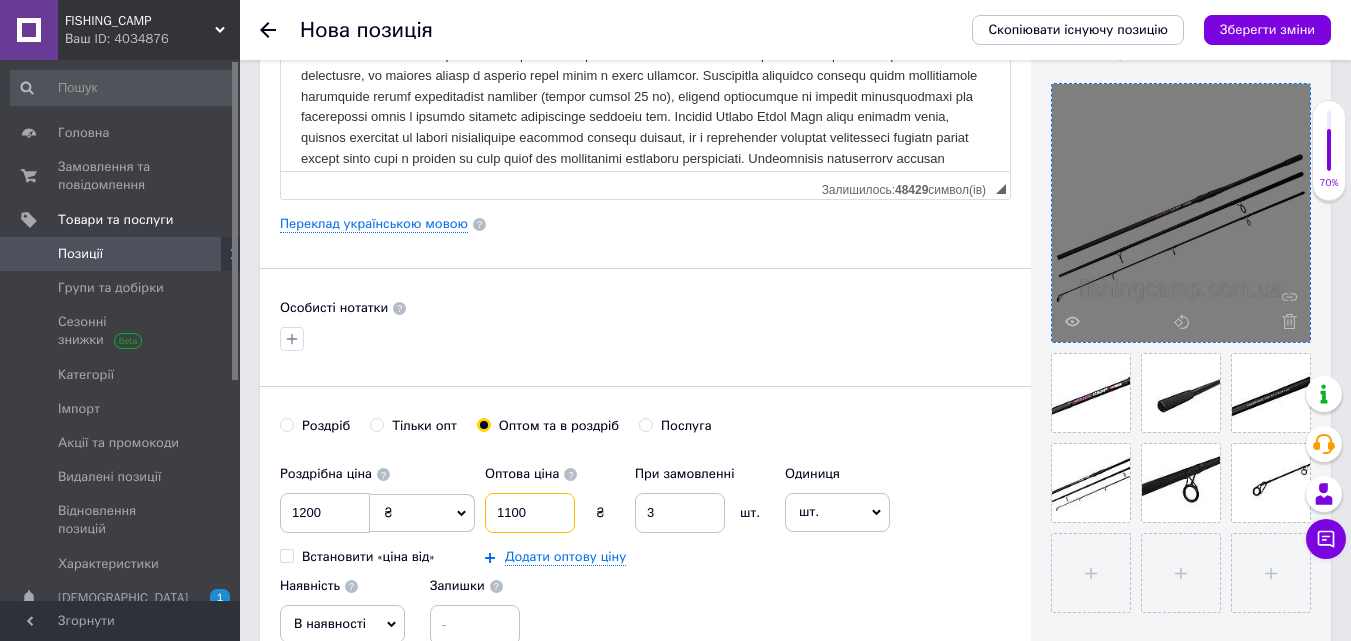 click on "1100" at bounding box center [530, 513] 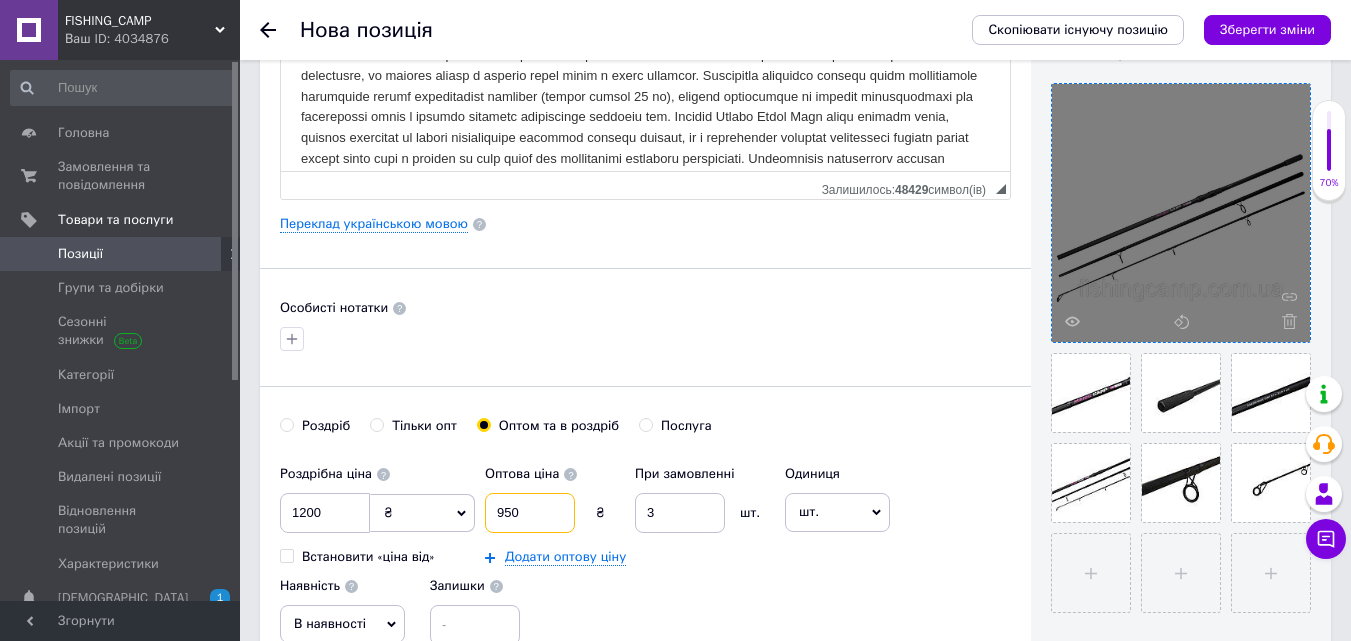 type on "950" 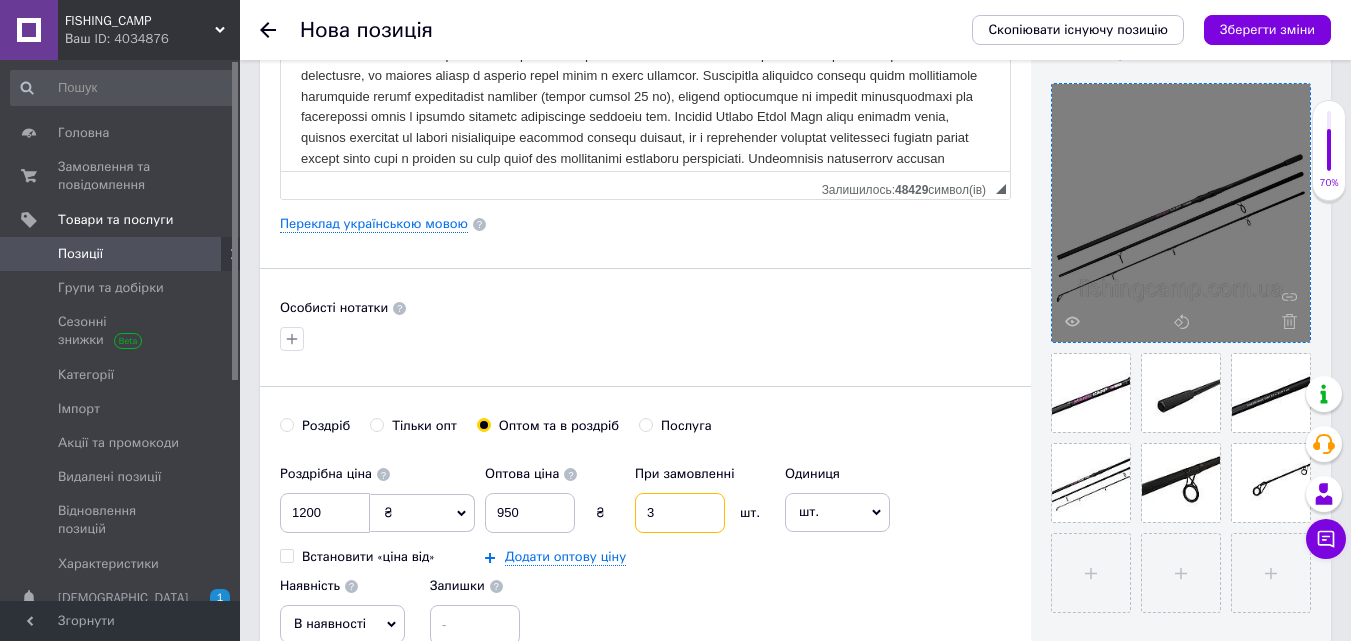 click on "3" at bounding box center (680, 513) 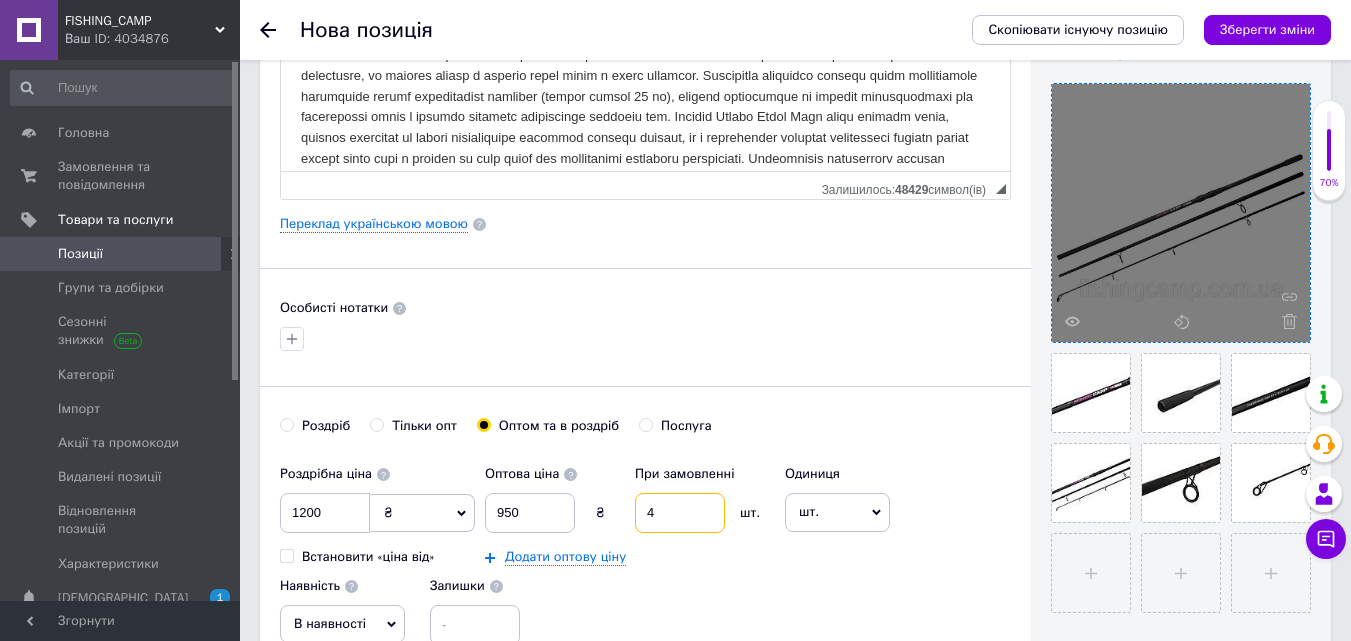 scroll, scrollTop: 514, scrollLeft: 0, axis: vertical 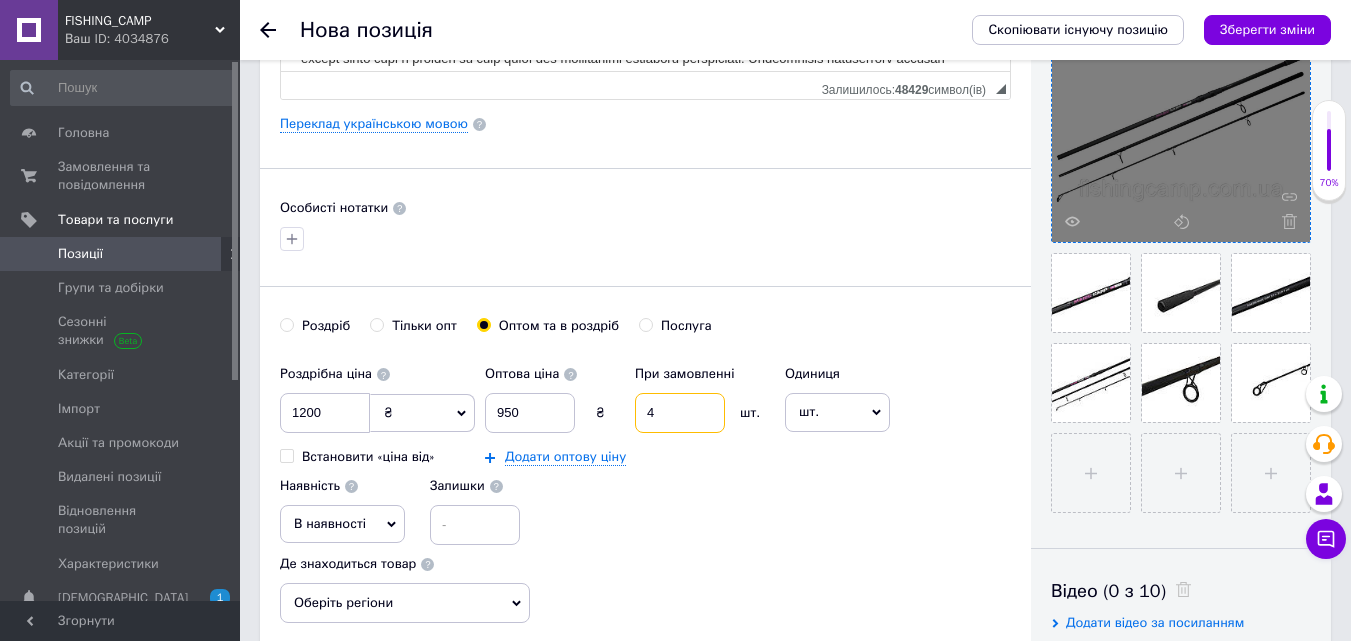 type on "4" 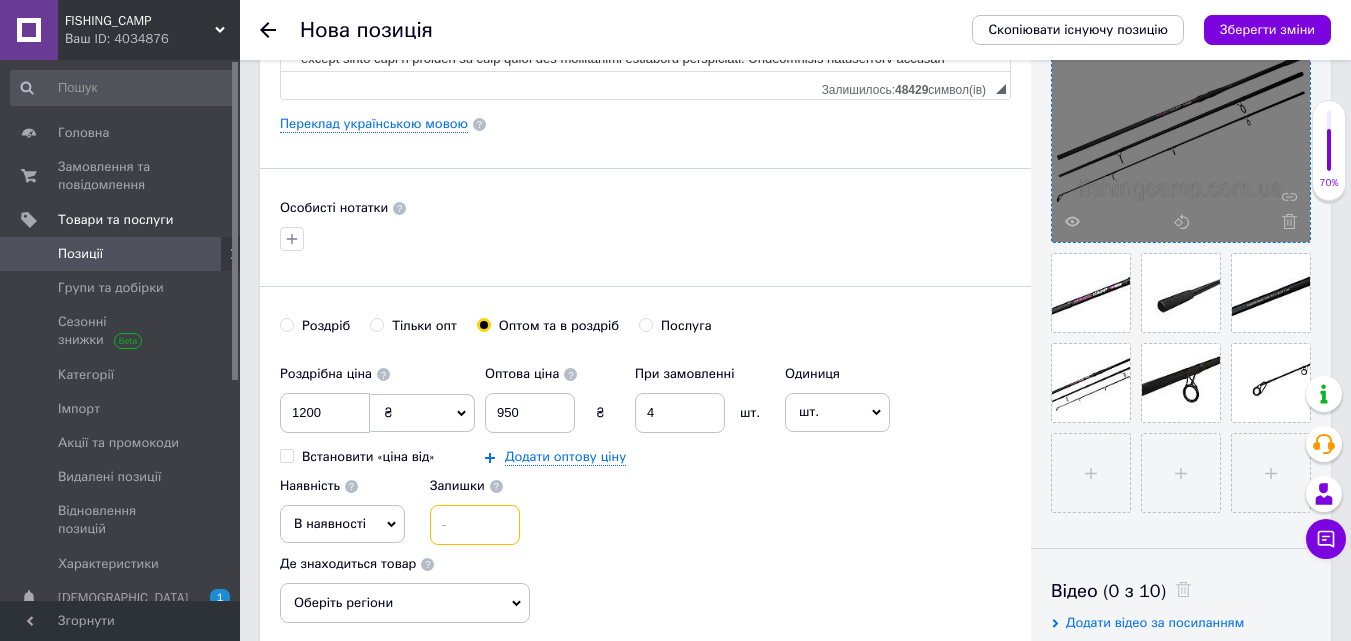click at bounding box center [475, 525] 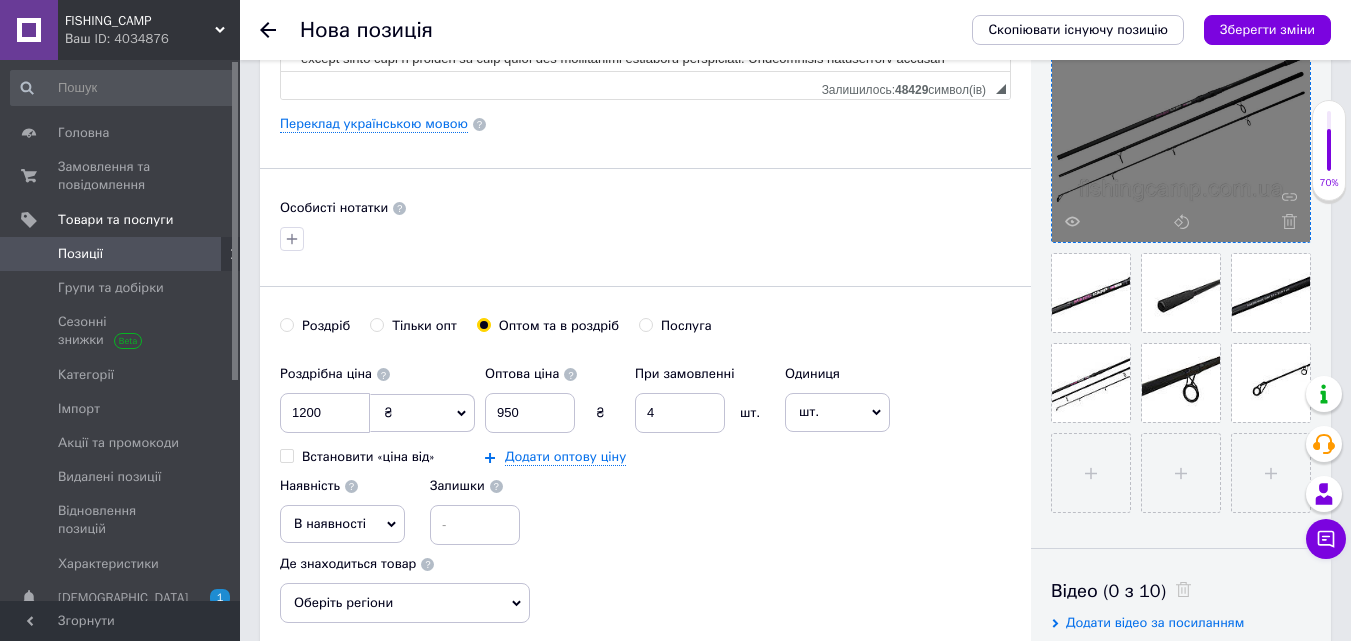 click on "В наявності" at bounding box center [330, 523] 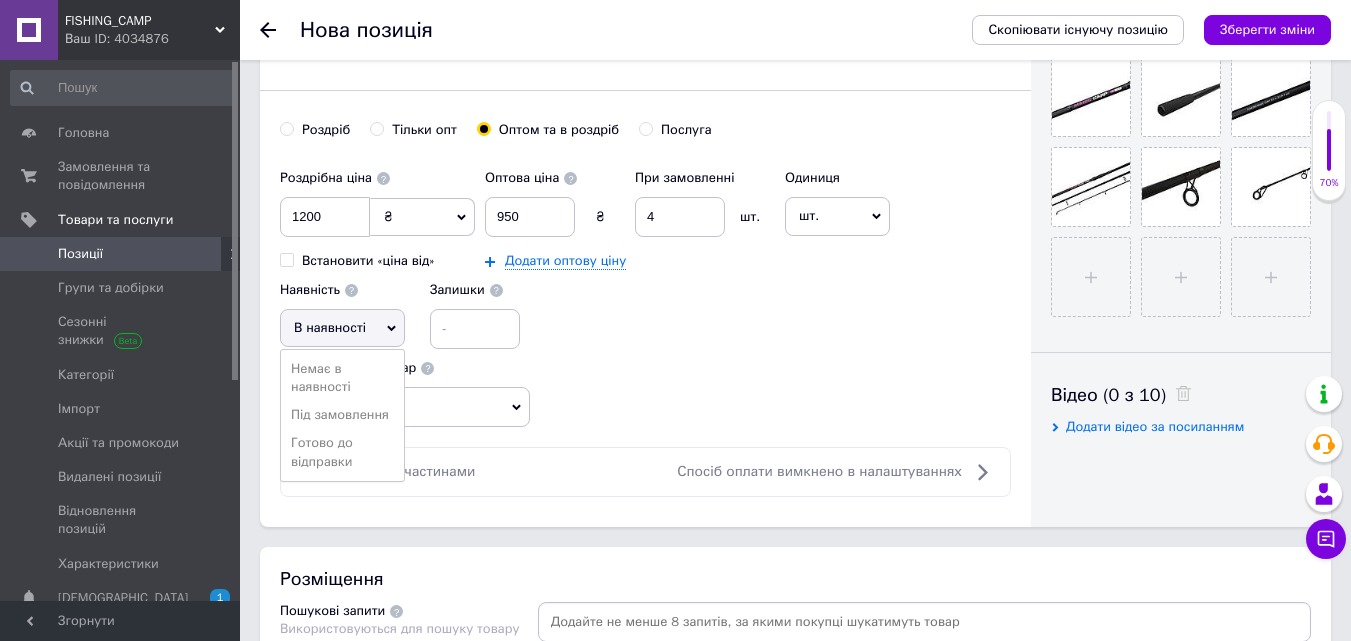 scroll, scrollTop: 714, scrollLeft: 0, axis: vertical 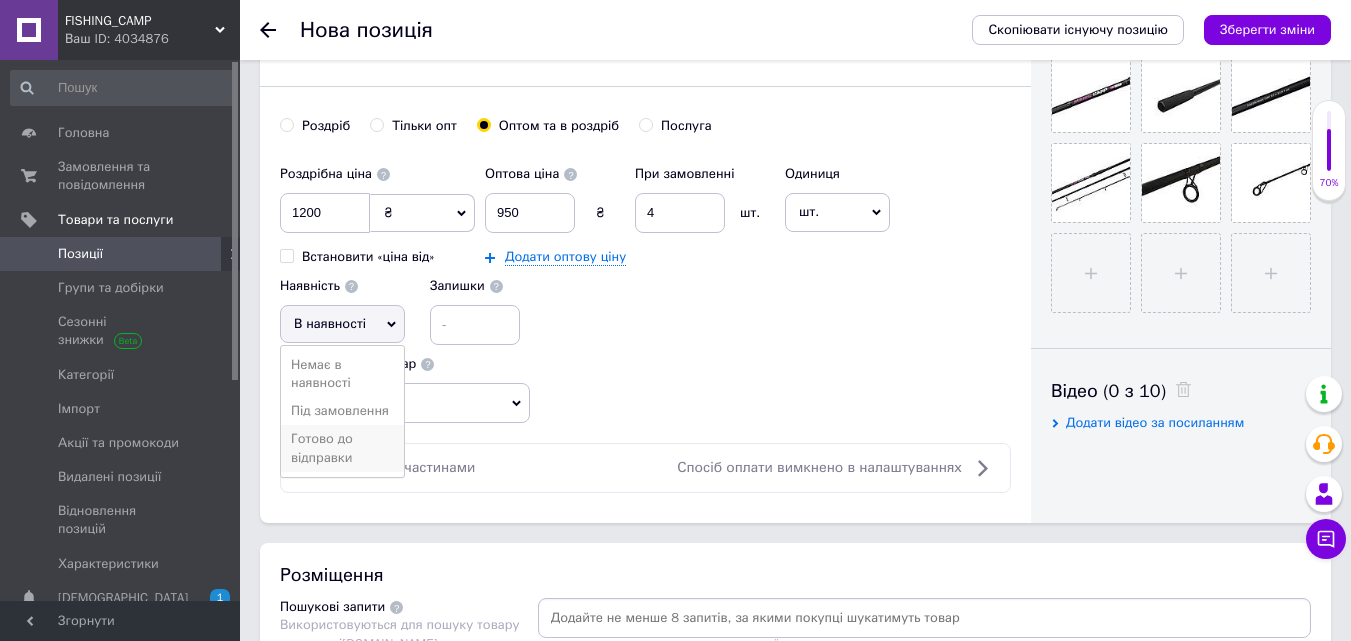 click on "Готово до відправки" at bounding box center [342, 448] 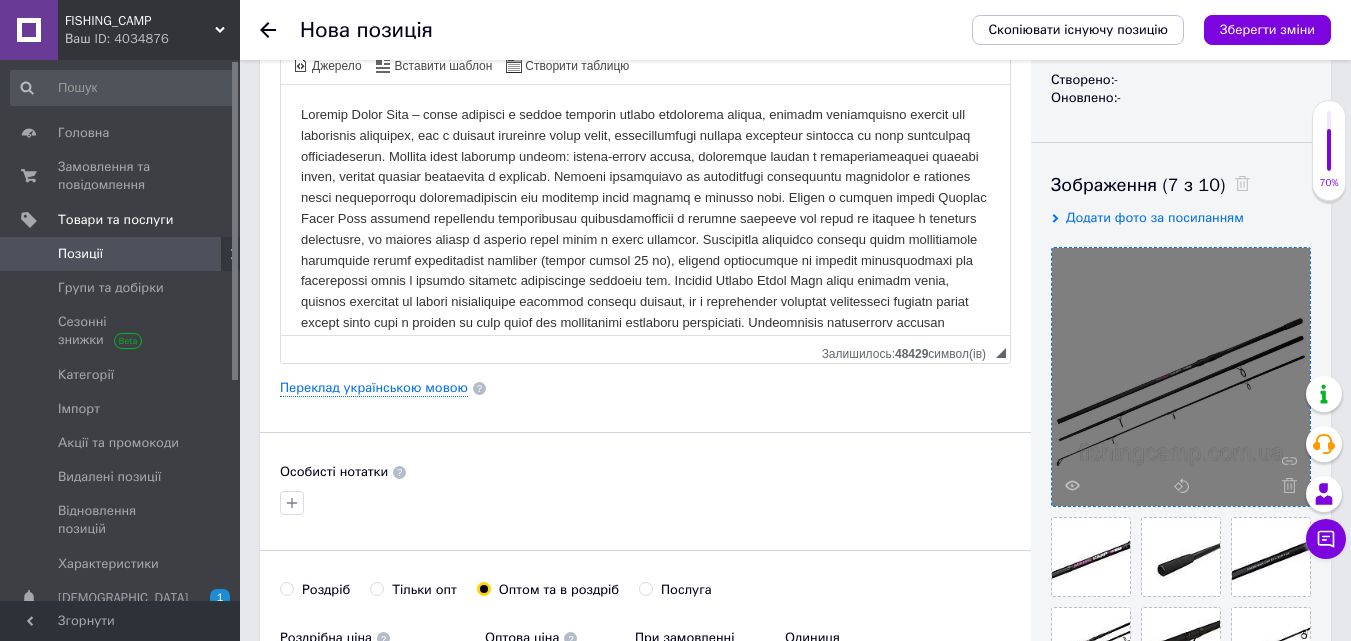 scroll, scrollTop: 314, scrollLeft: 0, axis: vertical 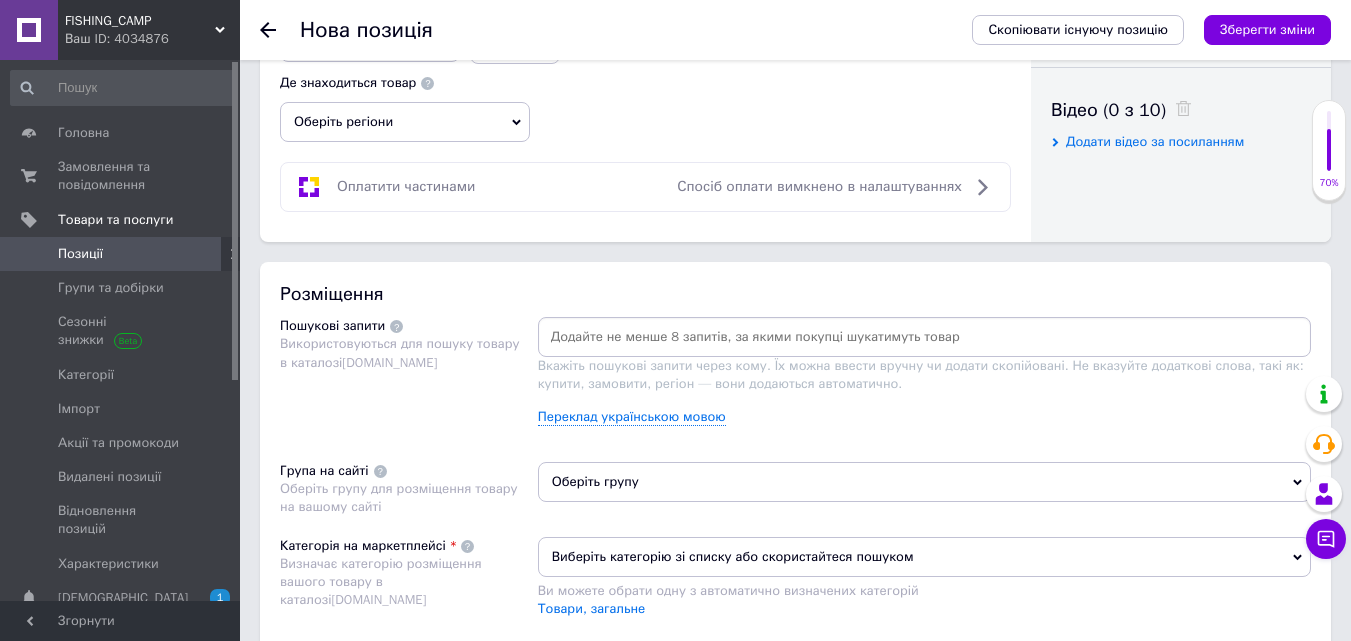 click at bounding box center (924, 337) 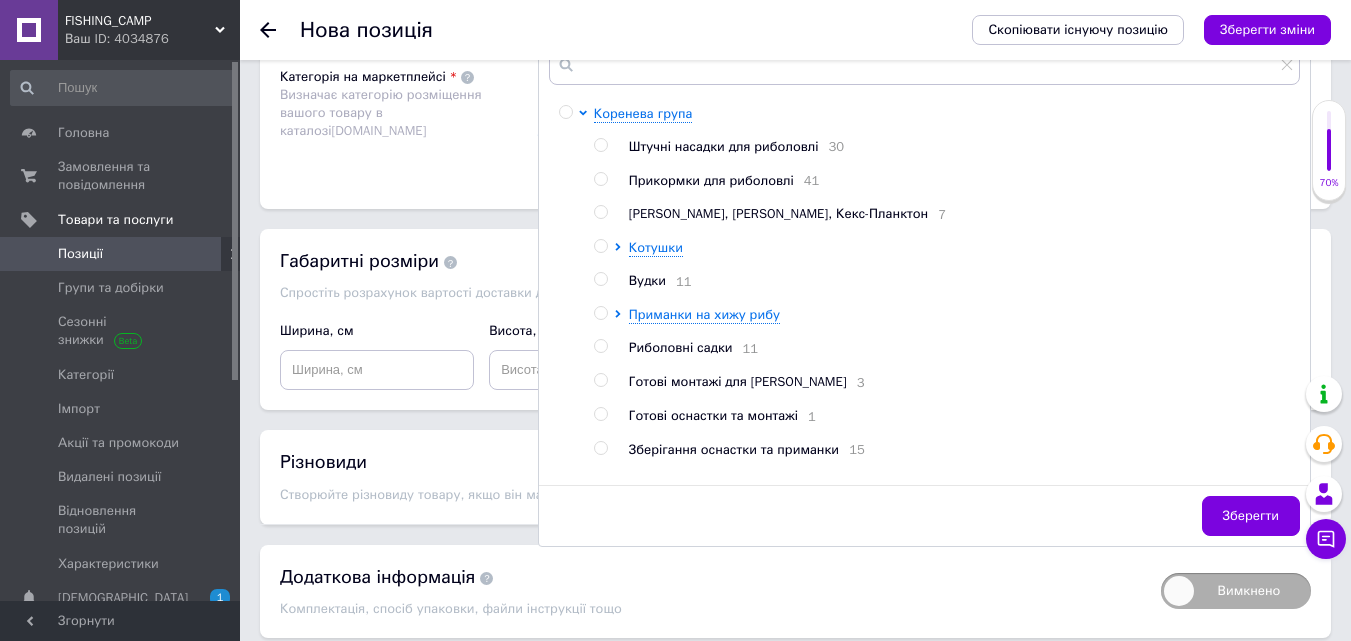 scroll, scrollTop: 1495, scrollLeft: 0, axis: vertical 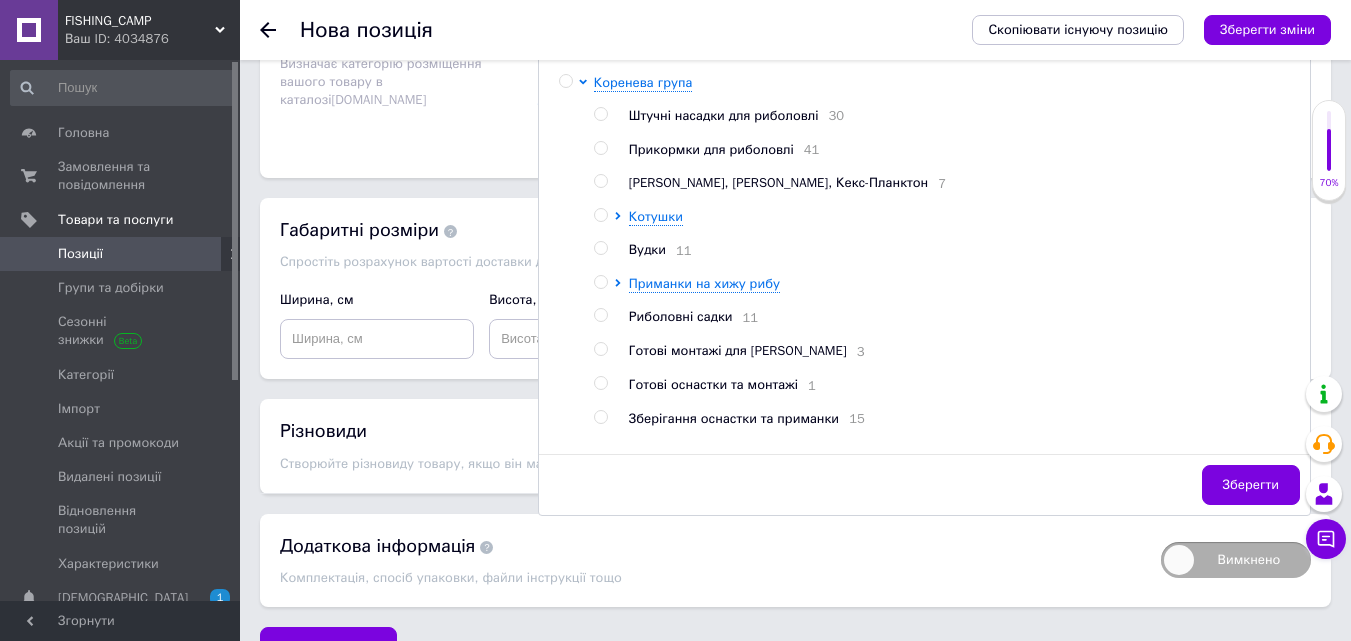 click at bounding box center (600, 248) 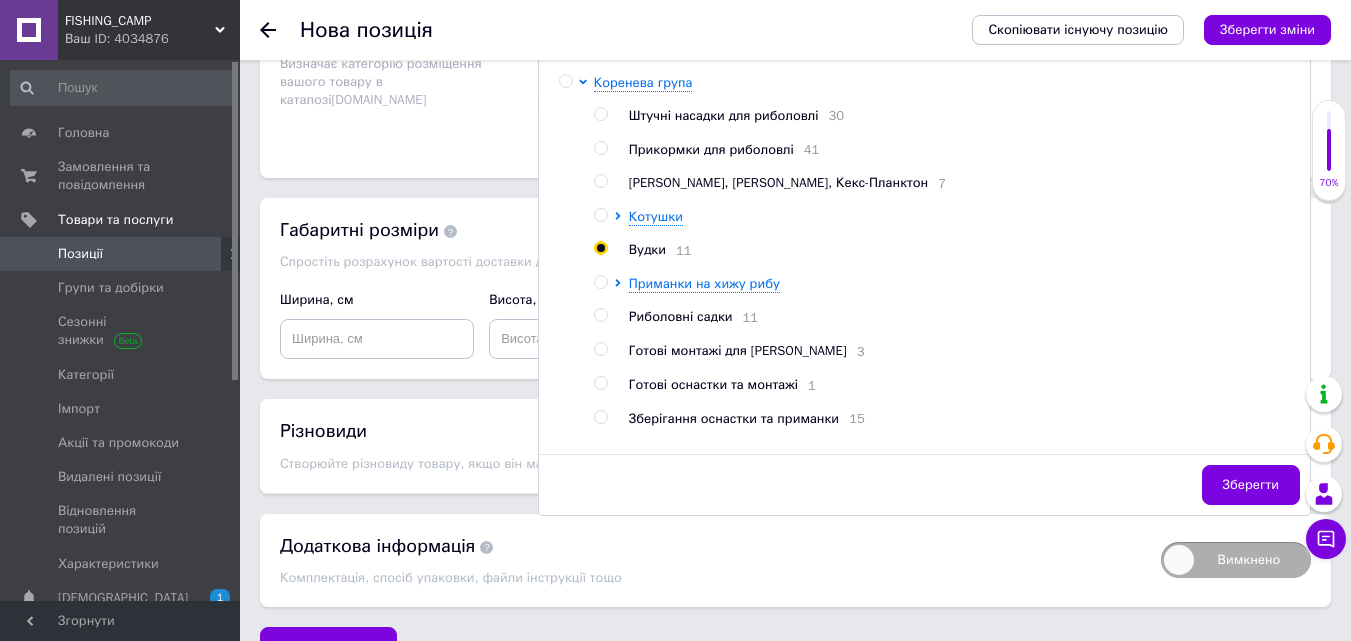 radio on "true" 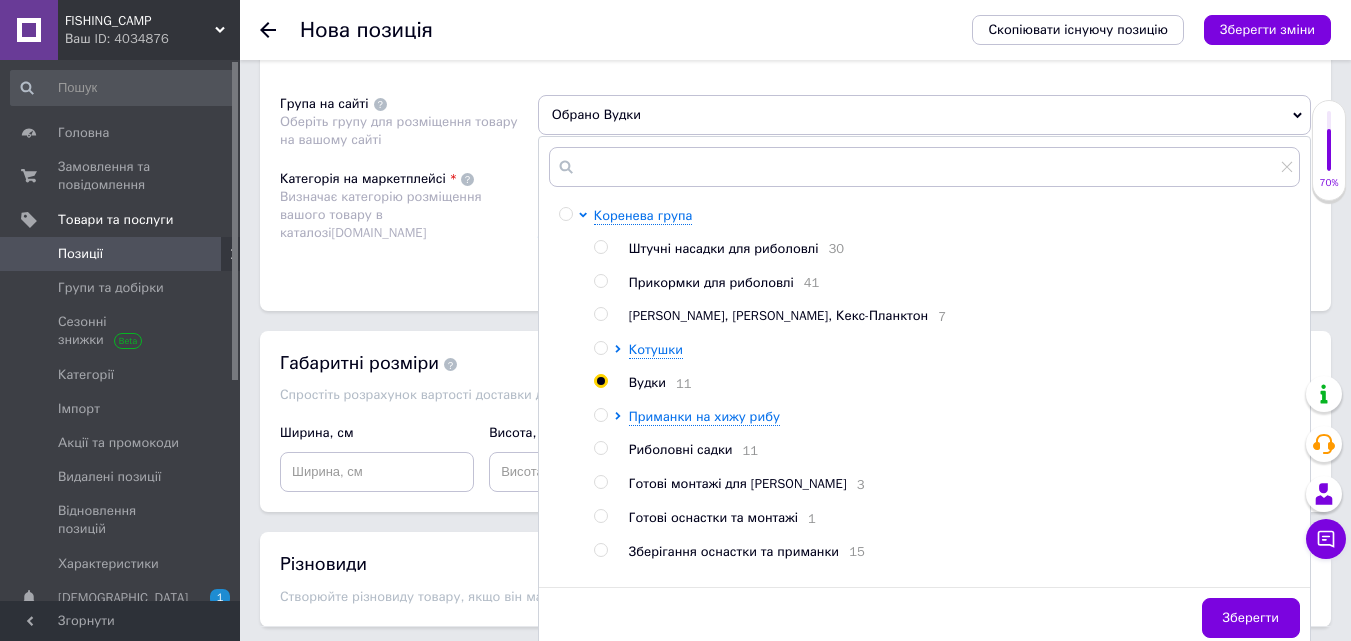 scroll, scrollTop: 1387, scrollLeft: 0, axis: vertical 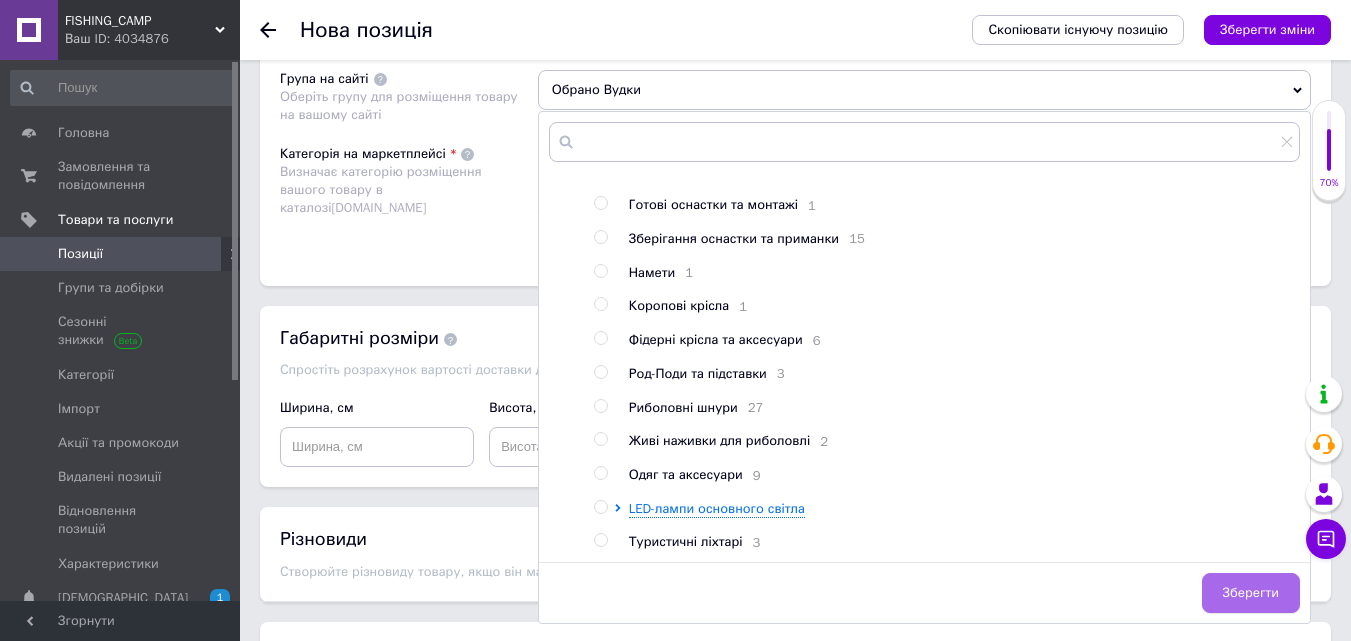 click on "Зберегти" at bounding box center [1251, 593] 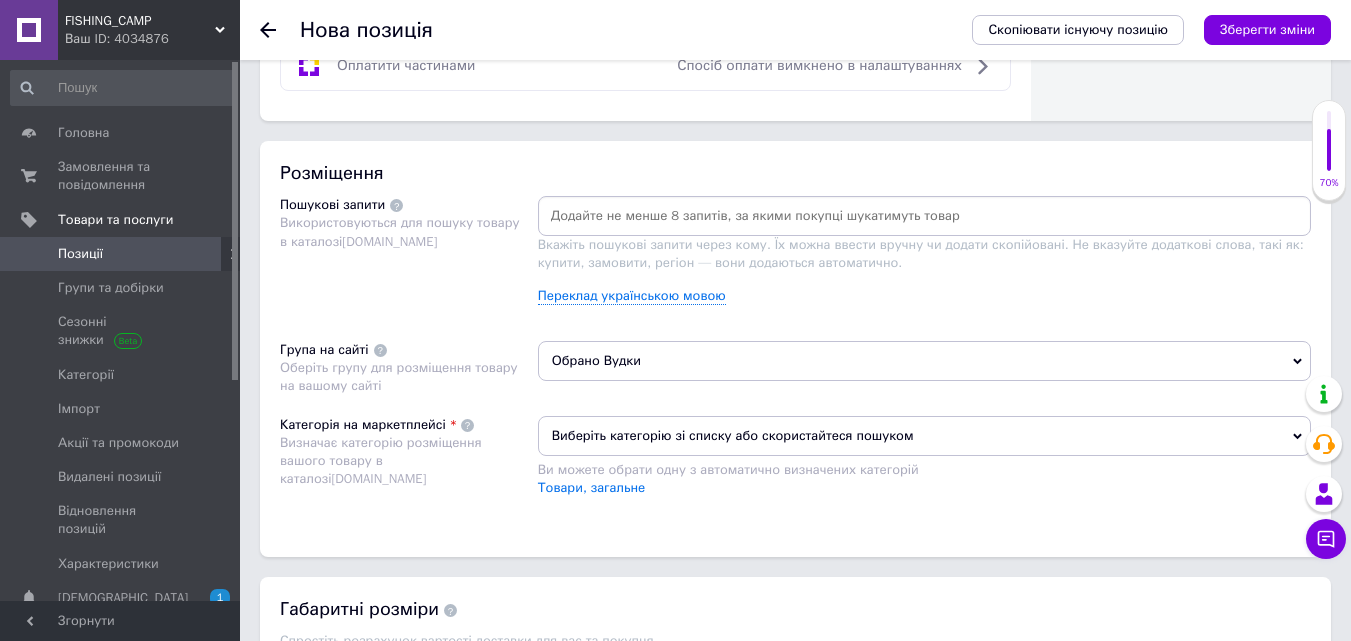 scroll, scrollTop: 1087, scrollLeft: 0, axis: vertical 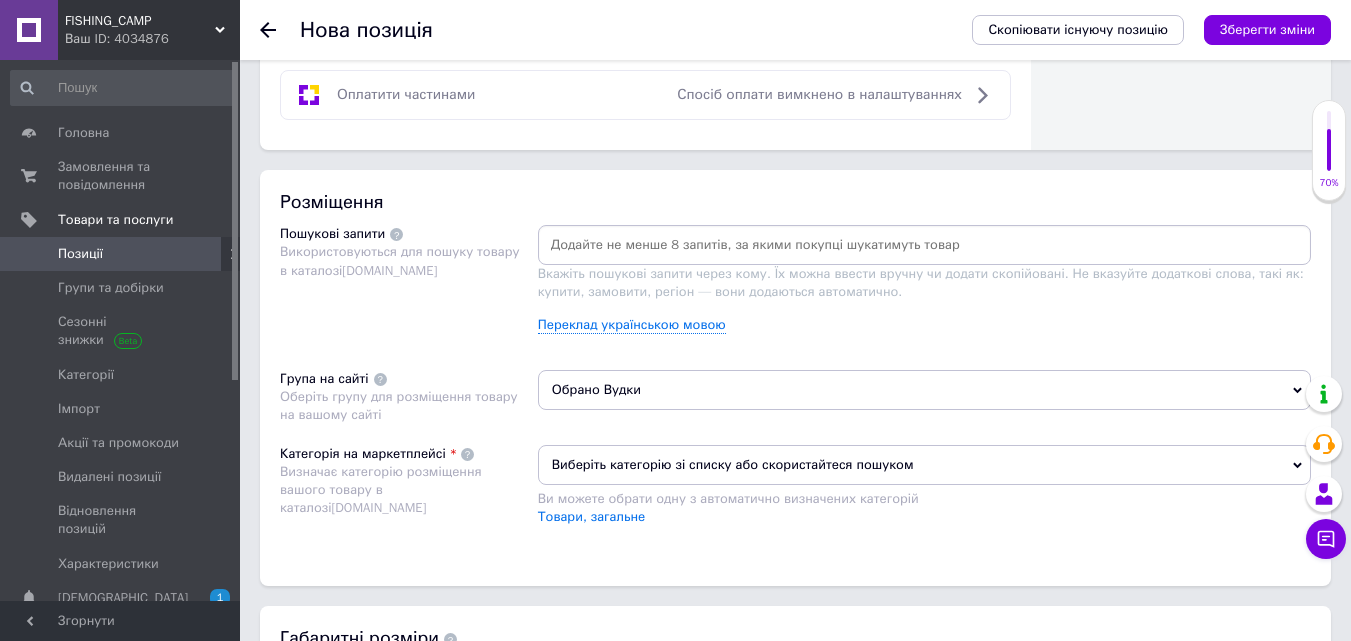 click at bounding box center [924, 245] 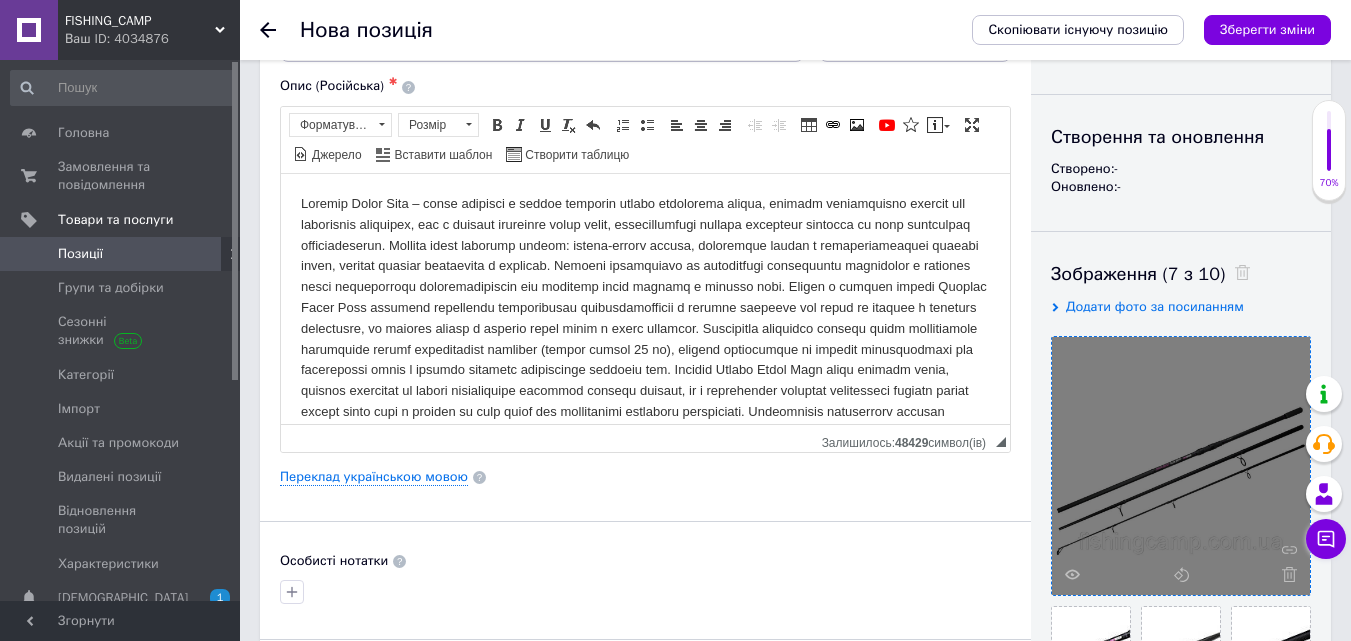 scroll, scrollTop: 0, scrollLeft: 0, axis: both 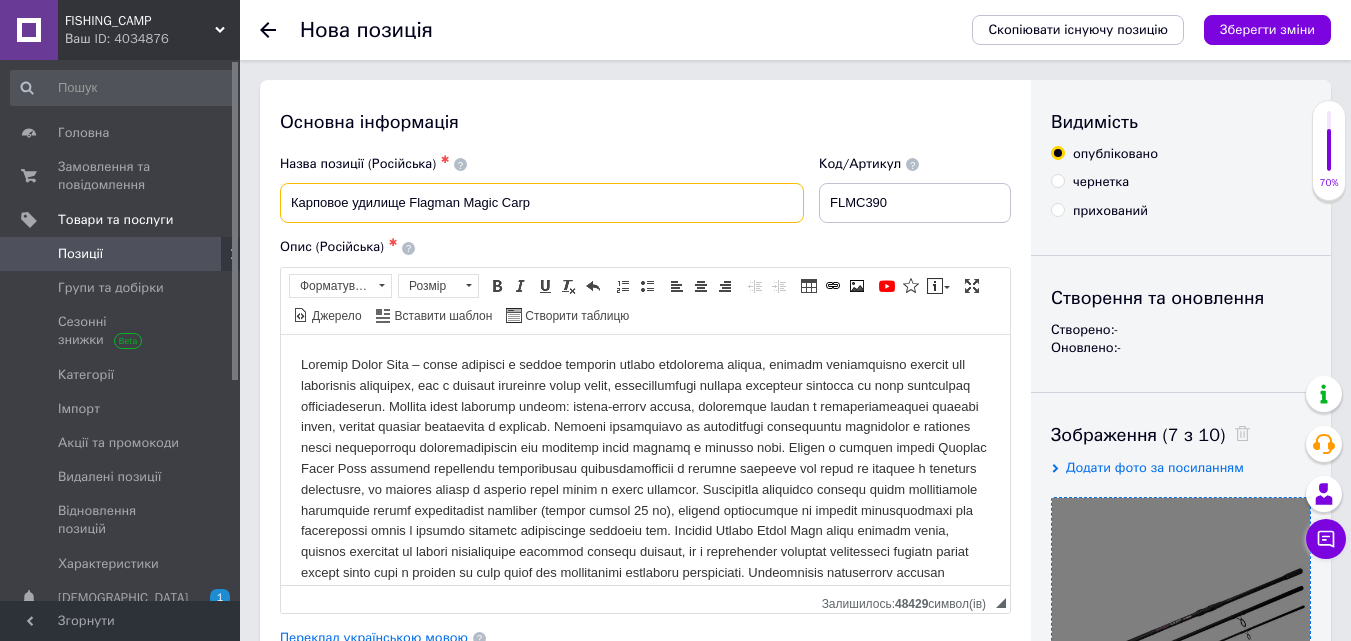 click on "Карповое удилище Flagman Magic Carp" at bounding box center (542, 203) 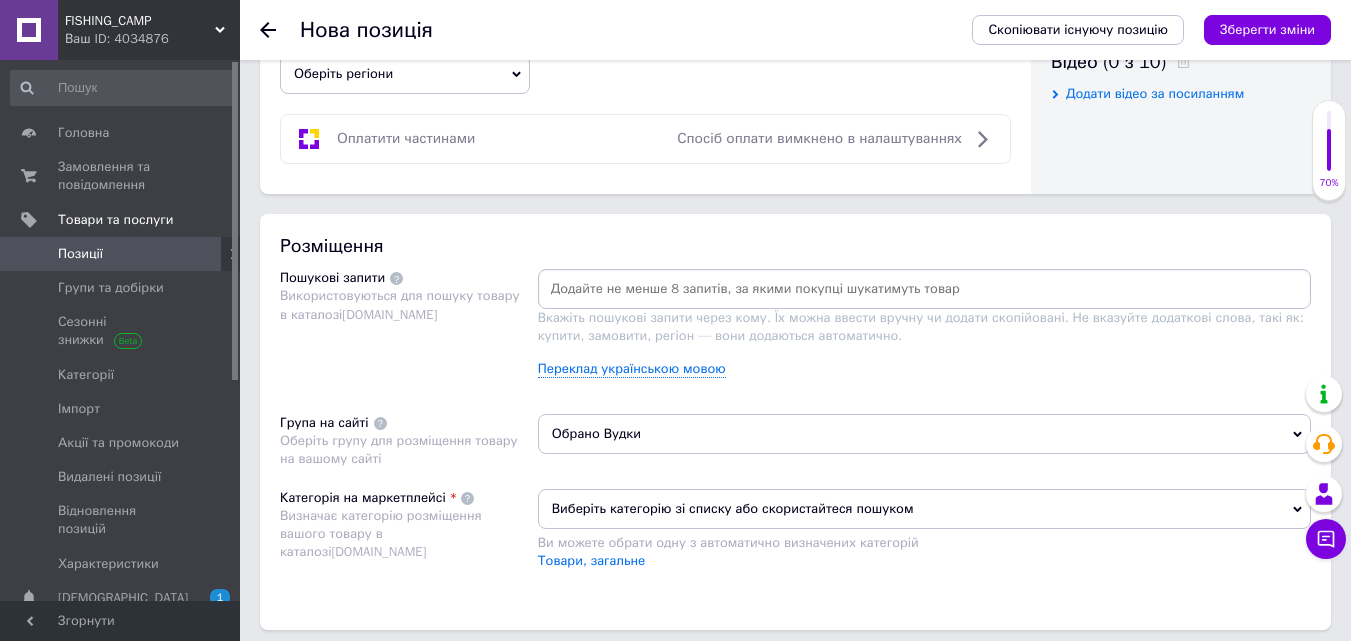 scroll, scrollTop: 1100, scrollLeft: 0, axis: vertical 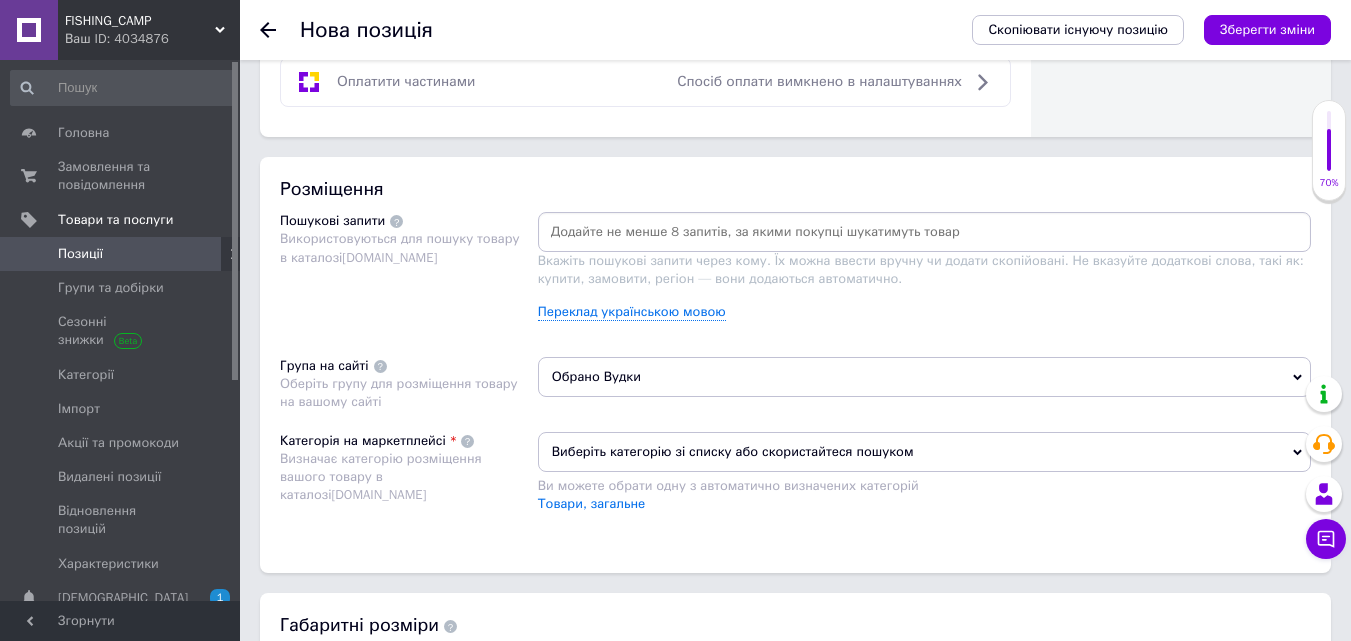 click at bounding box center (924, 232) 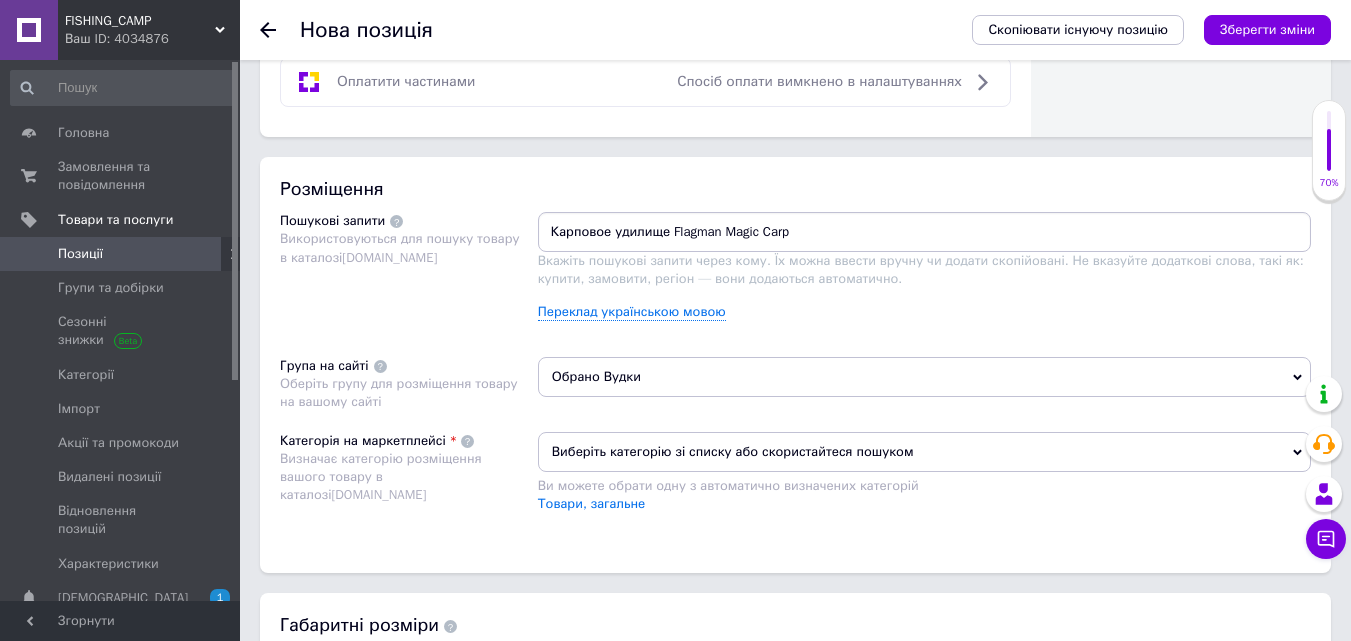drag, startPoint x: 670, startPoint y: 234, endPoint x: 875, endPoint y: 238, distance: 205.03902 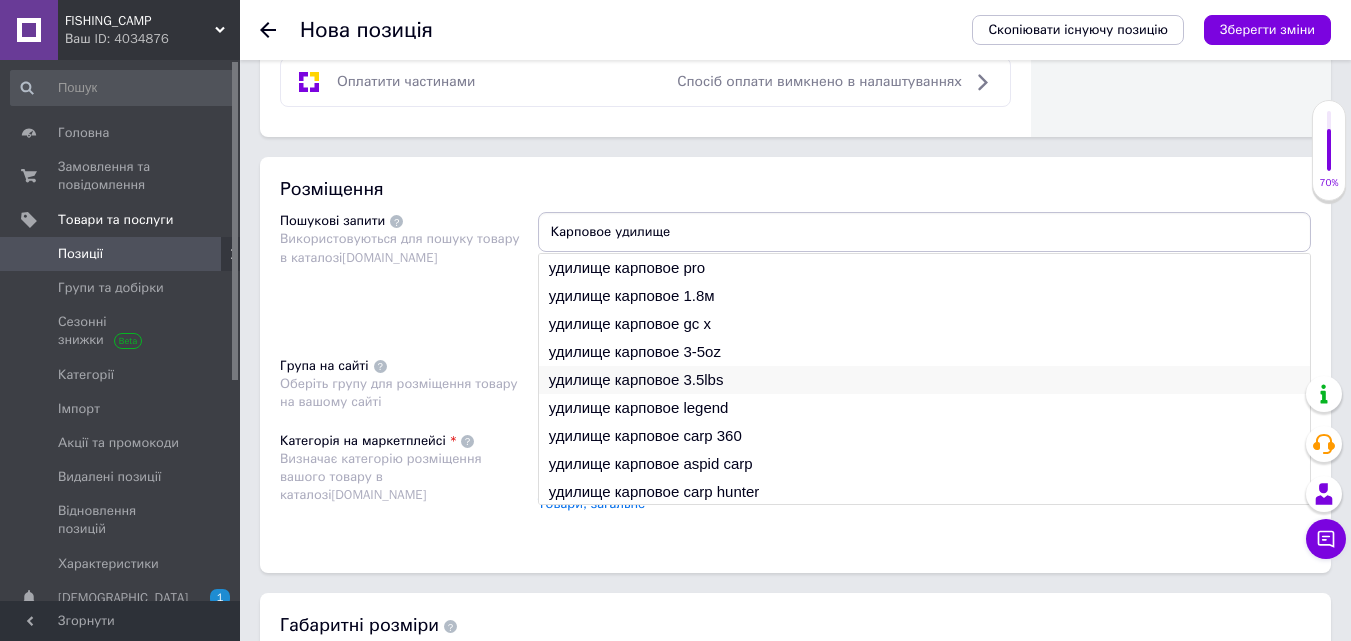 type on "Карповое удилище" 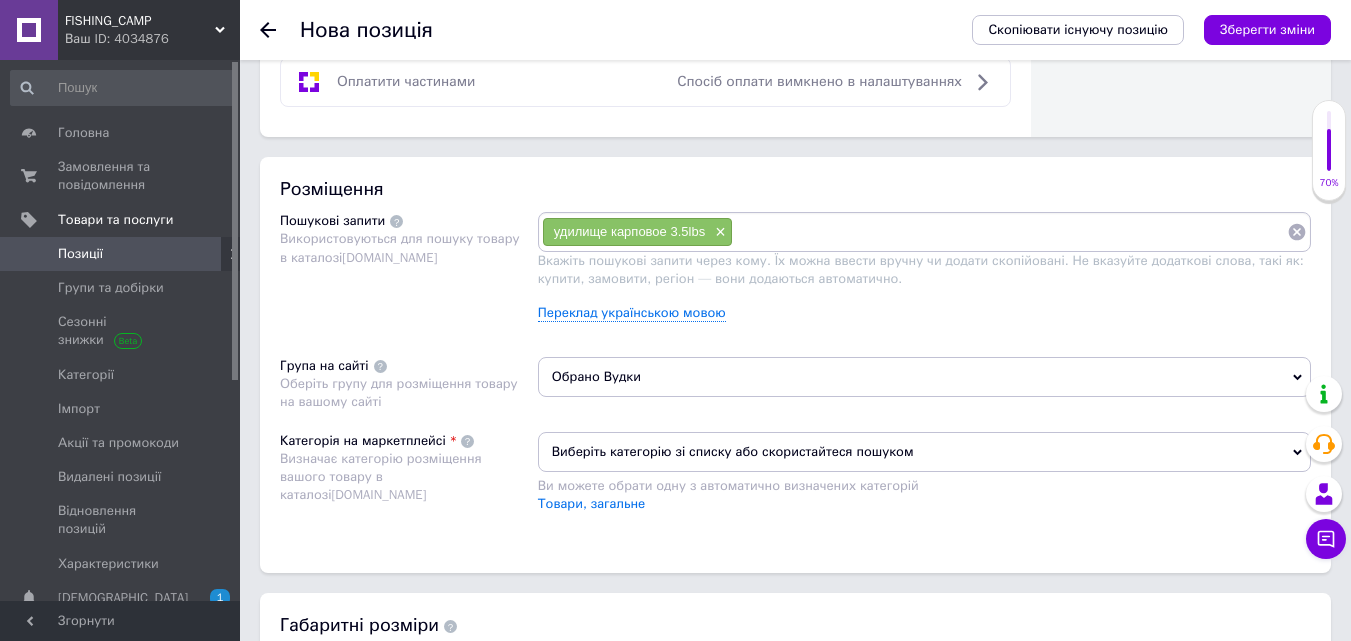 click at bounding box center (1010, 232) 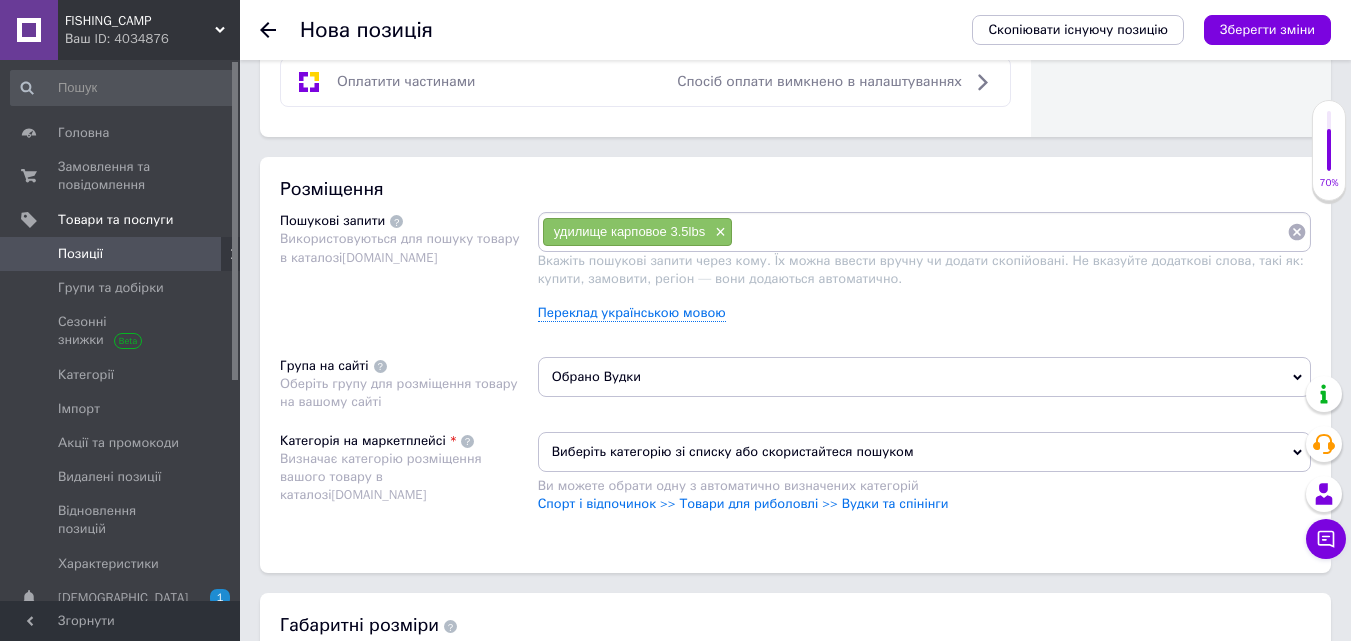 paste on "Карповое удилище Flagman Magic Carp" 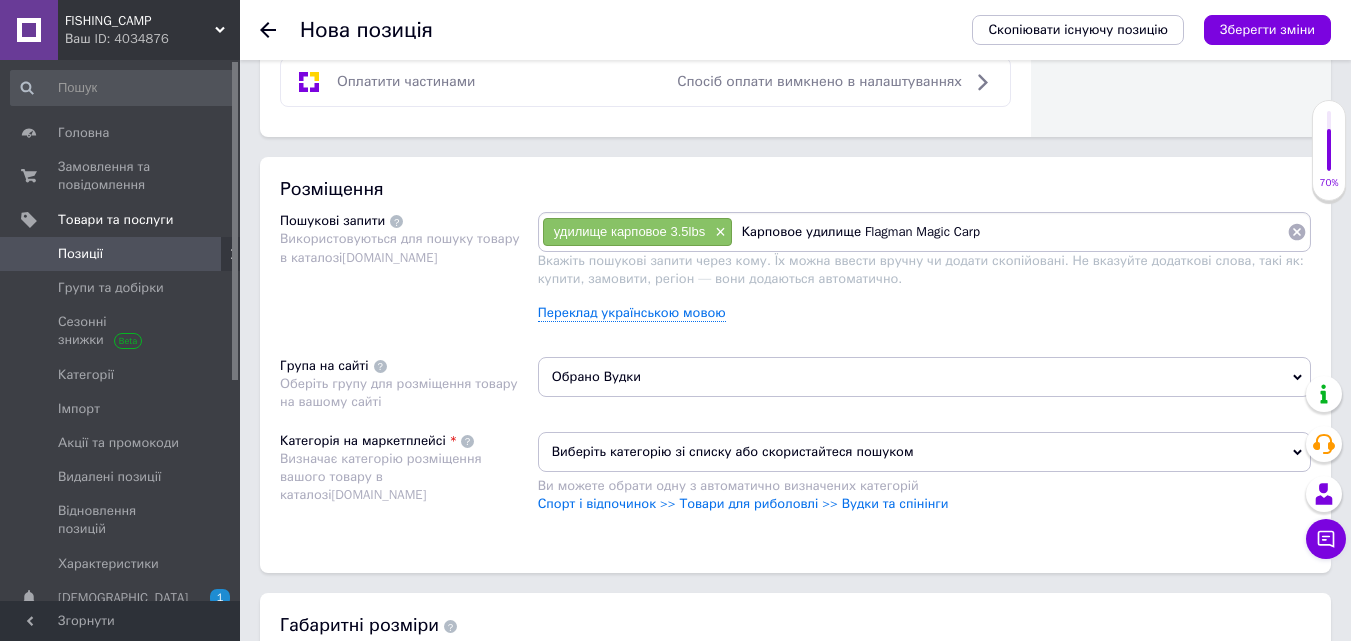 click on "Карповое удилище Flagman Magic Carp" at bounding box center (1010, 232) 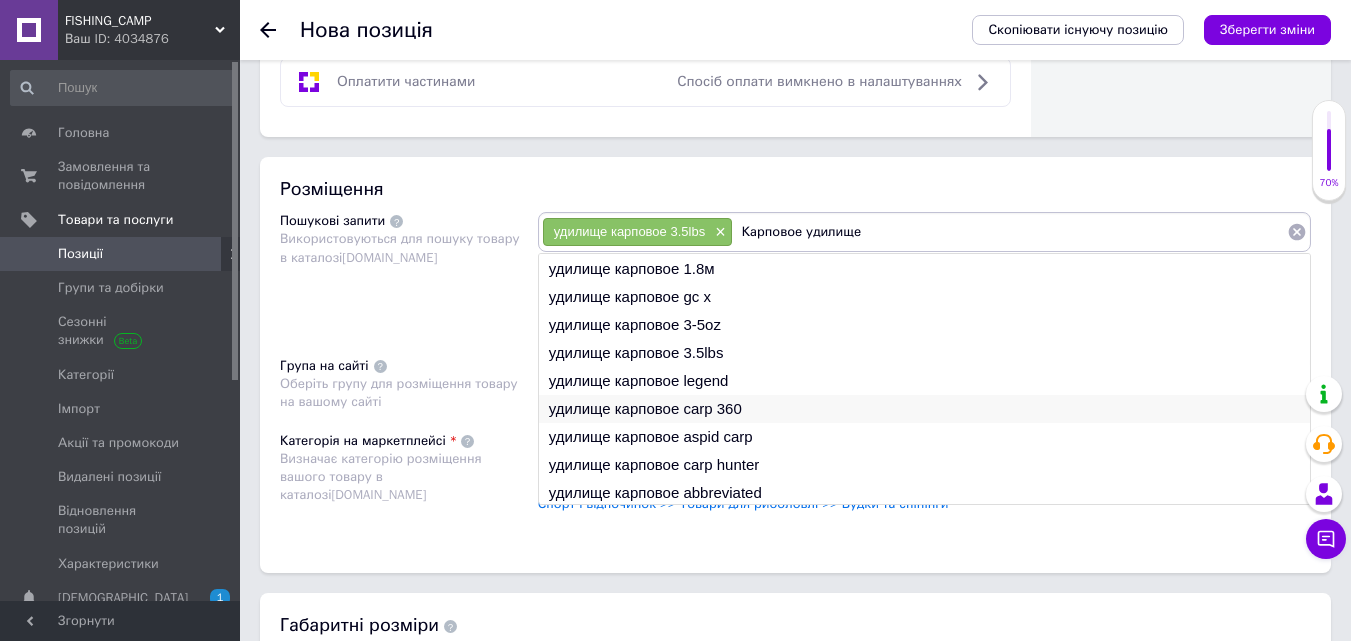 scroll, scrollTop: 30, scrollLeft: 0, axis: vertical 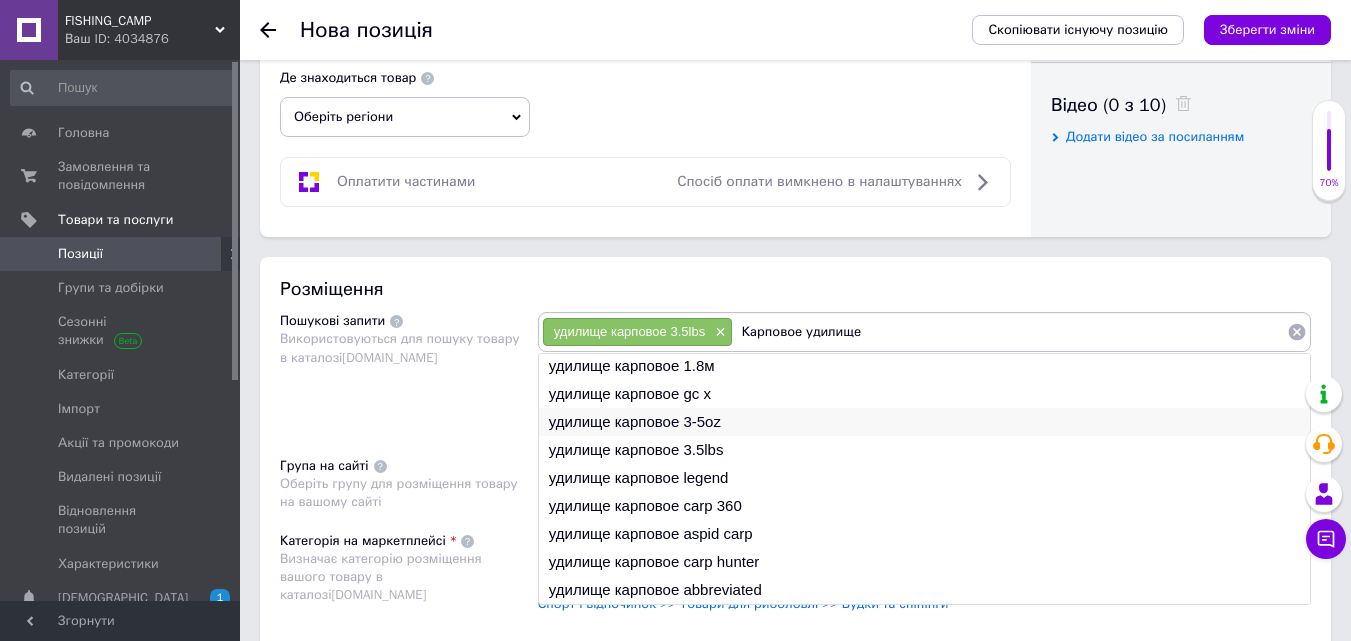 type on "Карповое удилище" 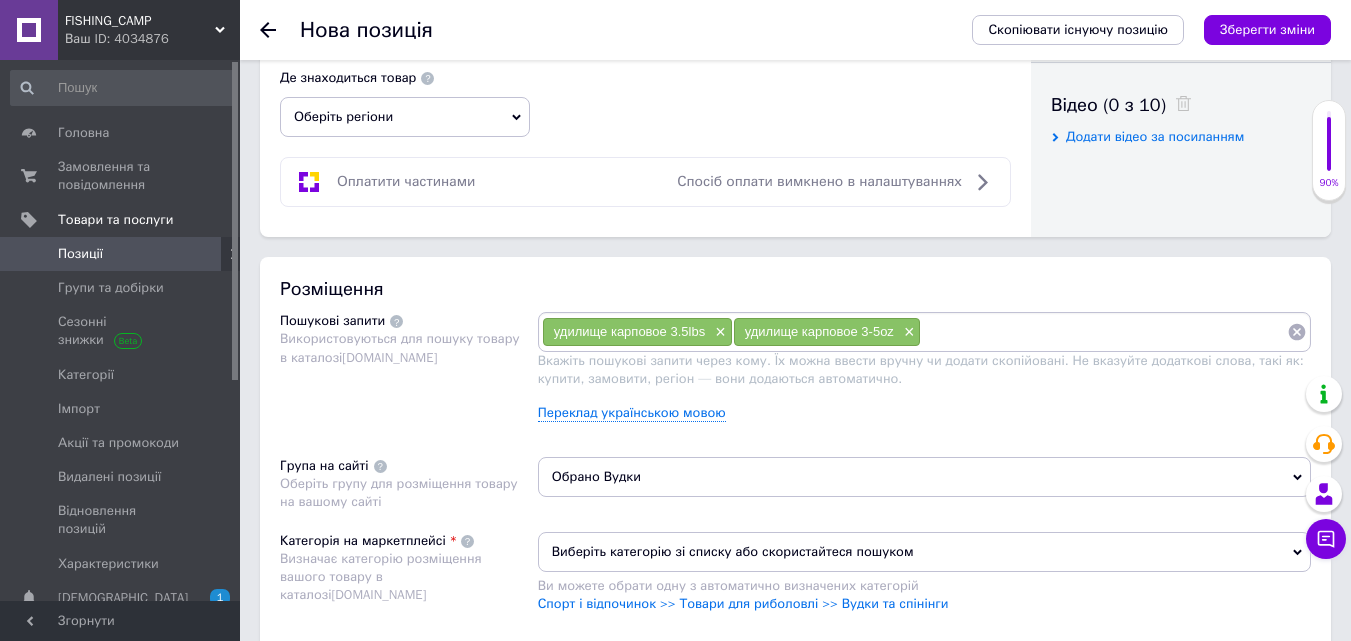 click at bounding box center [1104, 332] 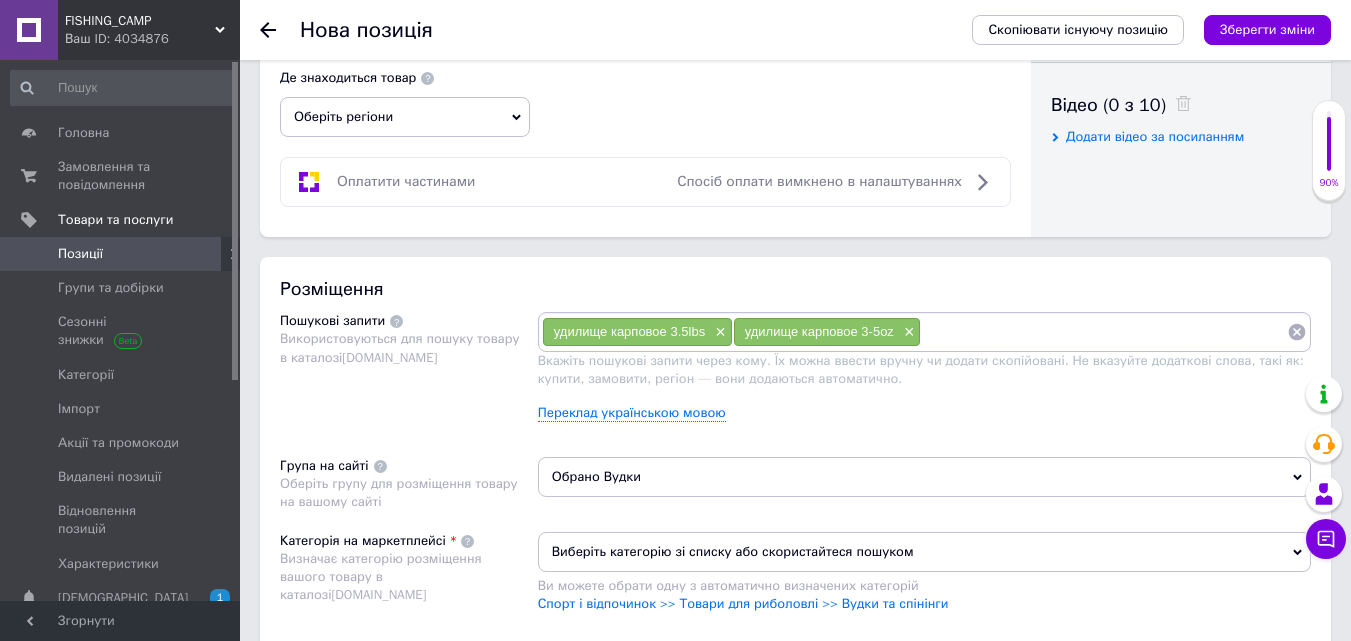 paste on "Карповое удилище Flagman Magic Carp" 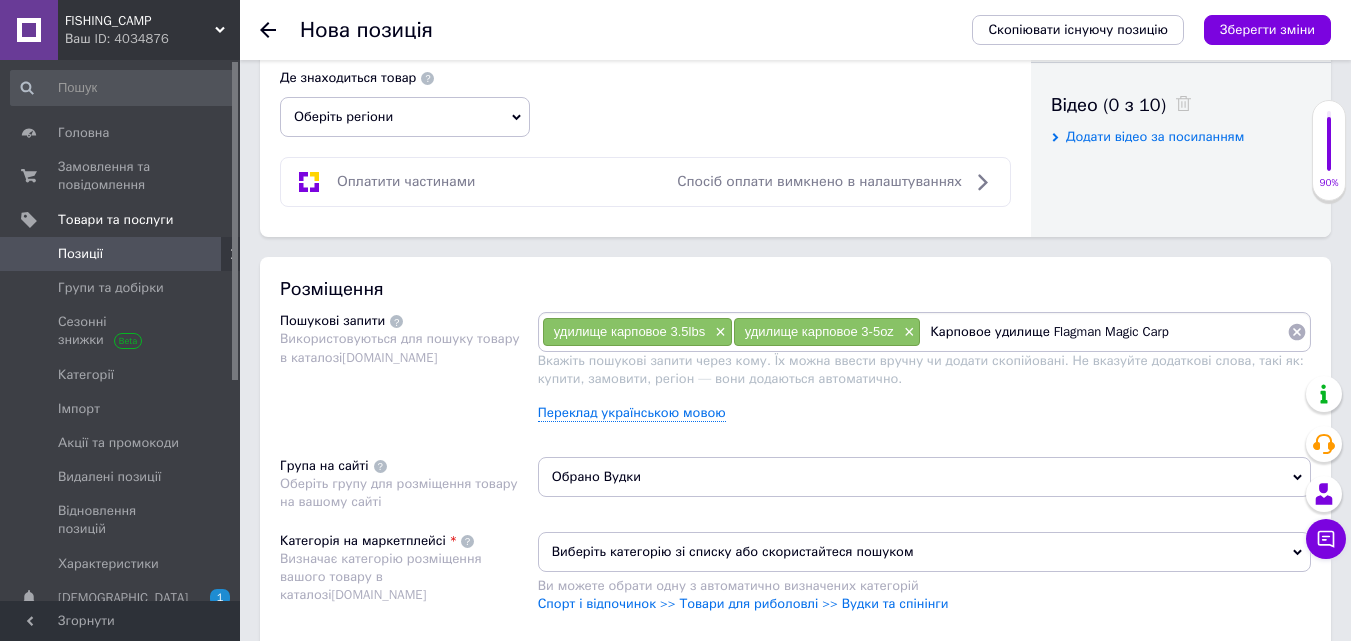 drag, startPoint x: 931, startPoint y: 333, endPoint x: 1051, endPoint y: 341, distance: 120.26637 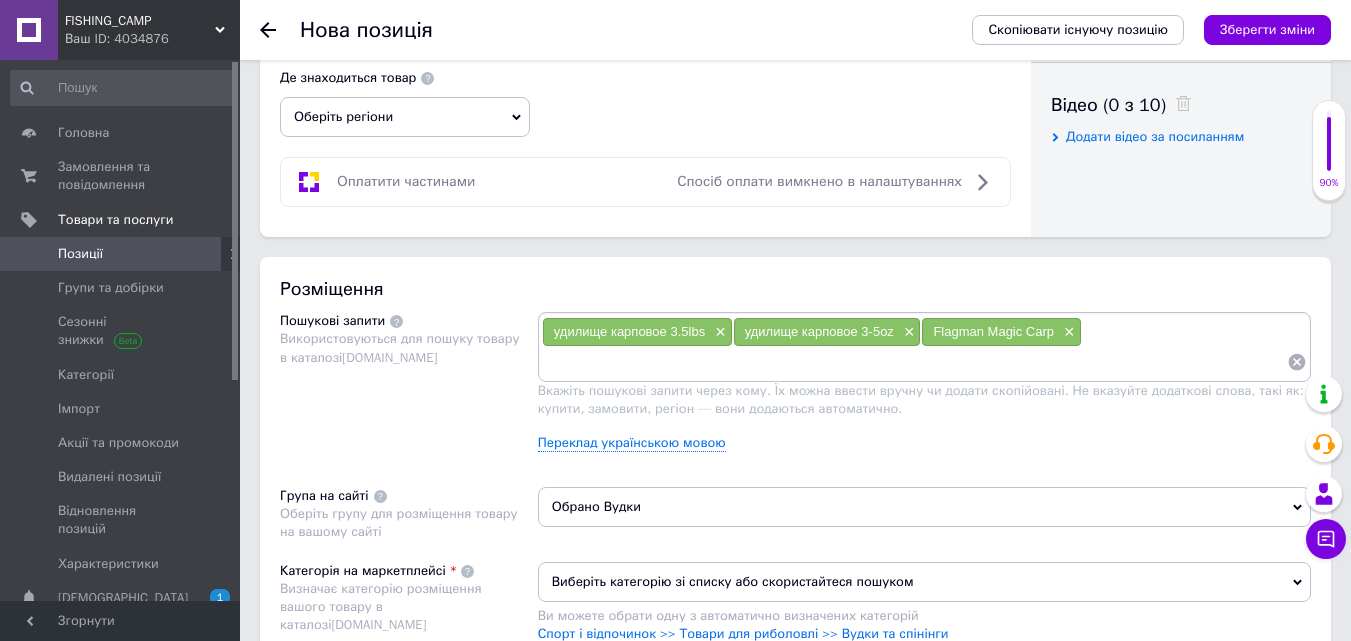 click at bounding box center [914, 362] 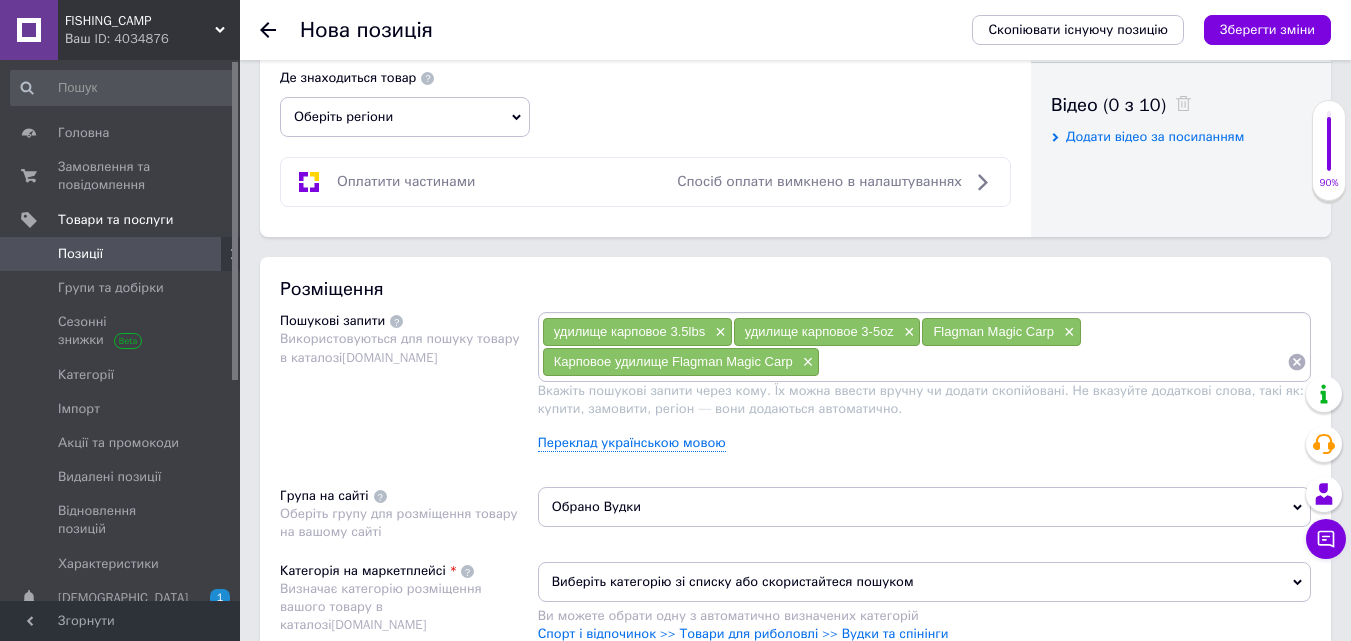 paste on "Карповое удилище Flagman Magic Carp" 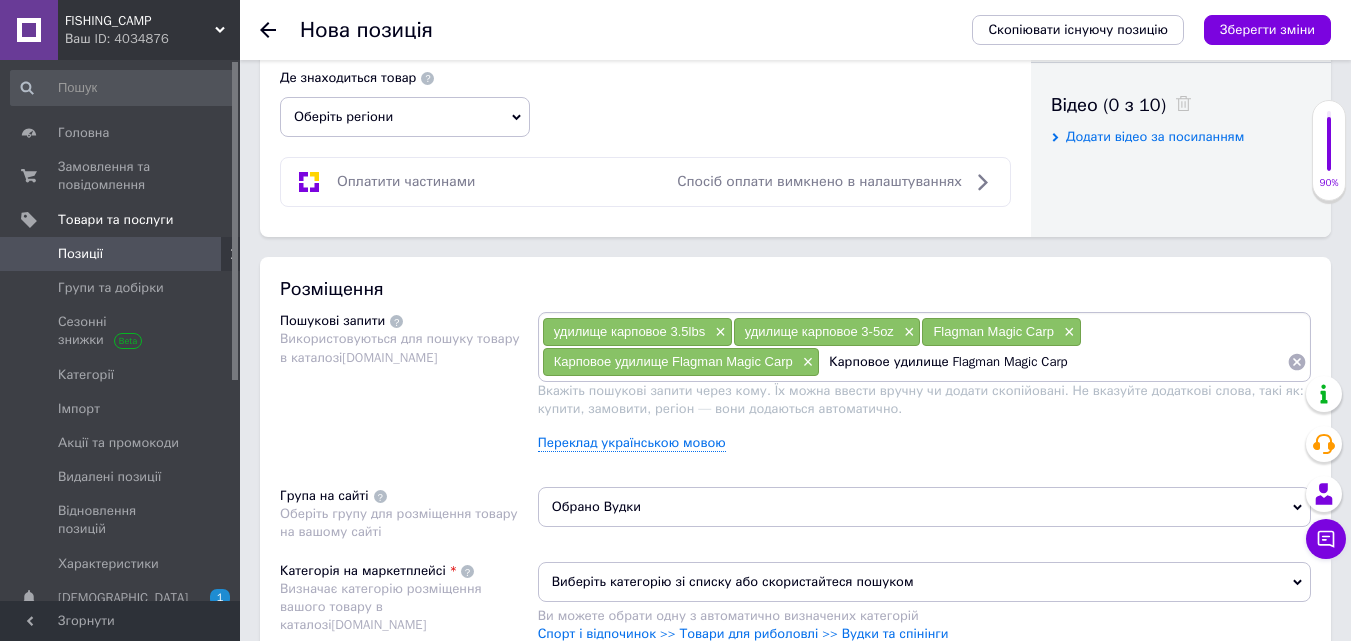 drag, startPoint x: 942, startPoint y: 361, endPoint x: 1129, endPoint y: 345, distance: 187.68324 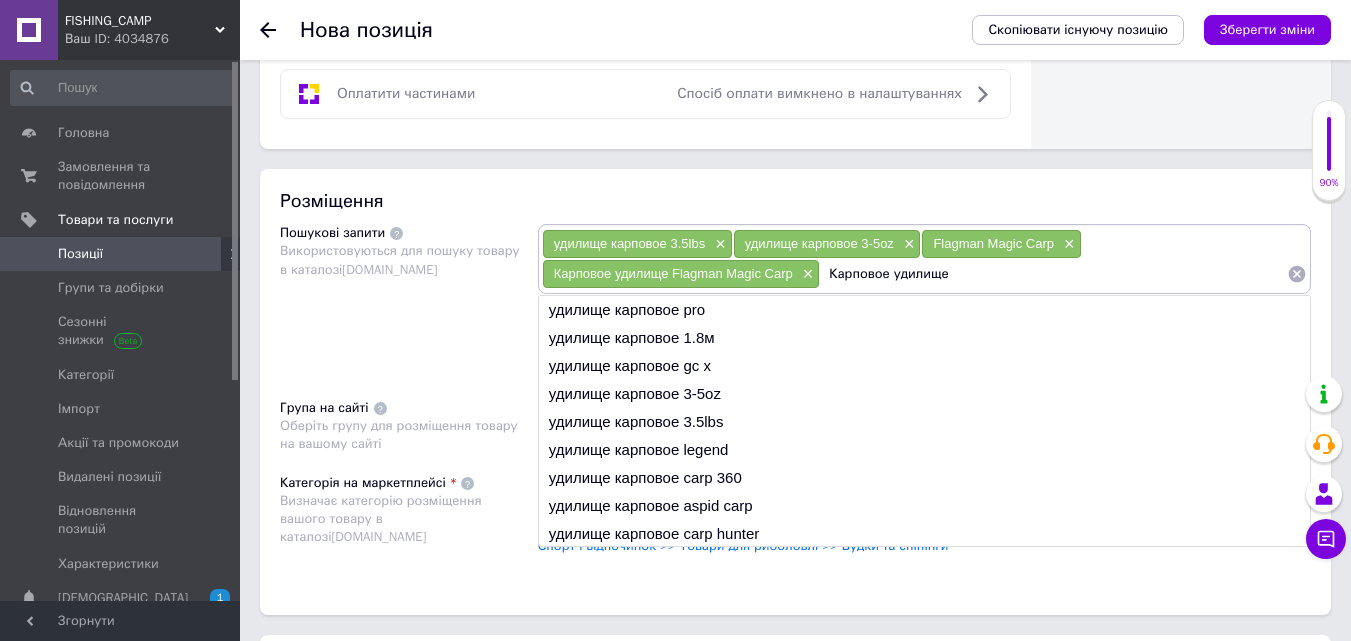 scroll, scrollTop: 1100, scrollLeft: 0, axis: vertical 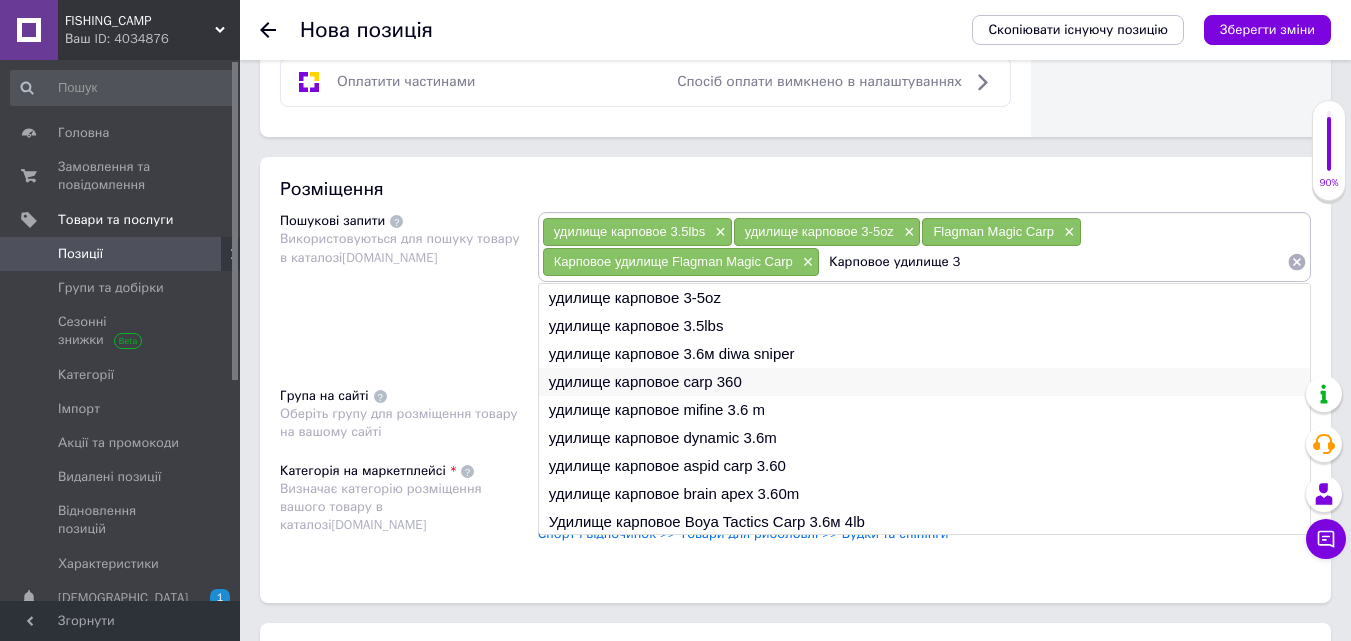 type on "Карповое удилище 3" 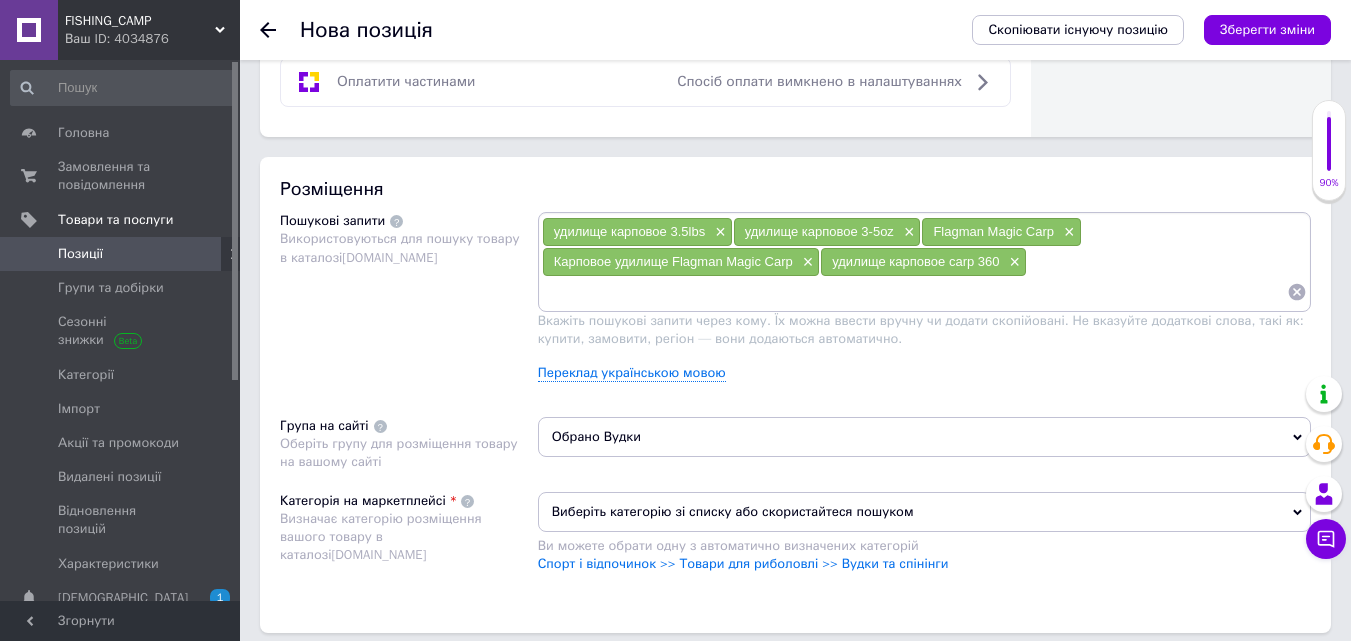 click on "удилище карповое 3.5lbs × удилище карповое 3-5oz × Flagman Magic Carp × Карповое удилище Flagman Magic Carp × удилище карповое carp 360 ×" at bounding box center [924, 262] 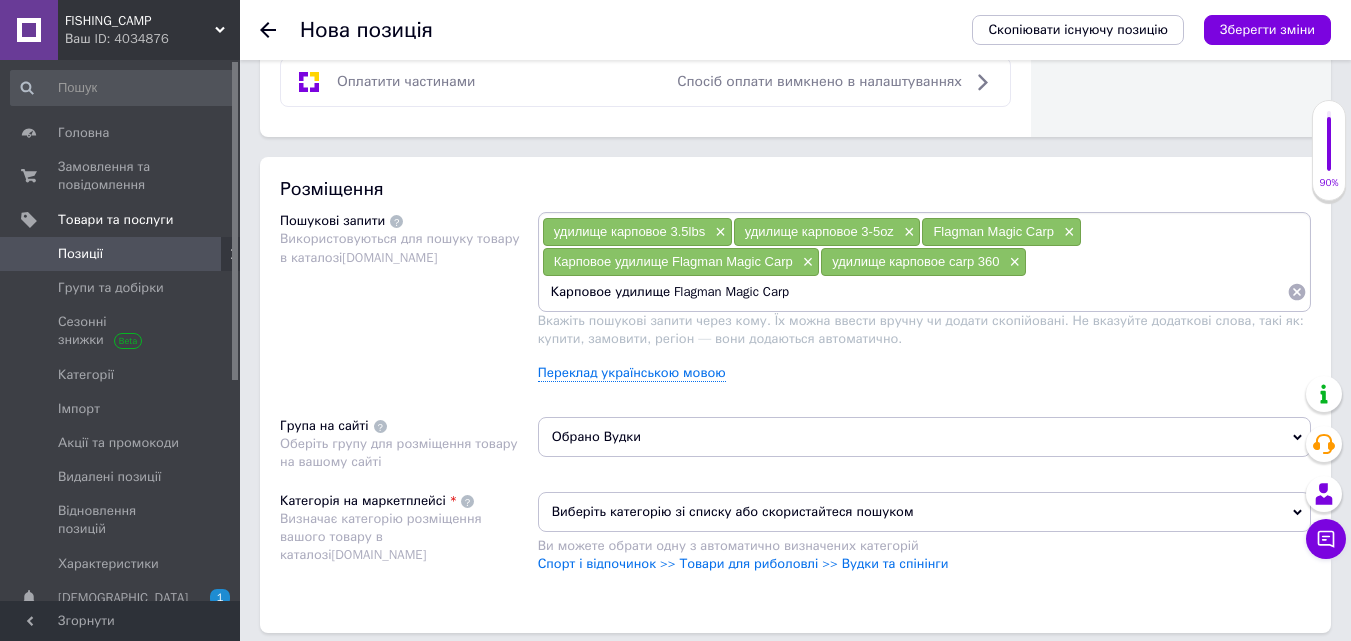 drag, startPoint x: 664, startPoint y: 297, endPoint x: 922, endPoint y: 295, distance: 258.00775 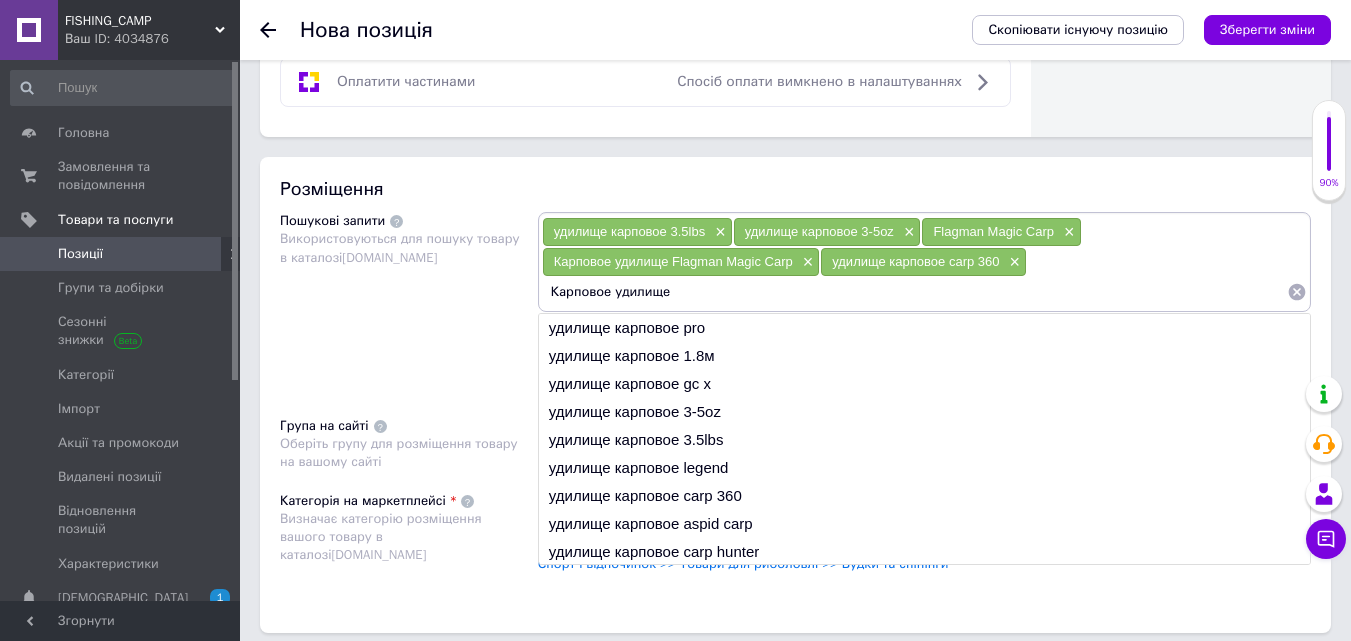 click on "Карповое удилище" at bounding box center (914, 292) 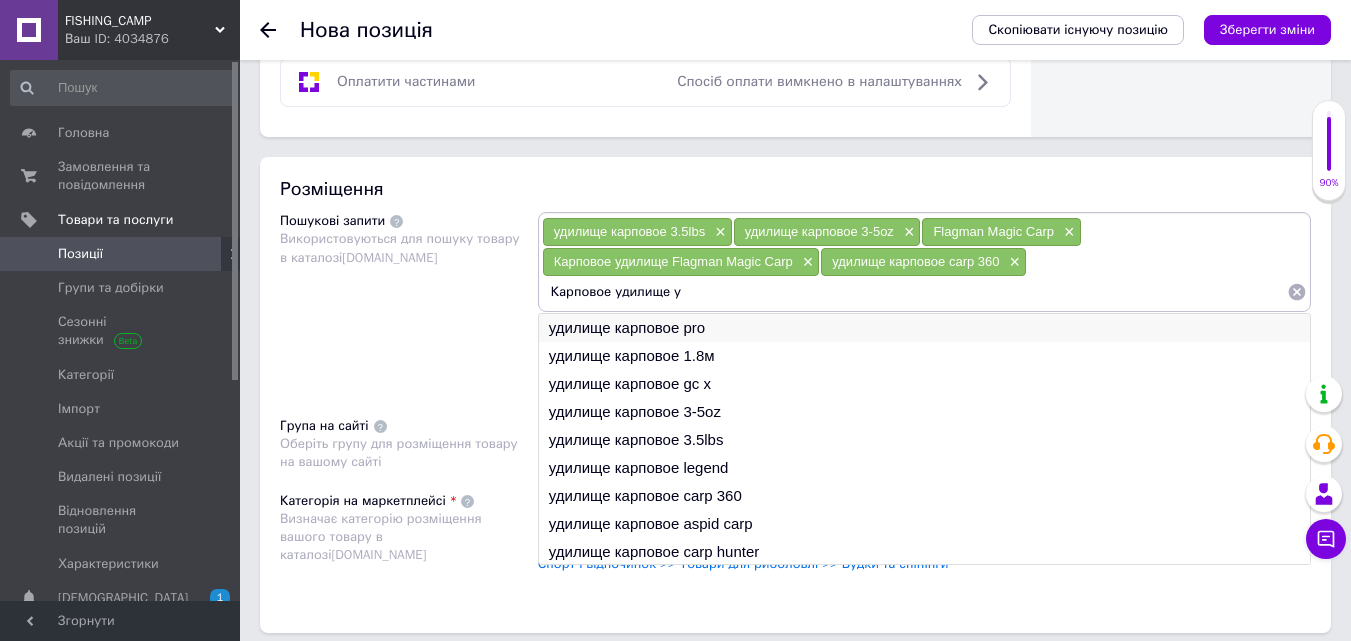 type on "Карповое удилище у" 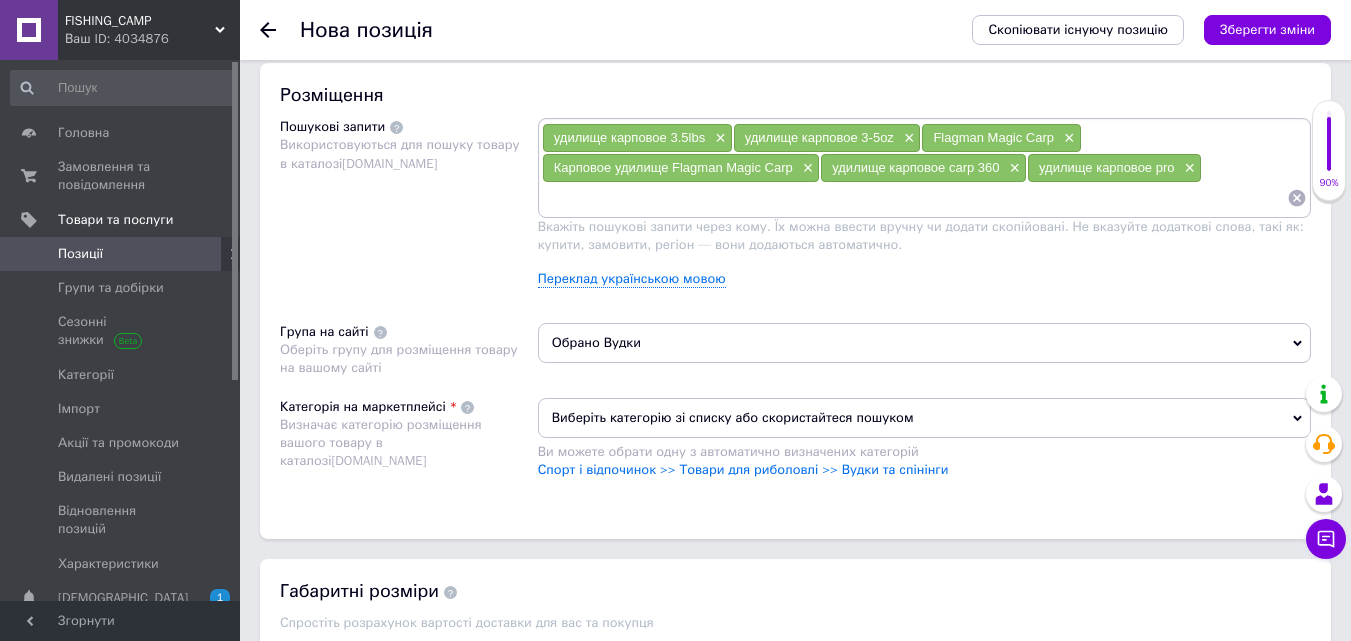 scroll, scrollTop: 1200, scrollLeft: 0, axis: vertical 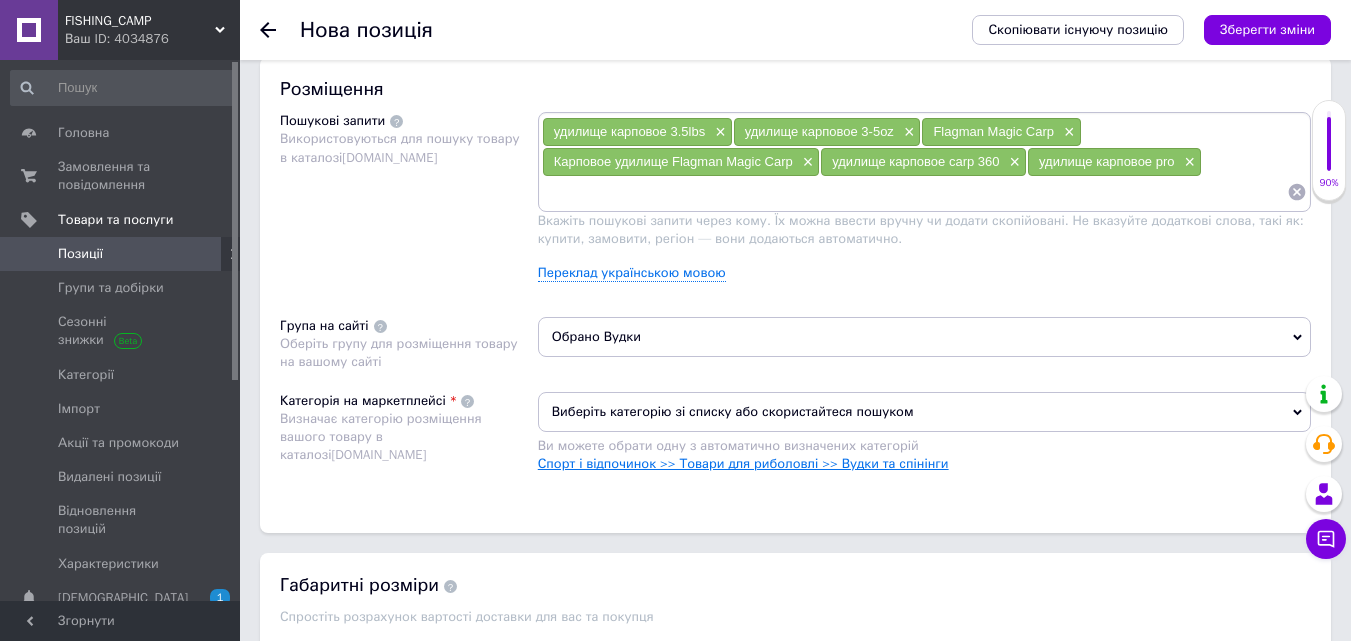 click on "Спорт і відпочинок >> Товари для риболовлі >> Вудки та спінінги" at bounding box center (743, 463) 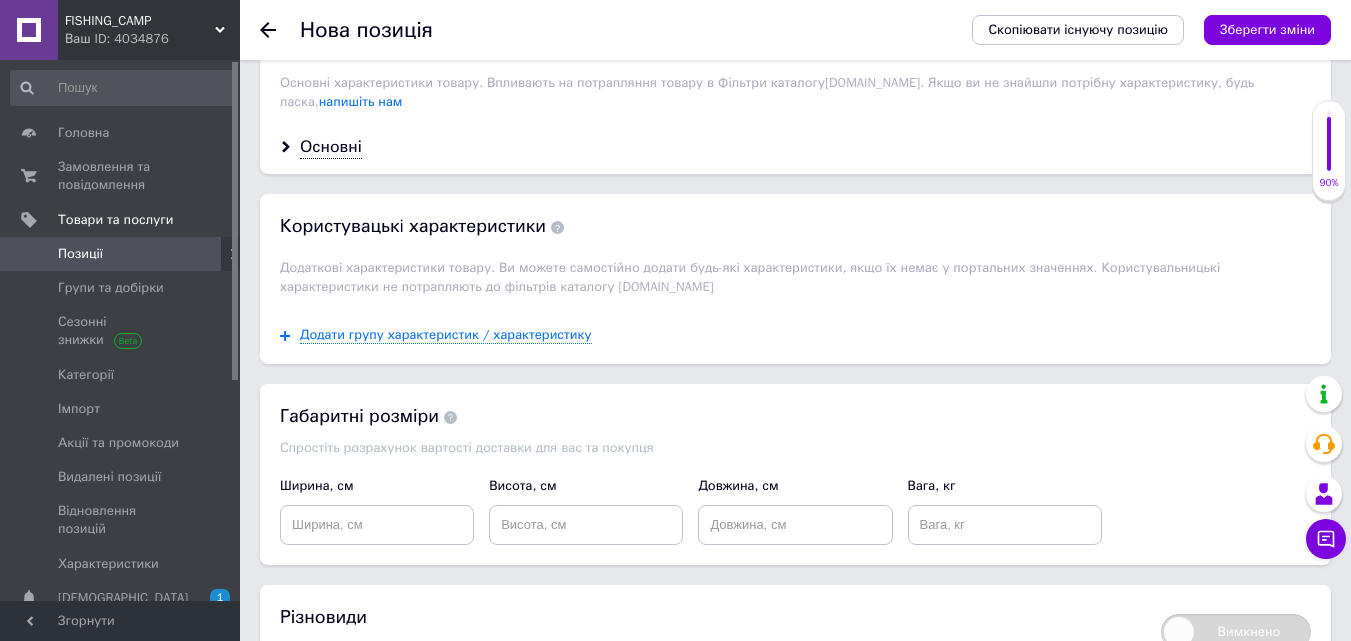 scroll, scrollTop: 1756, scrollLeft: 0, axis: vertical 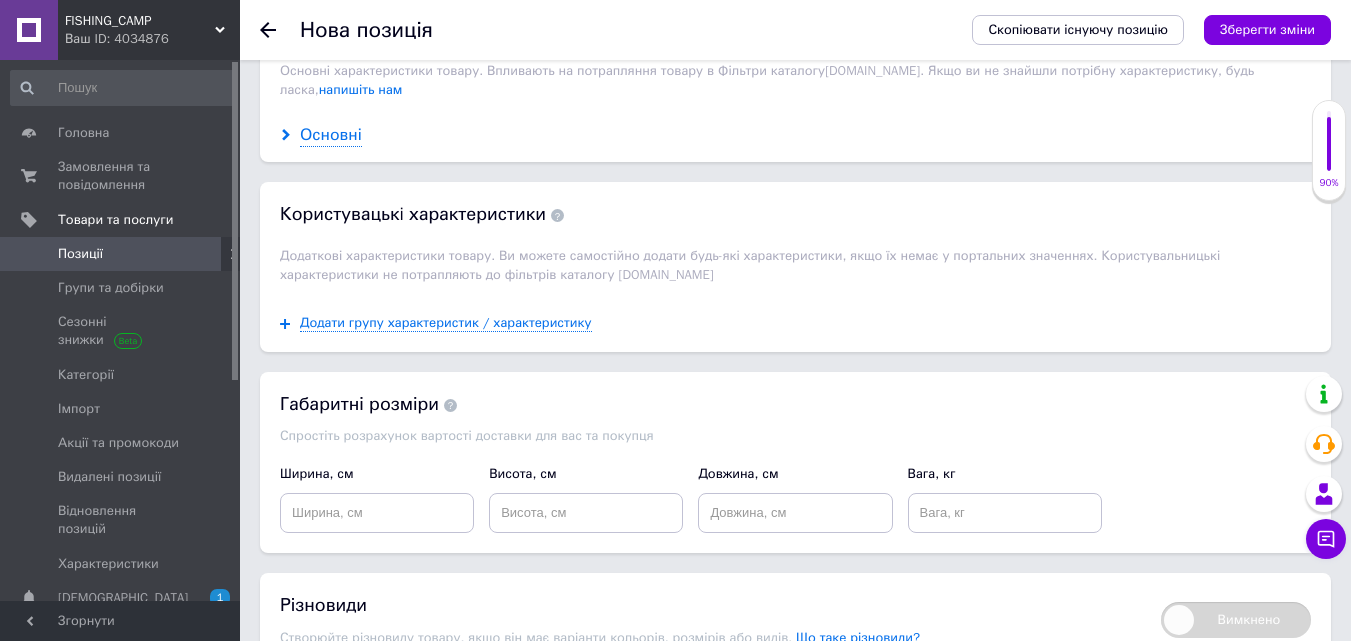 click on "Основні" at bounding box center (331, 135) 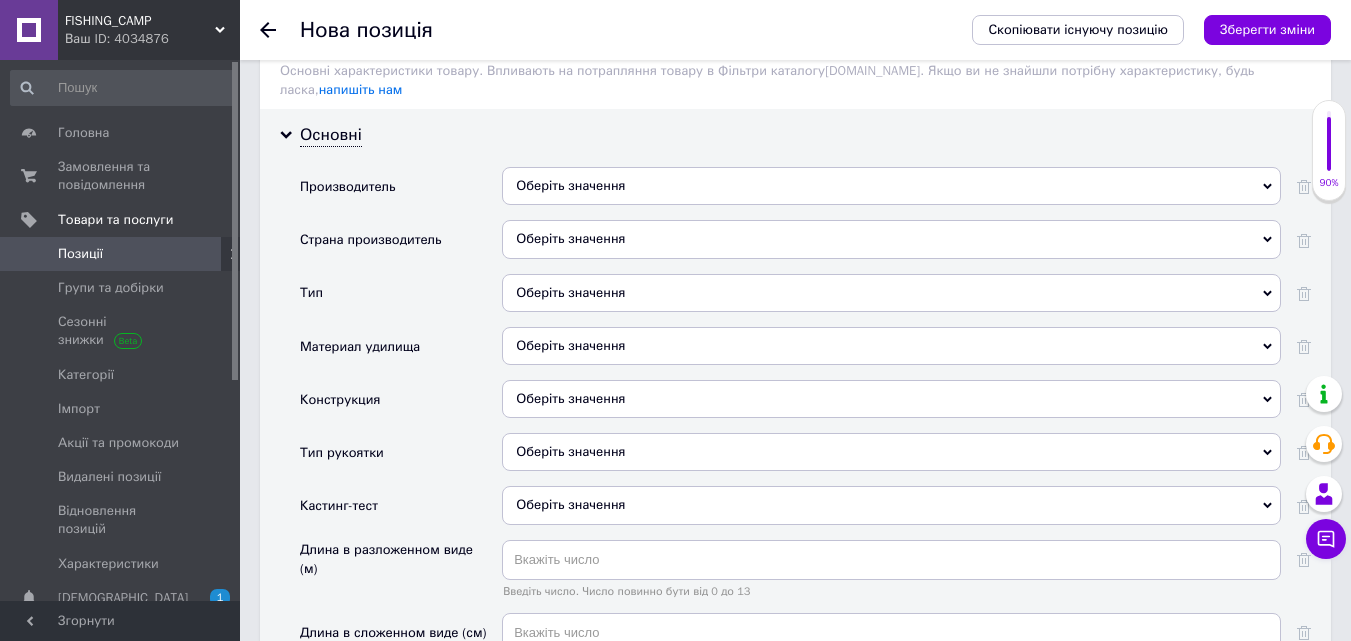 click on "Оберіть значення" at bounding box center (891, 186) 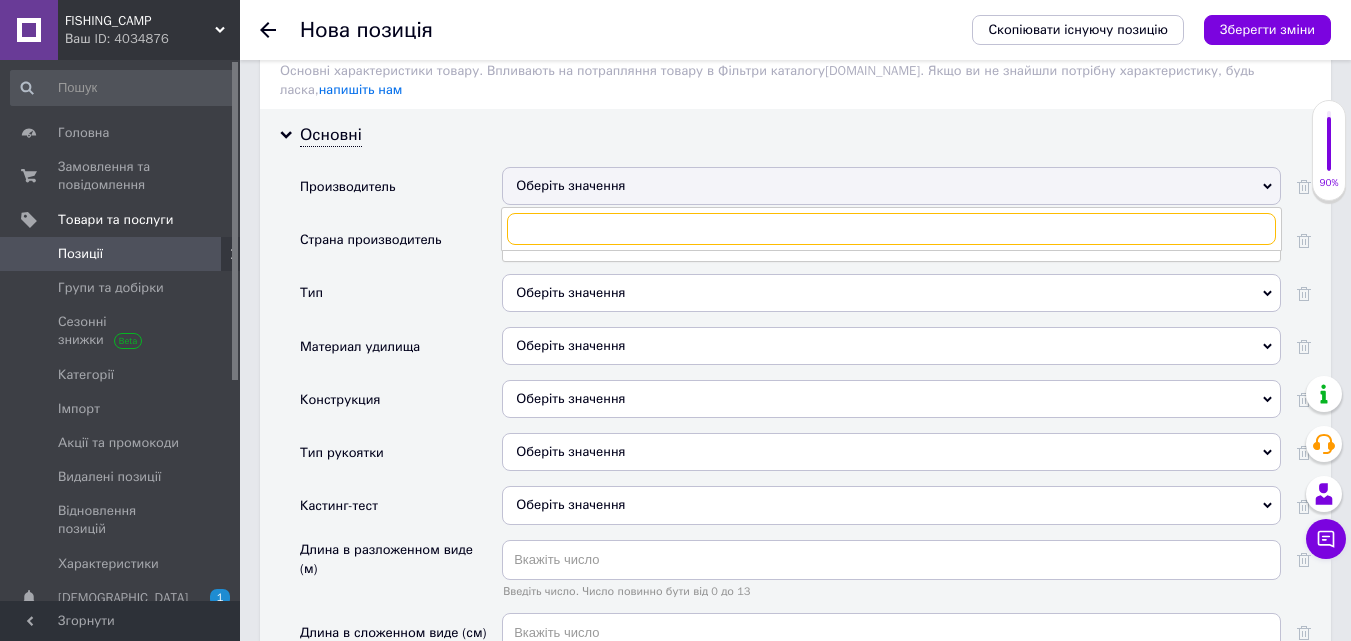 paste on "Карповое удилище Flagman Magic Carp" 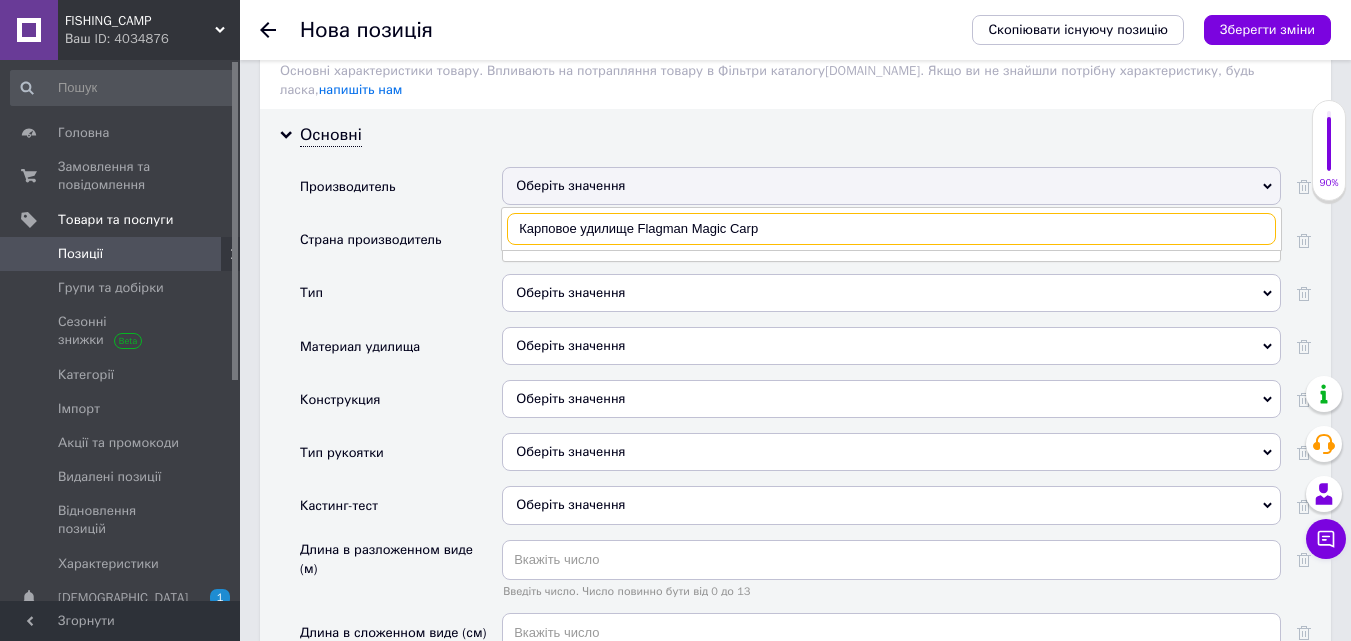 drag, startPoint x: 685, startPoint y: 210, endPoint x: 1359, endPoint y: 190, distance: 674.2967 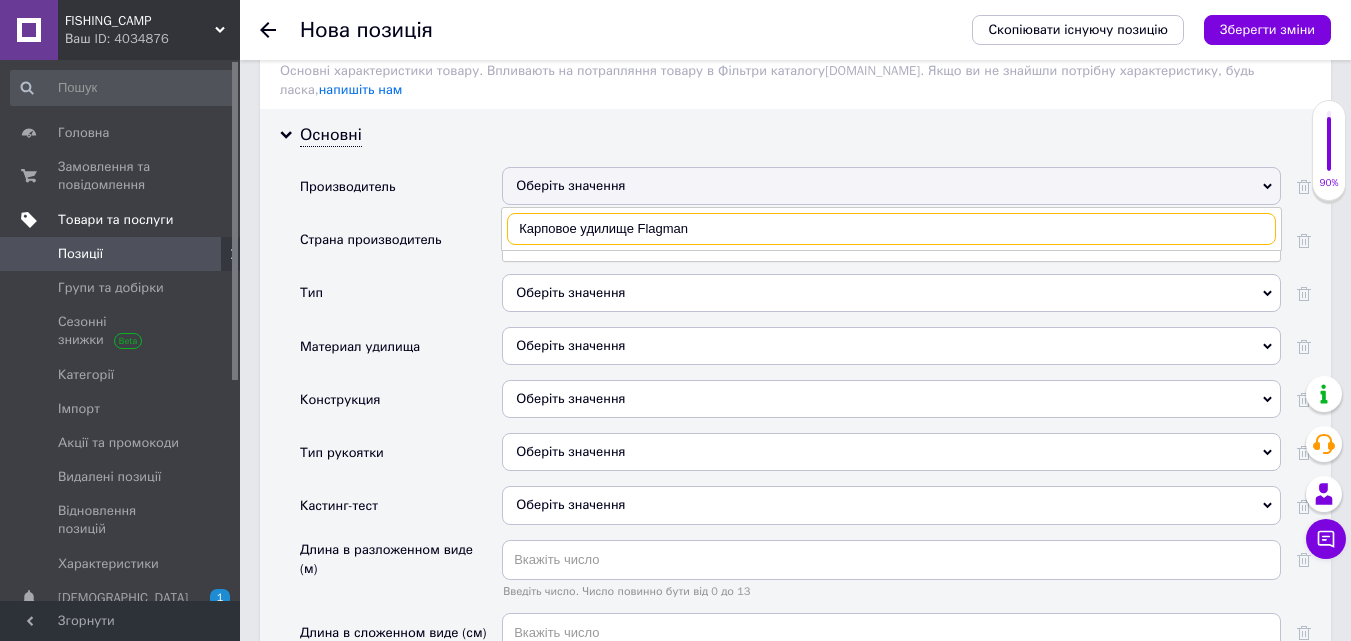 drag, startPoint x: 636, startPoint y: 209, endPoint x: 0, endPoint y: 219, distance: 636.0786 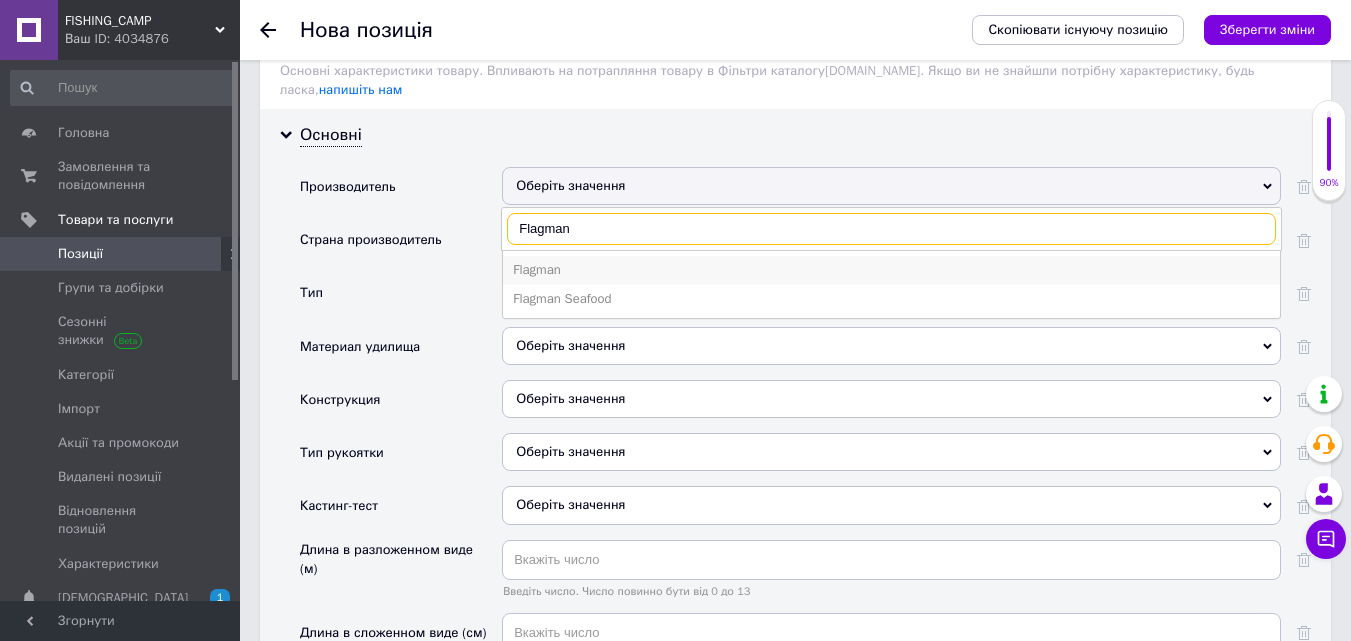 type on "Flagman" 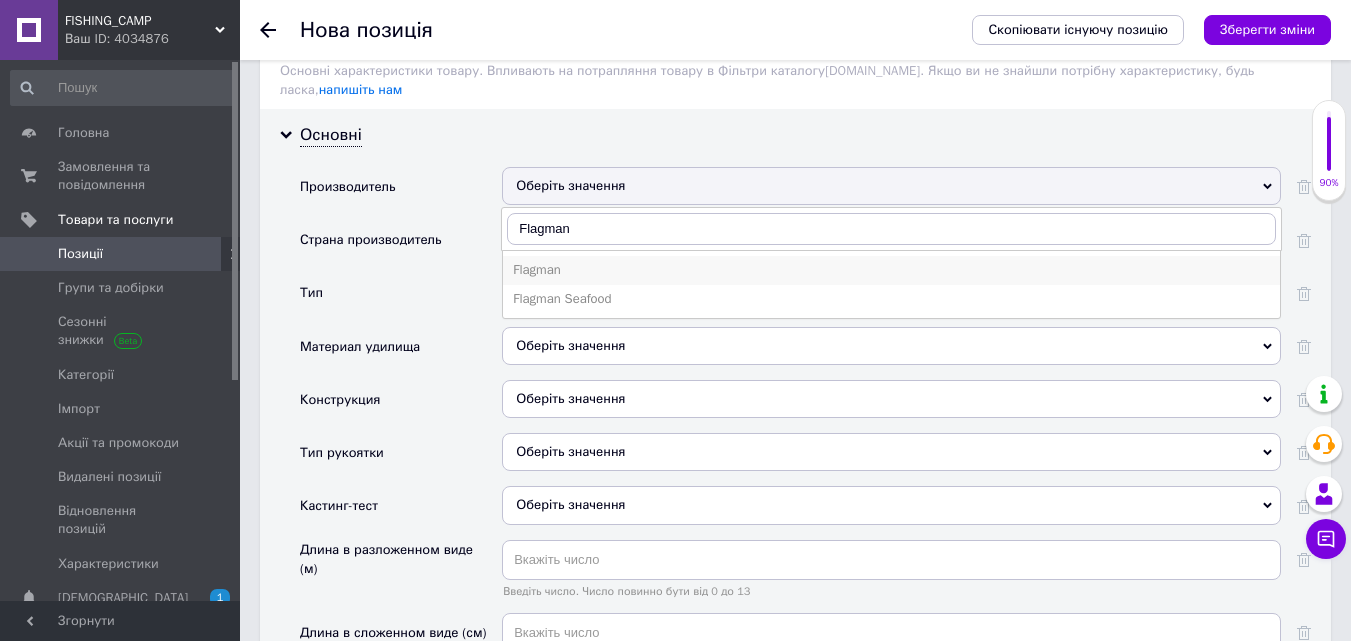 click on "Flagman" at bounding box center [891, 270] 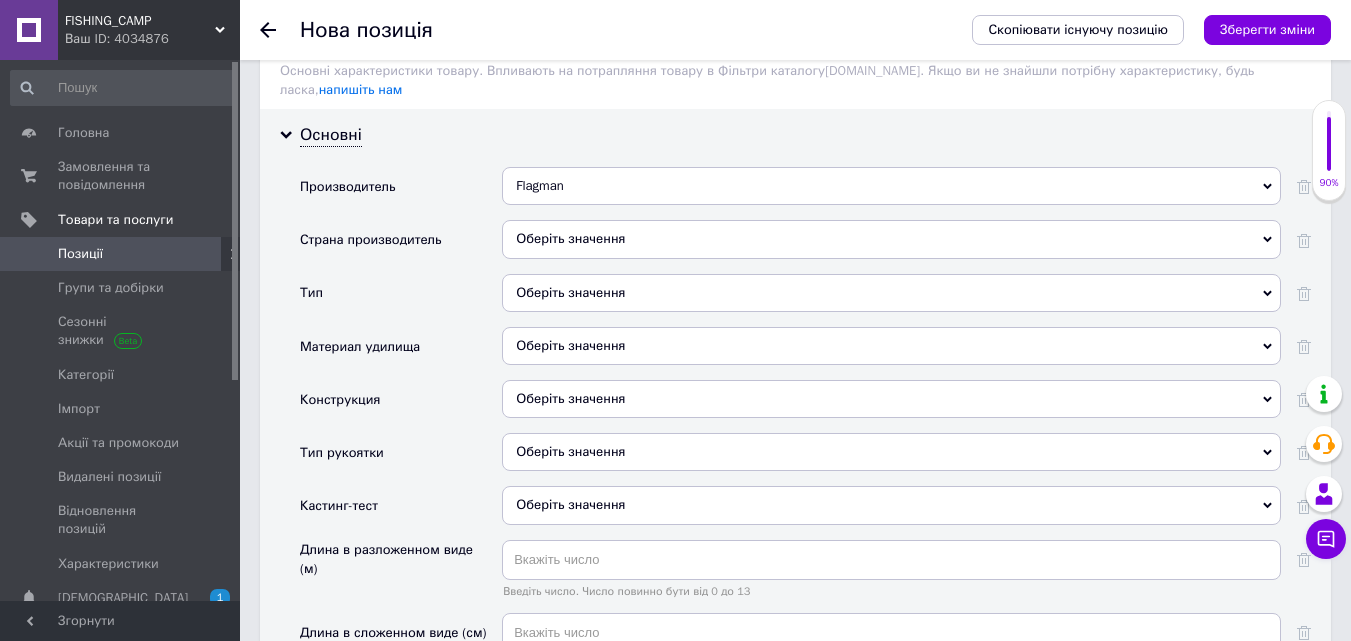 click on "Оберіть значення" at bounding box center (891, 293) 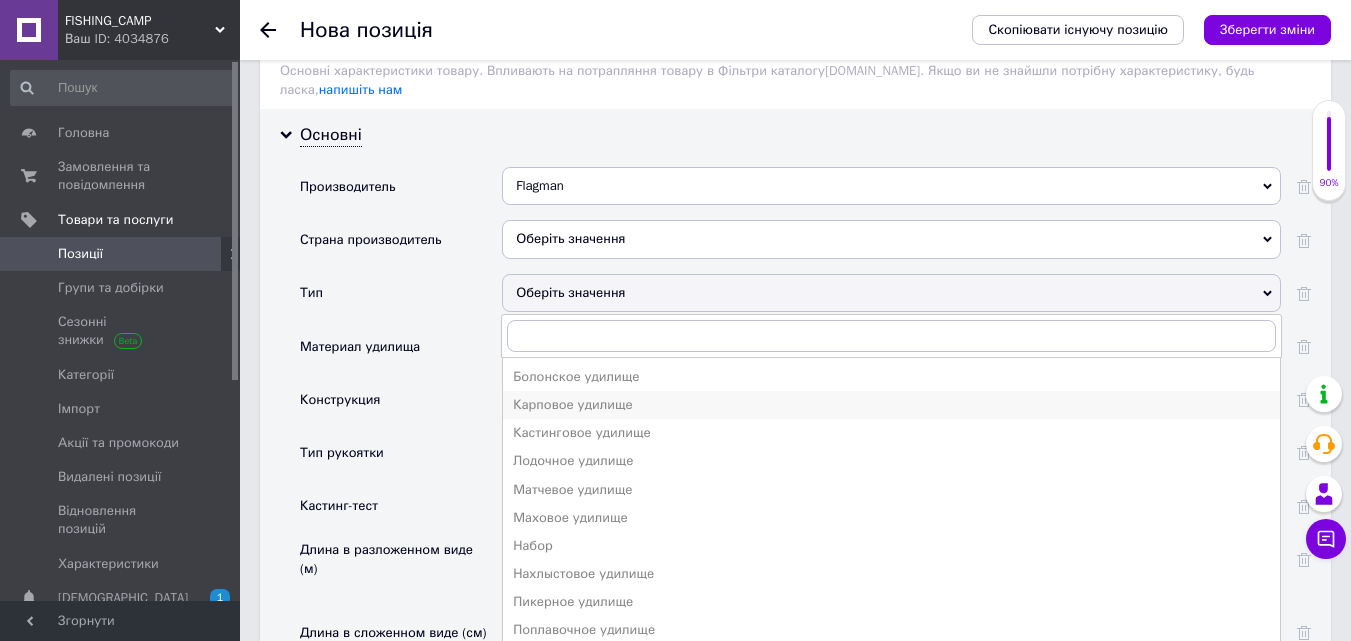 click on "Карповое удилище" at bounding box center [891, 405] 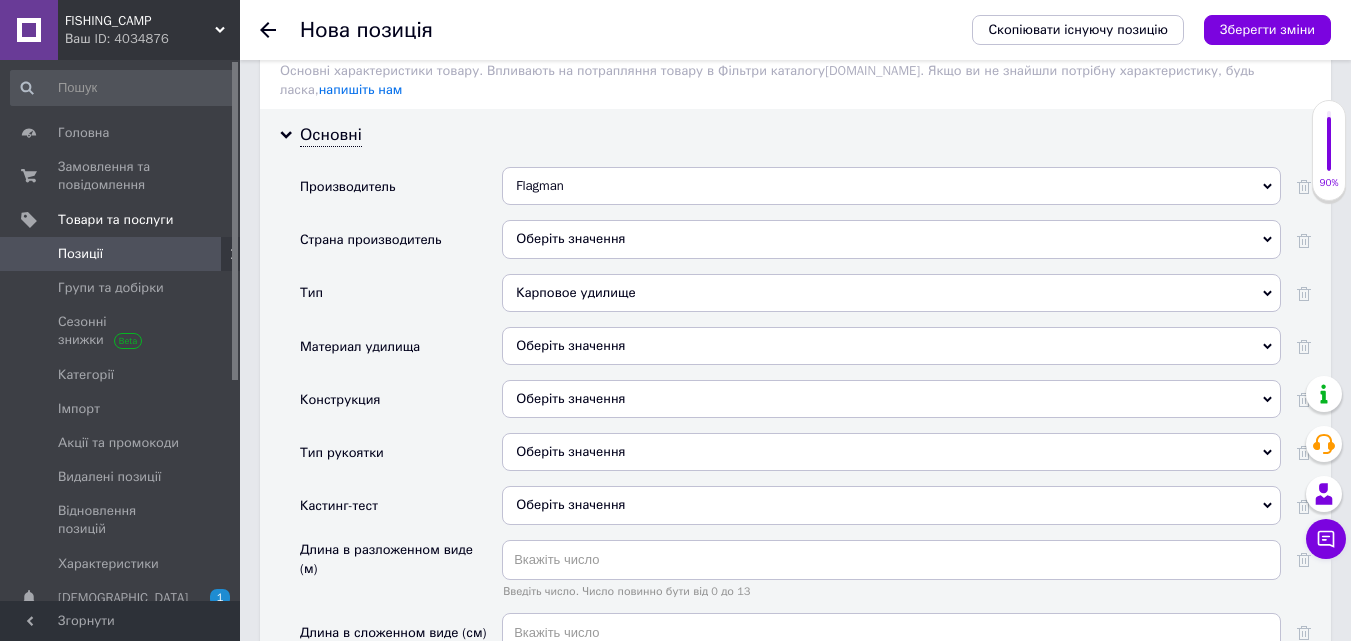 click on "Оберіть значення" at bounding box center (891, 346) 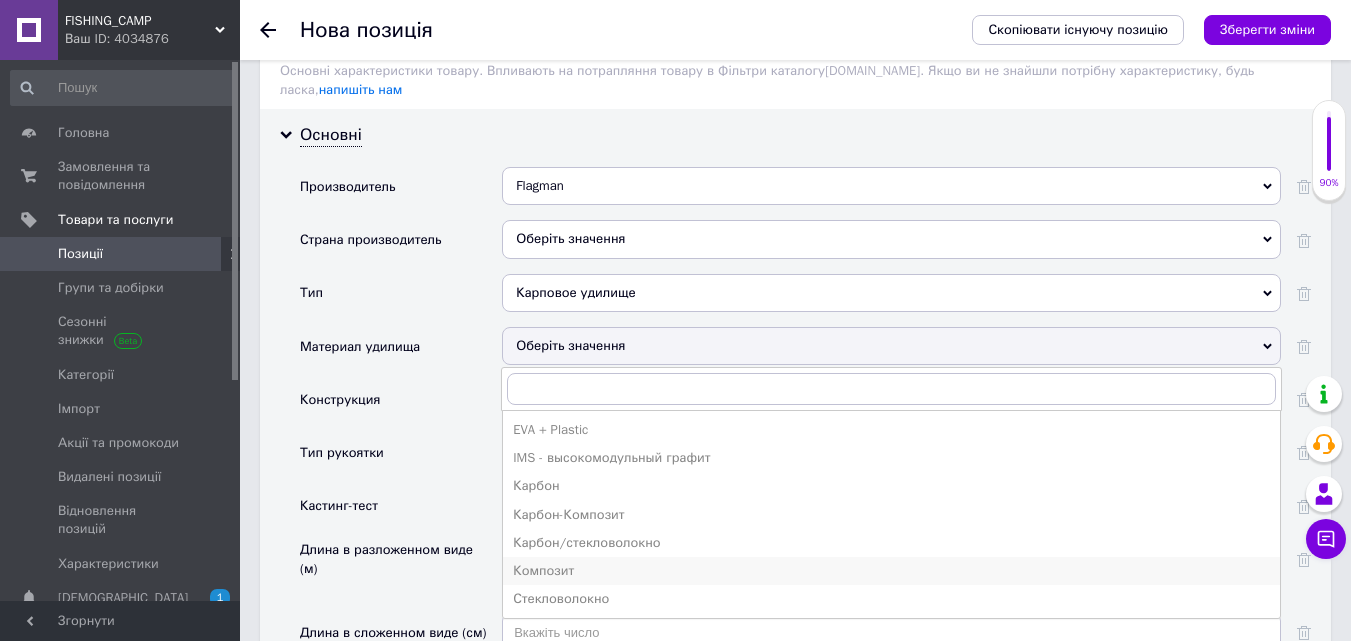click on "Композит" at bounding box center (891, 571) 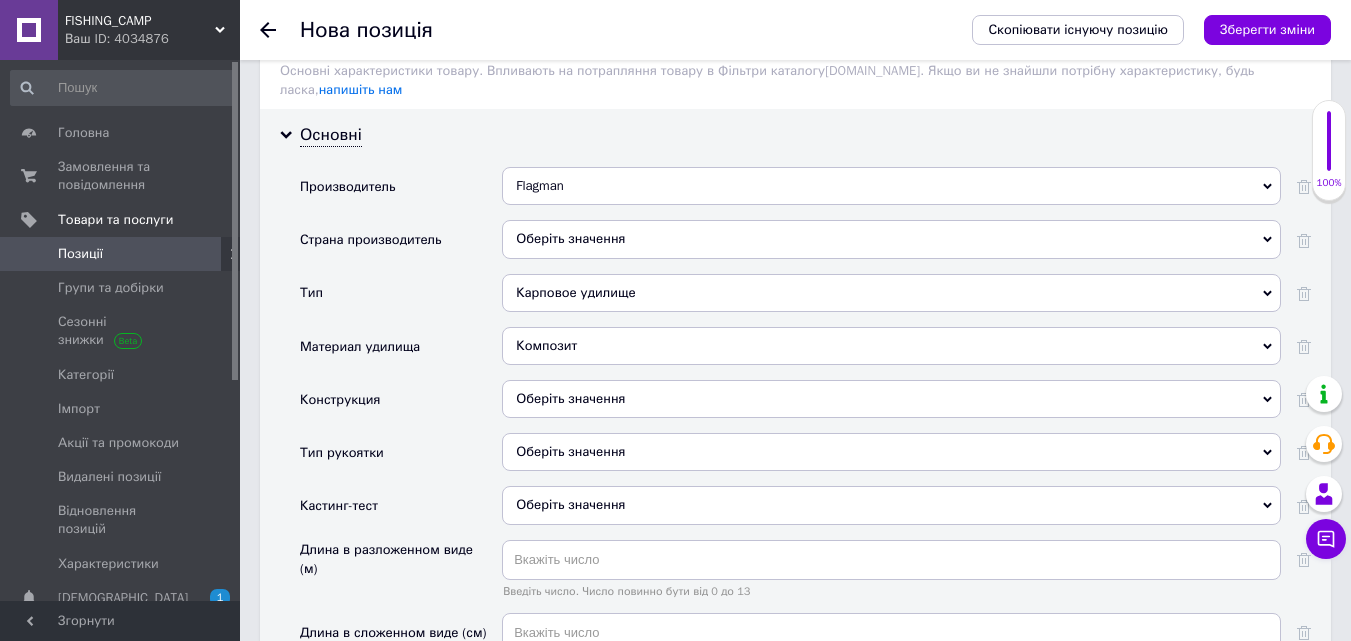click on "Оберіть значення" at bounding box center [891, 399] 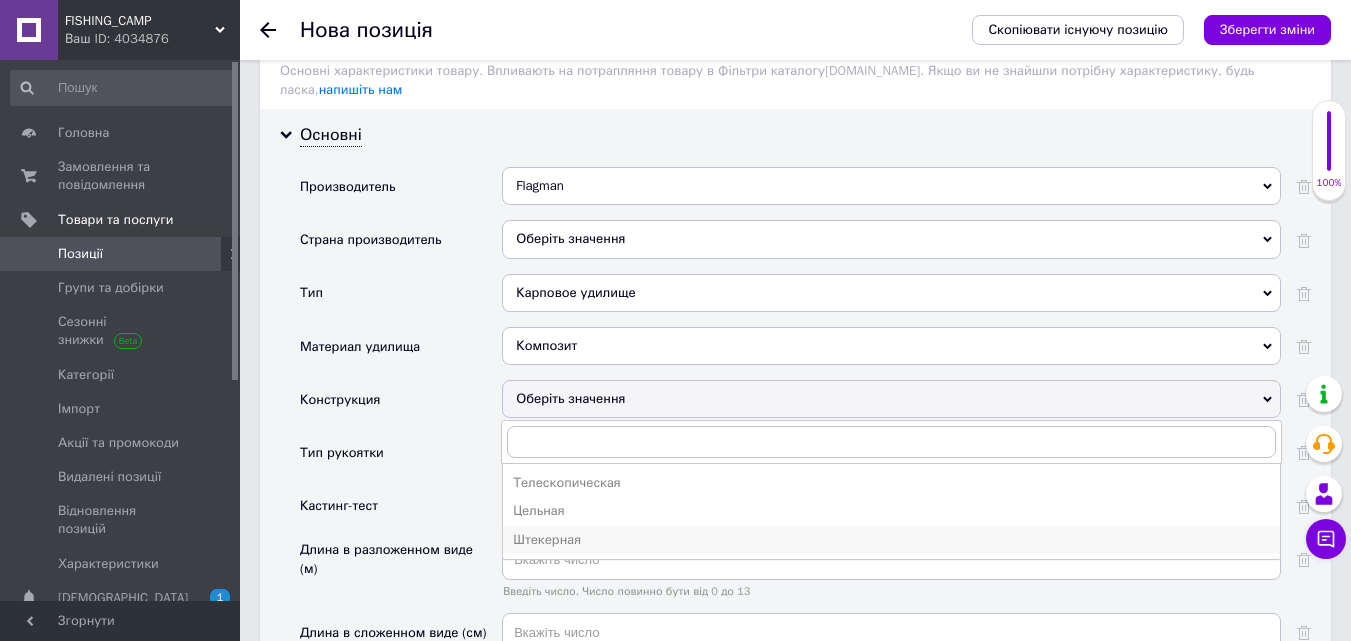 click on "Штекерная" at bounding box center (891, 540) 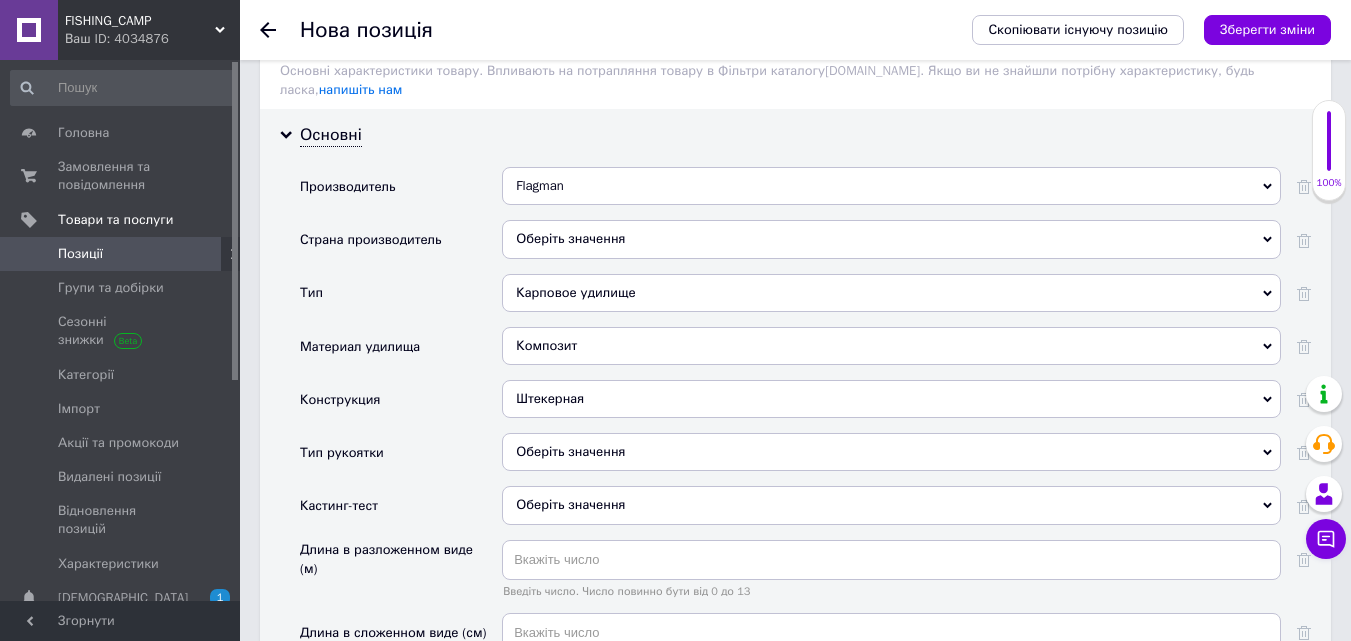 click on "Оберіть значення" at bounding box center (891, 452) 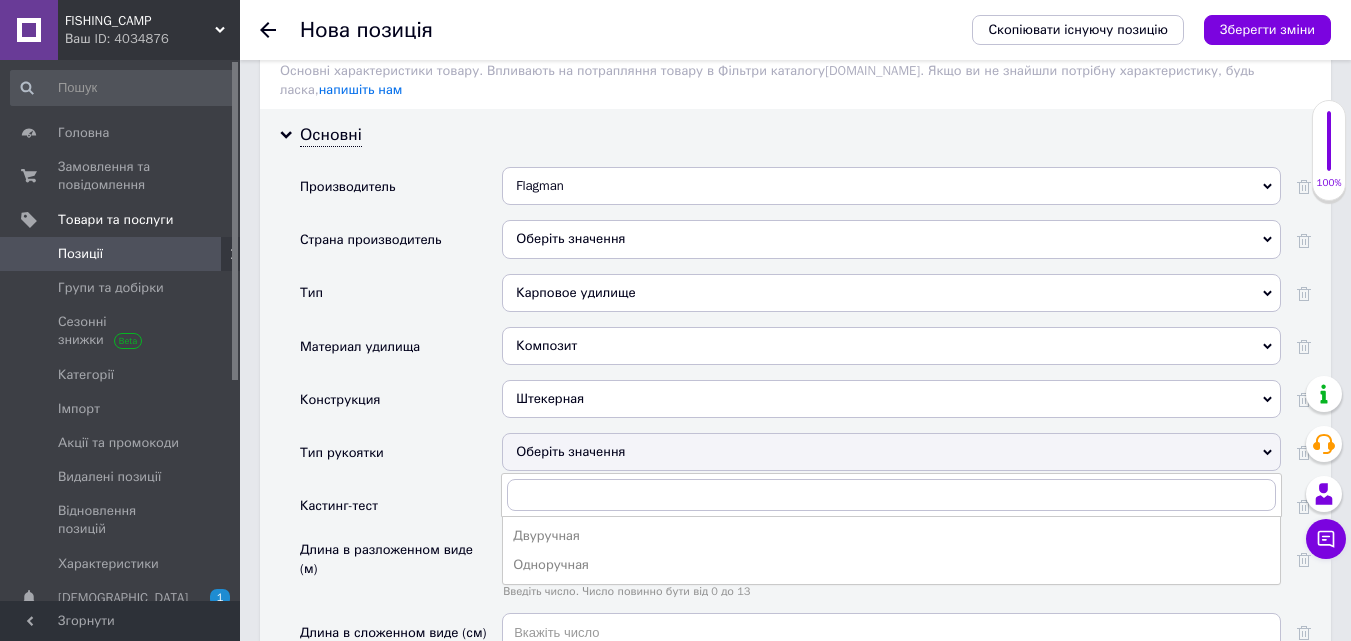 click on "Тип рукоятки" at bounding box center (401, 459) 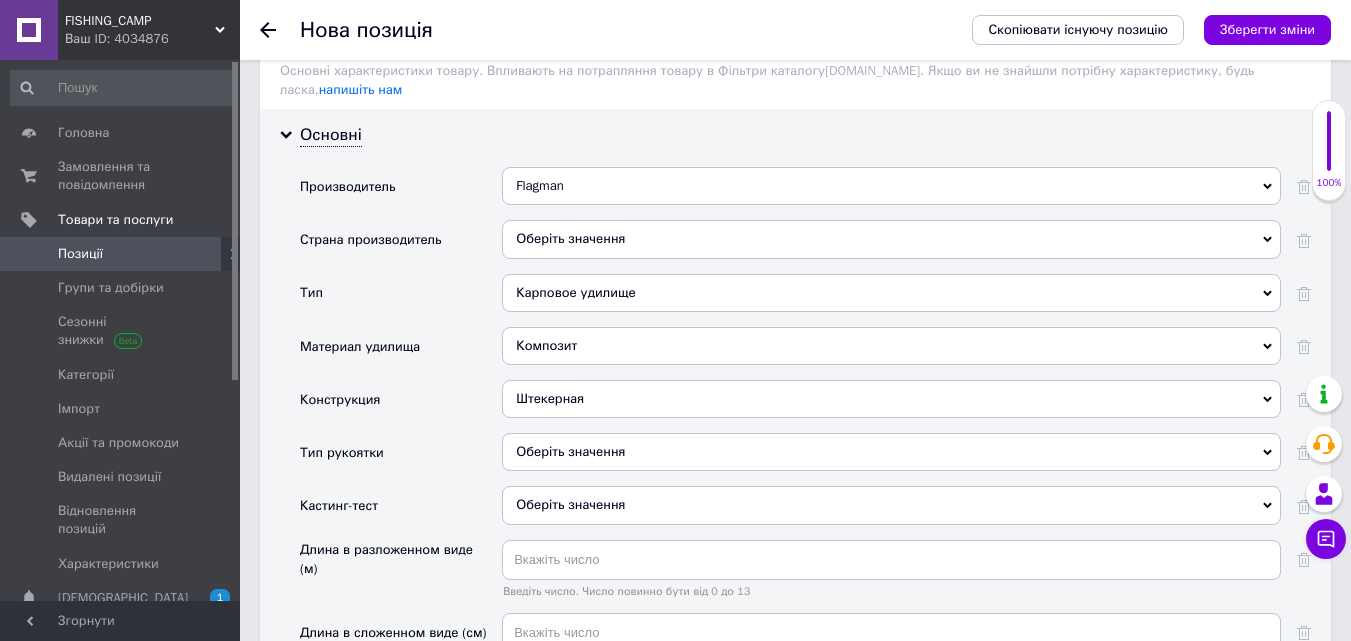 click on "Оберіть значення" at bounding box center (891, 505) 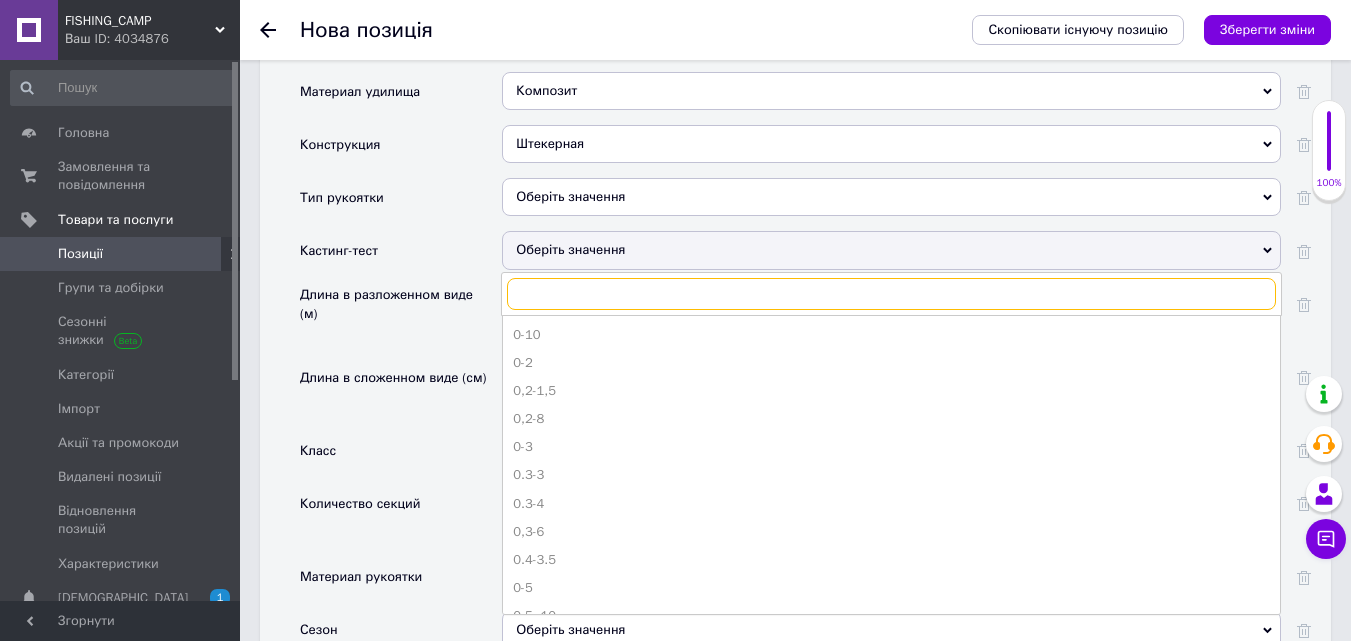 scroll, scrollTop: 2056, scrollLeft: 0, axis: vertical 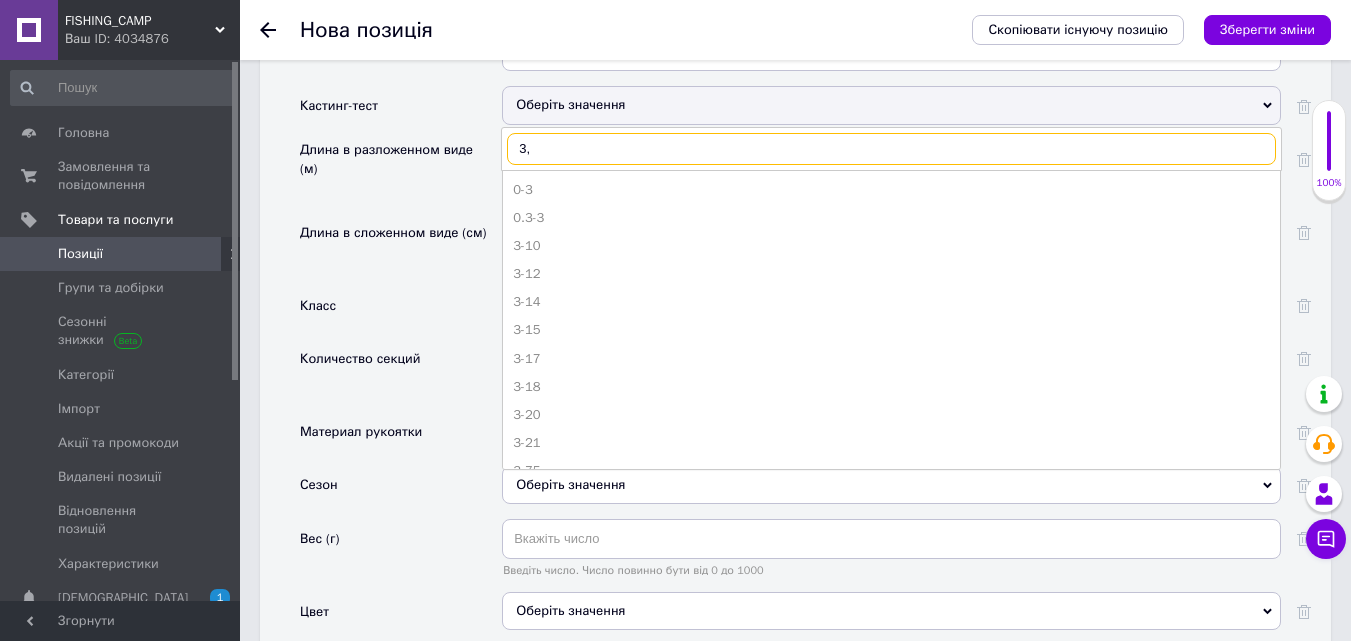 type on "3,5" 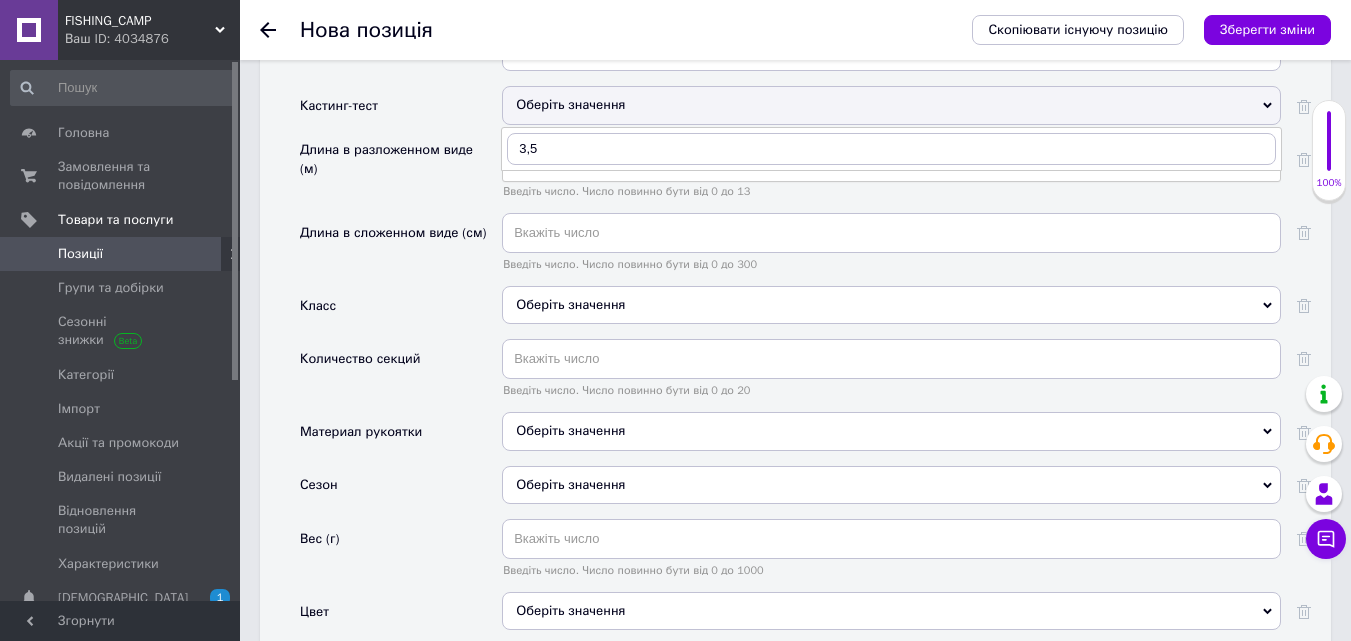 click on "Длина в разложенном виде (м)" at bounding box center [401, 176] 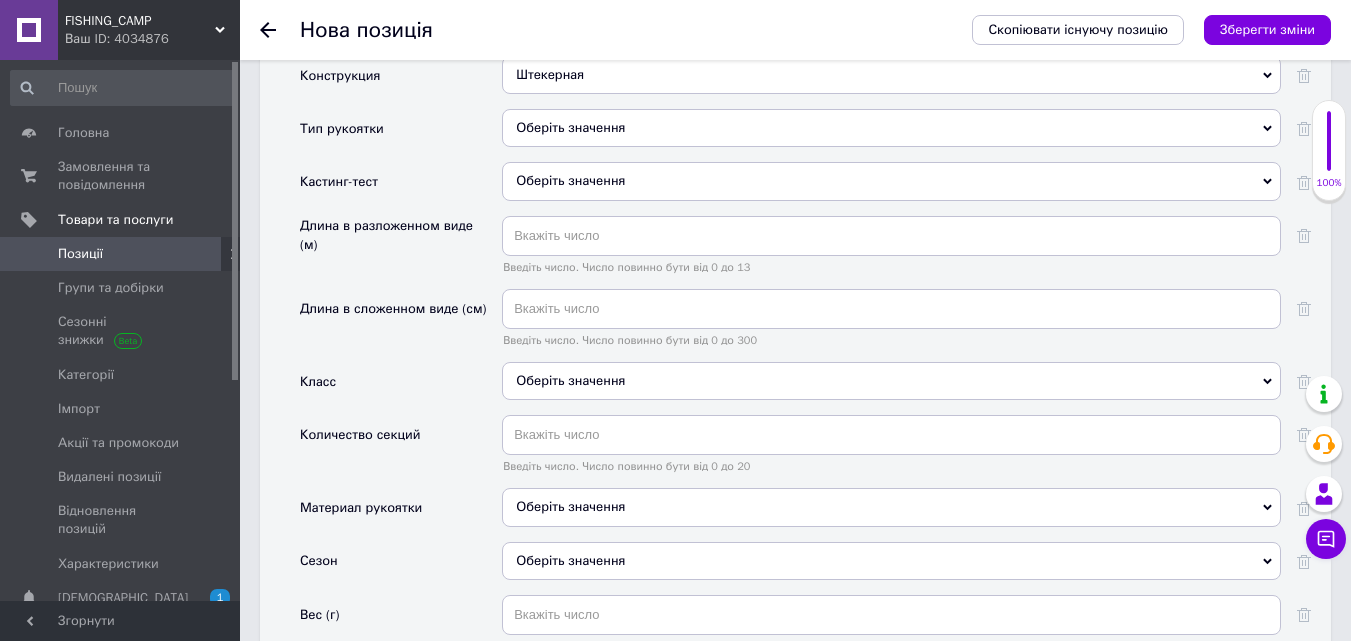scroll, scrollTop: 2056, scrollLeft: 0, axis: vertical 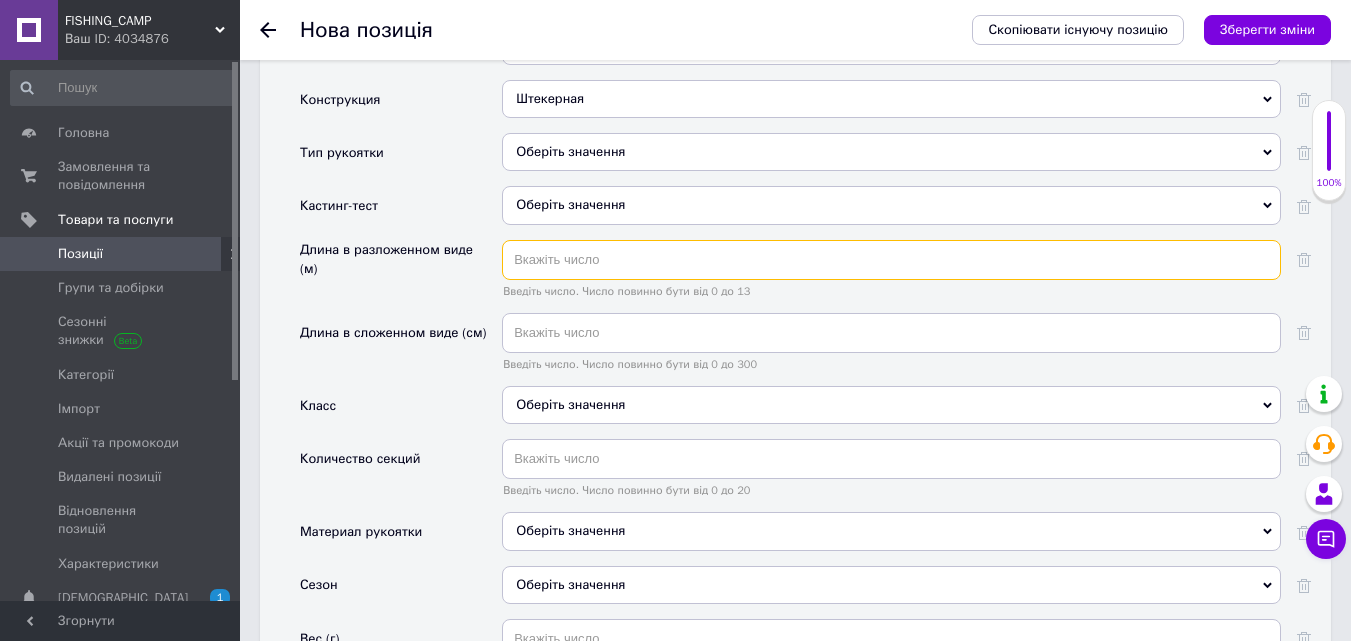 click at bounding box center [891, 260] 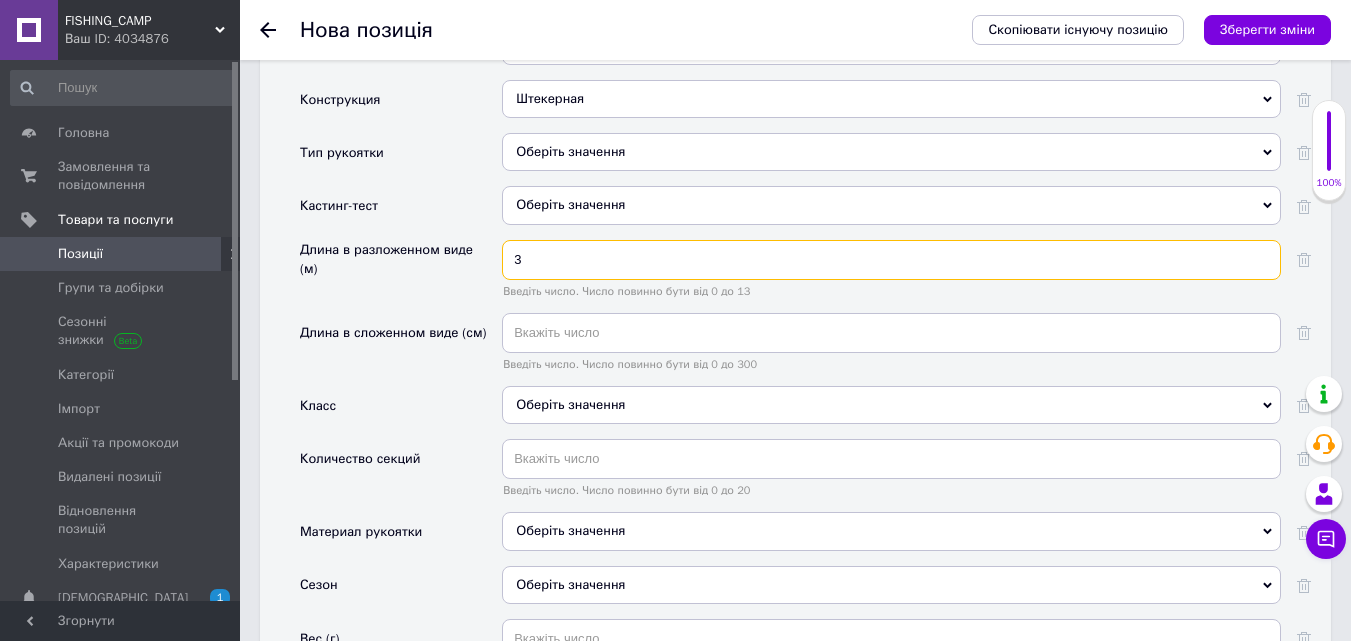 type on "39" 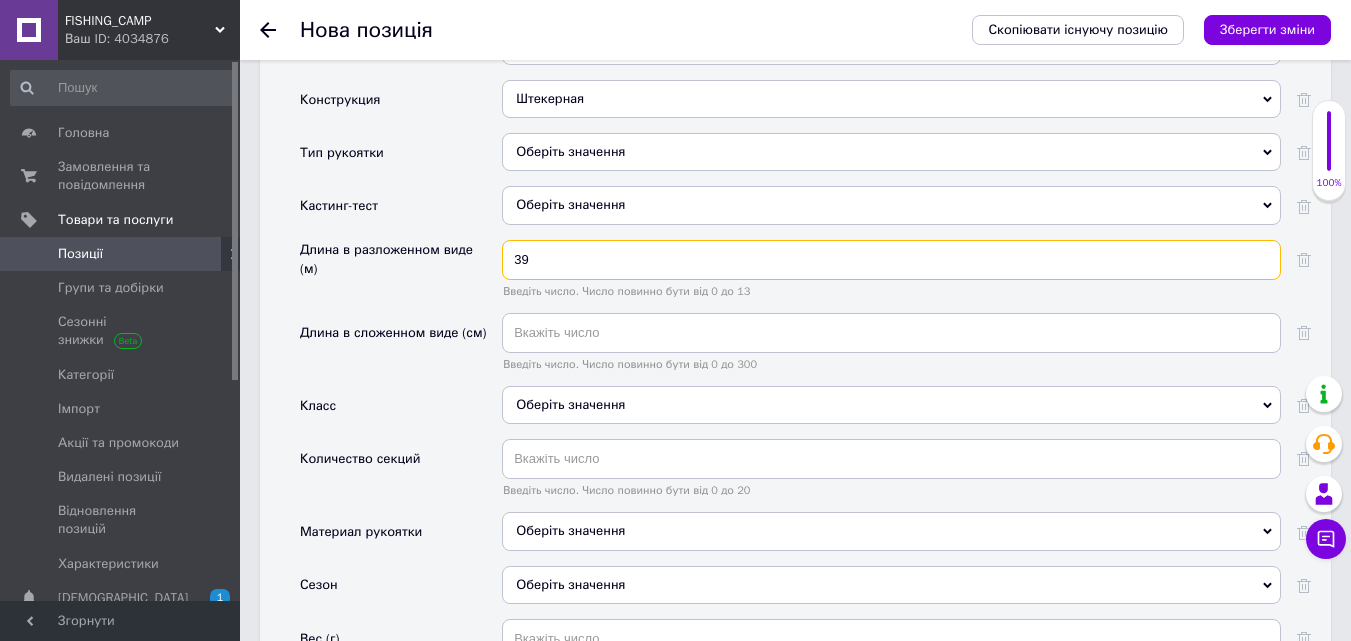 click on "39" at bounding box center (891, 260) 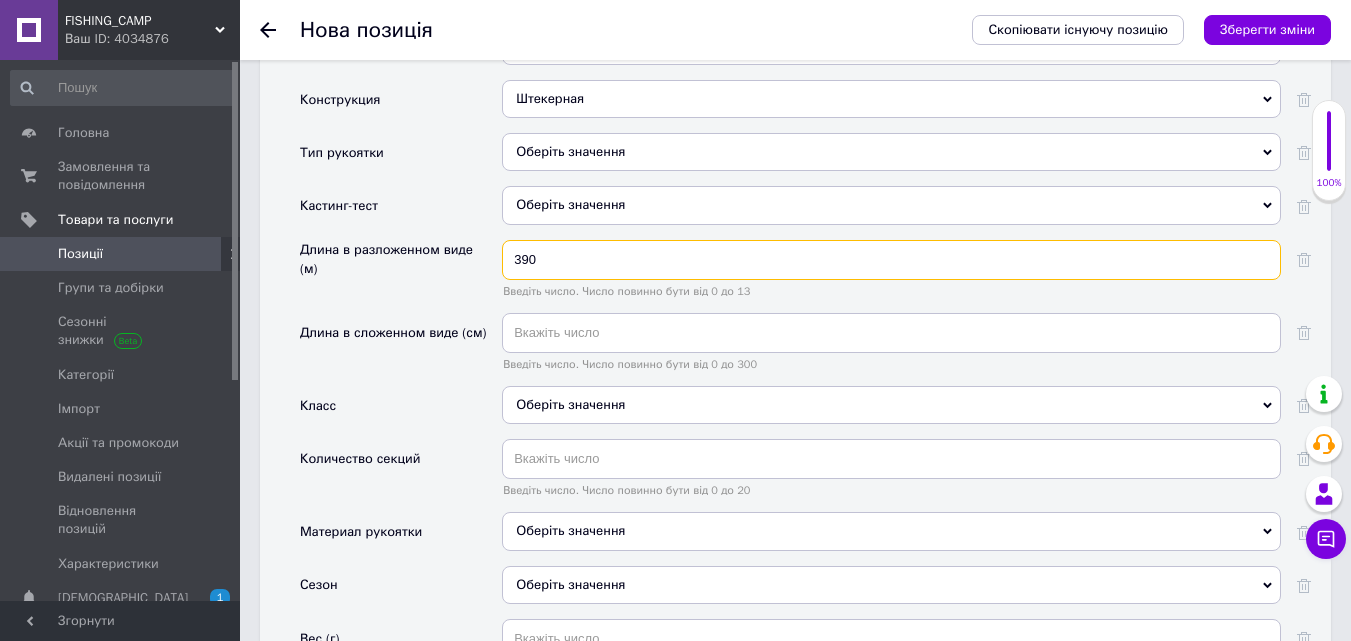 type on "390" 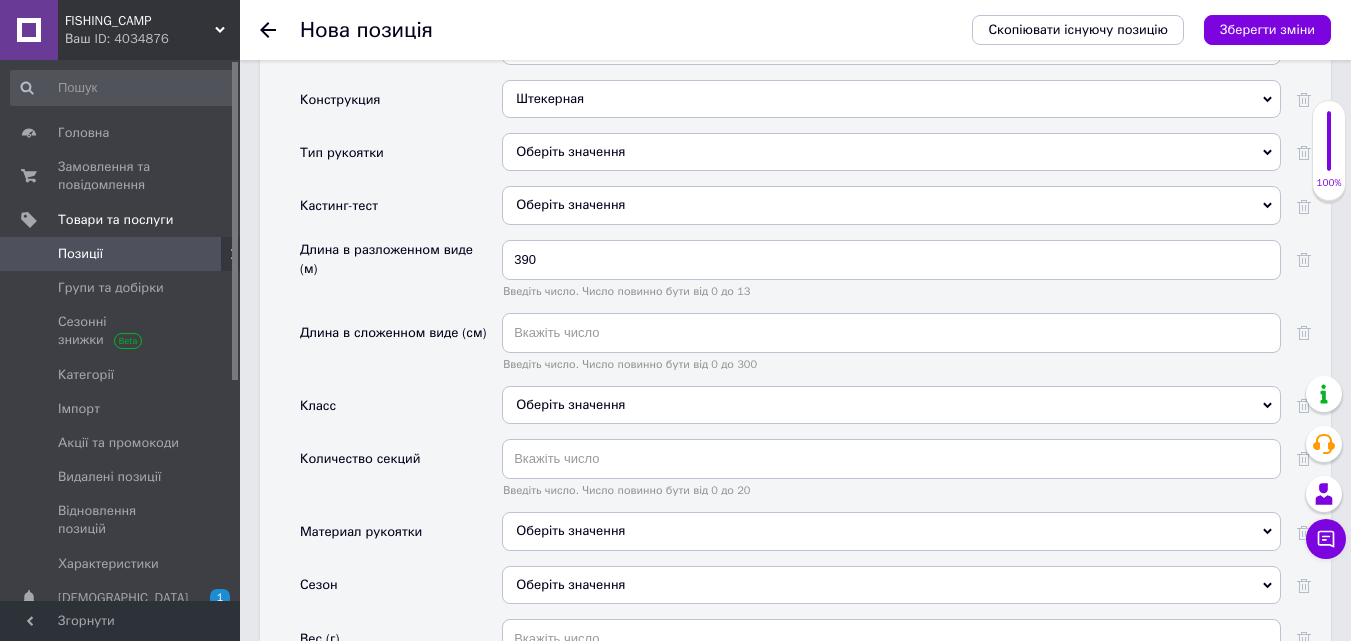 click on "Длина в разложенном виде (м)" at bounding box center [401, 276] 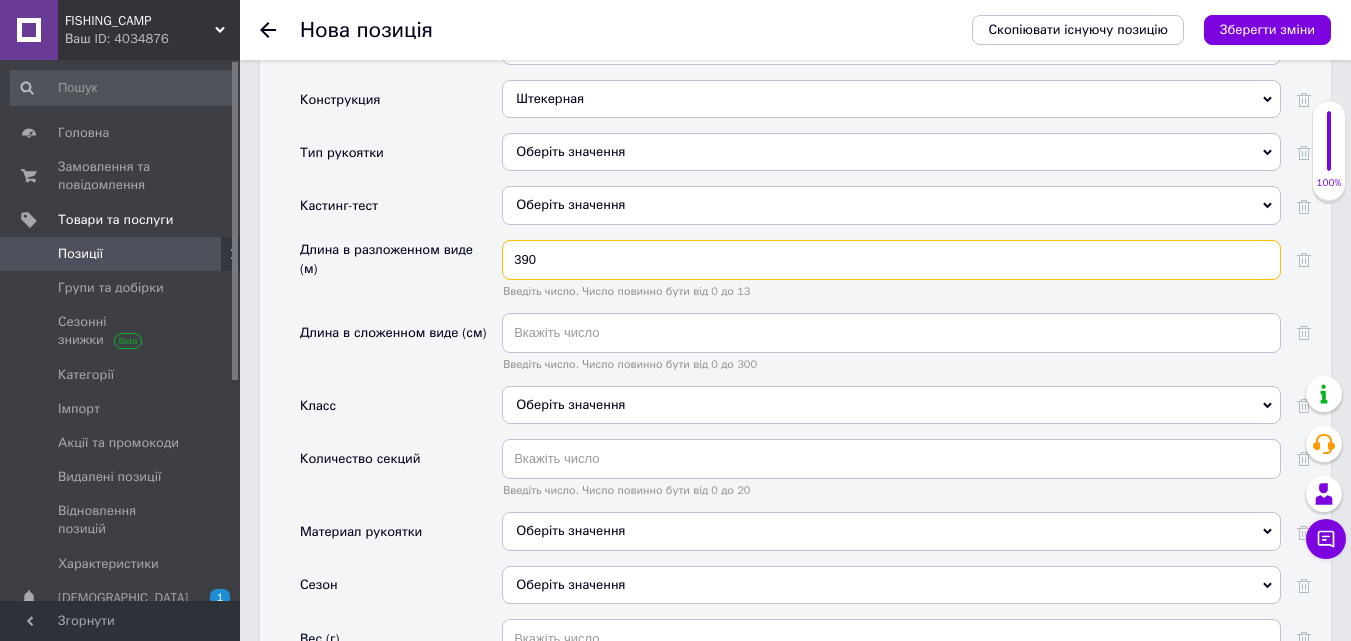 click on "390" at bounding box center [891, 260] 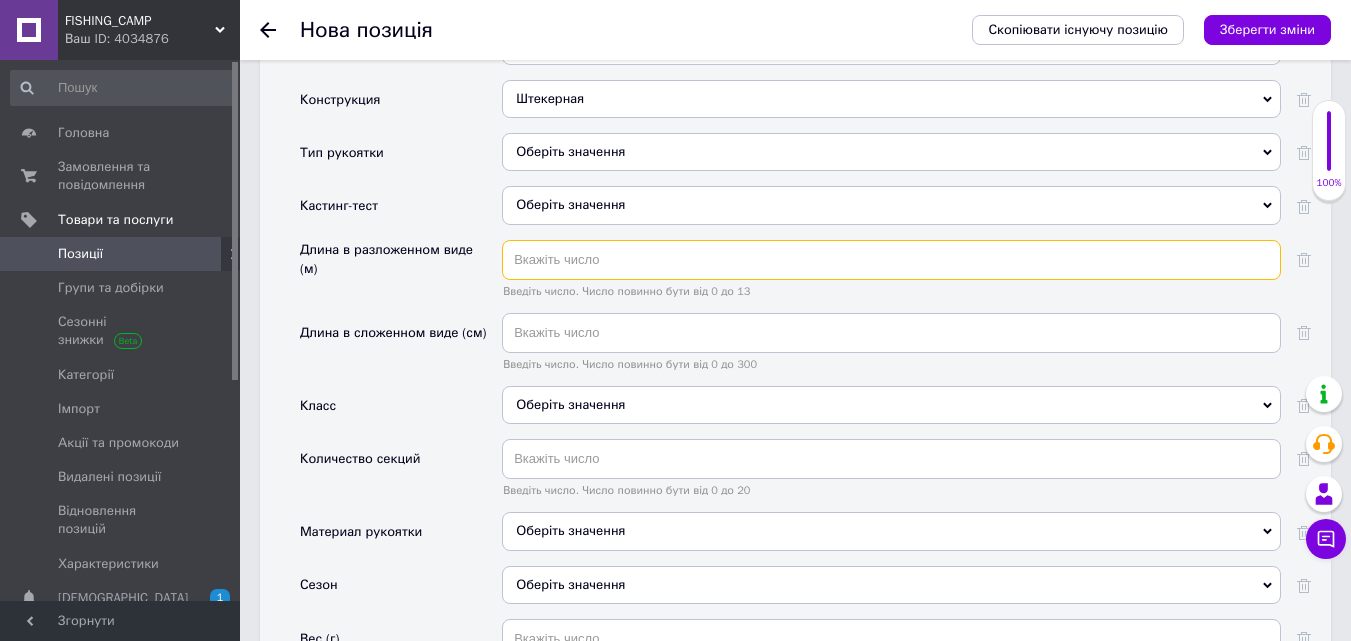 type 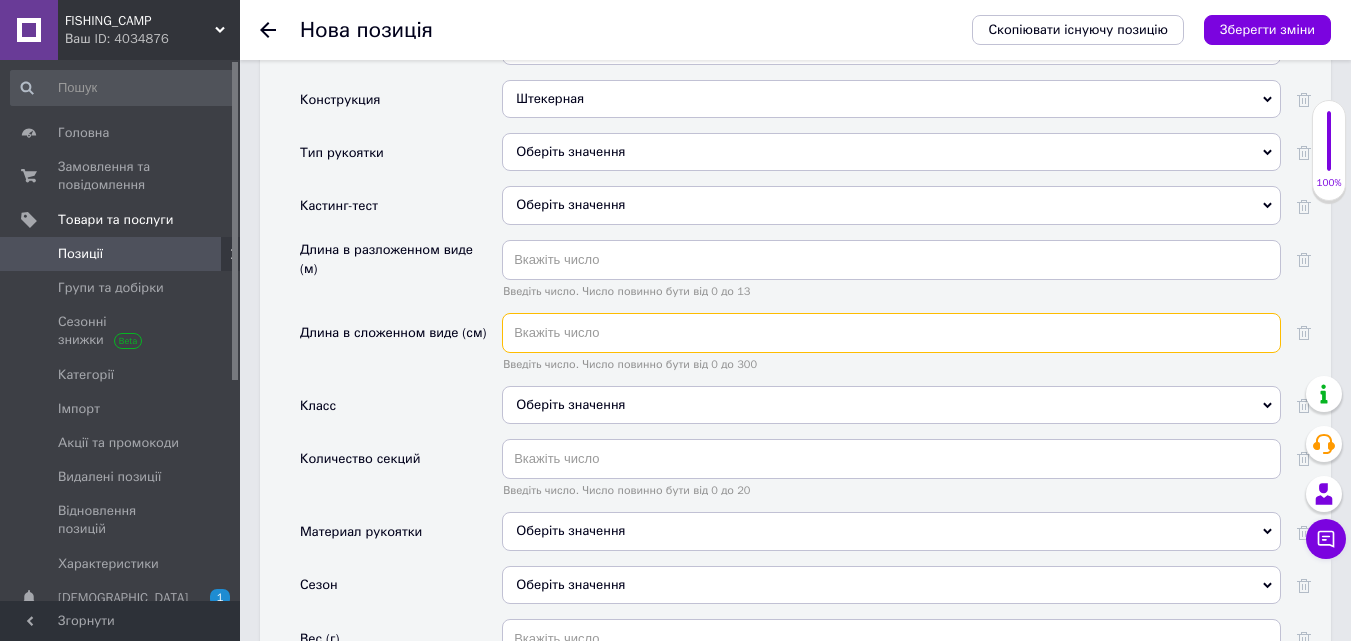 click at bounding box center (891, 333) 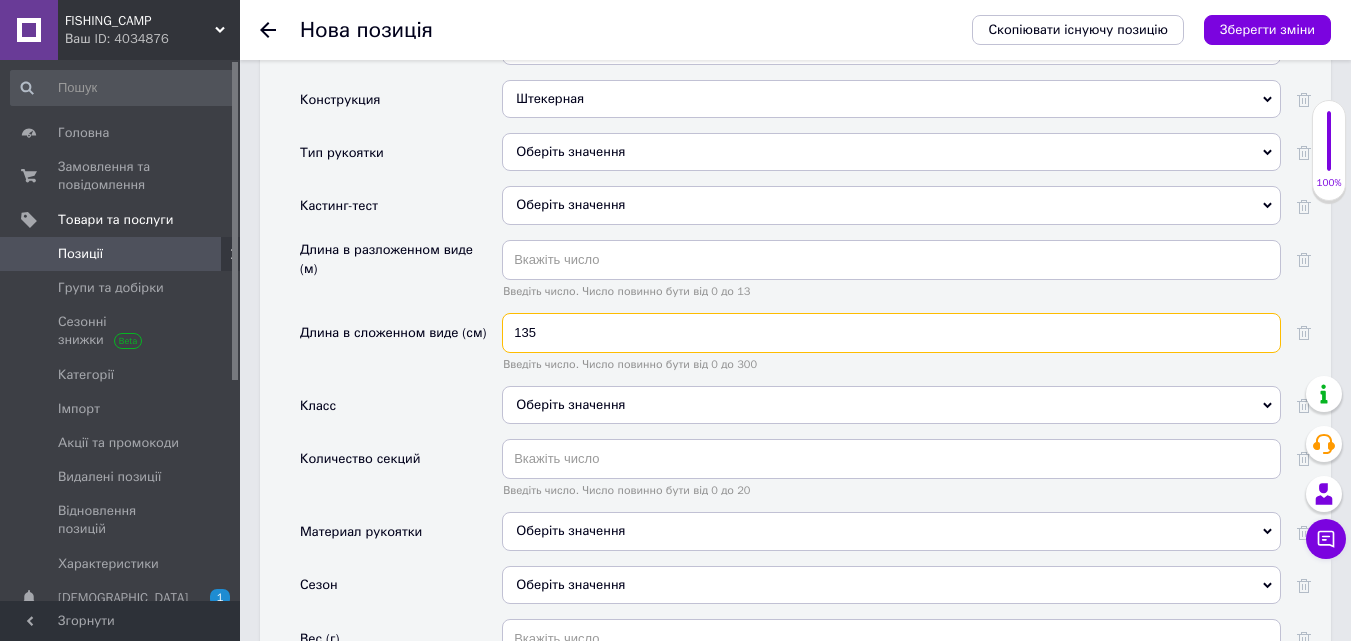 type on "135" 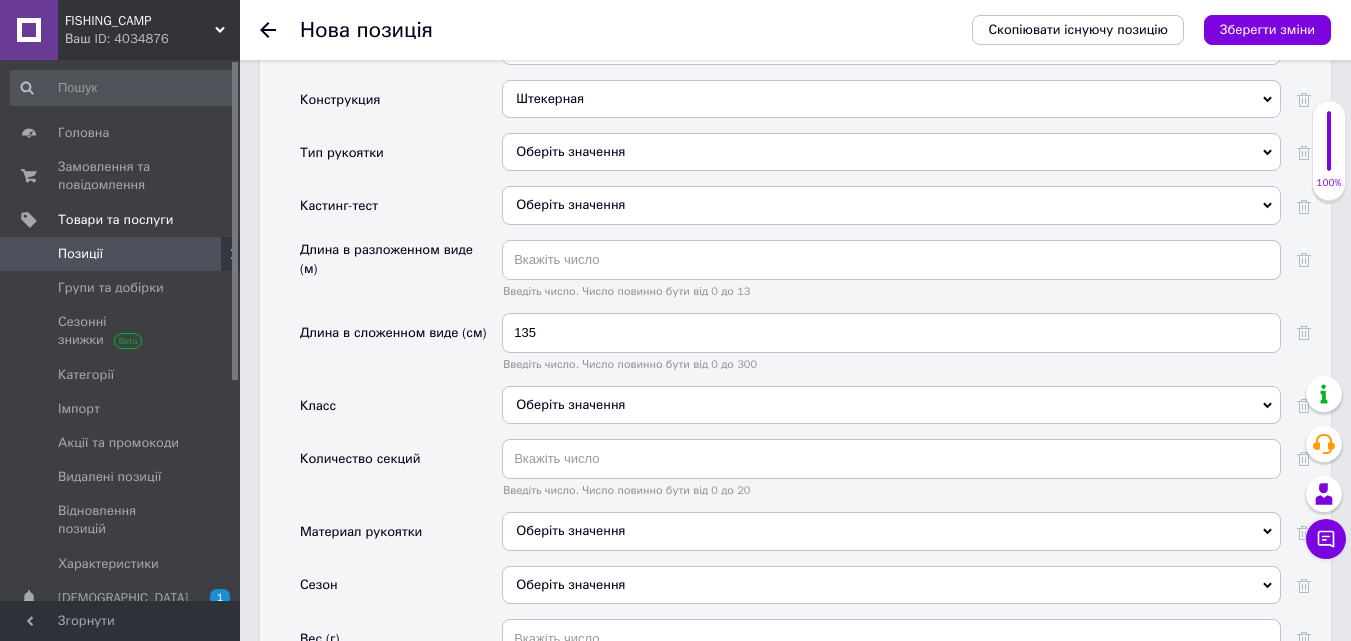 click on "Оберіть значення" at bounding box center (891, 405) 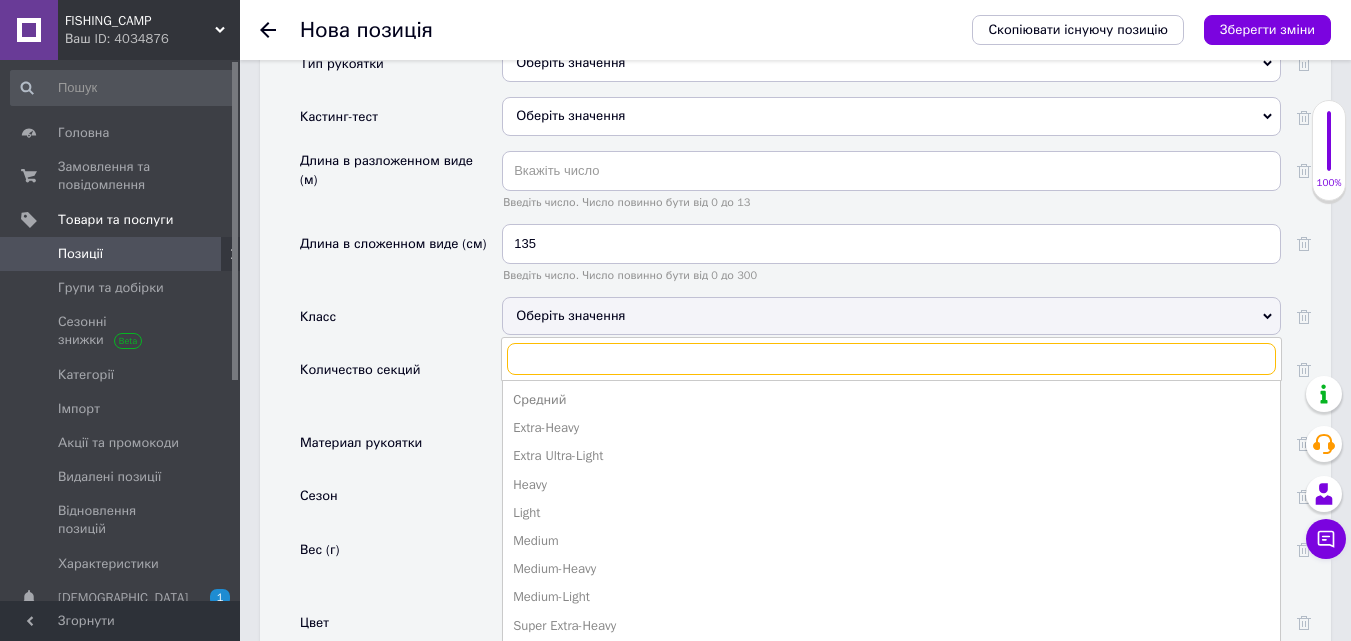 scroll, scrollTop: 2156, scrollLeft: 0, axis: vertical 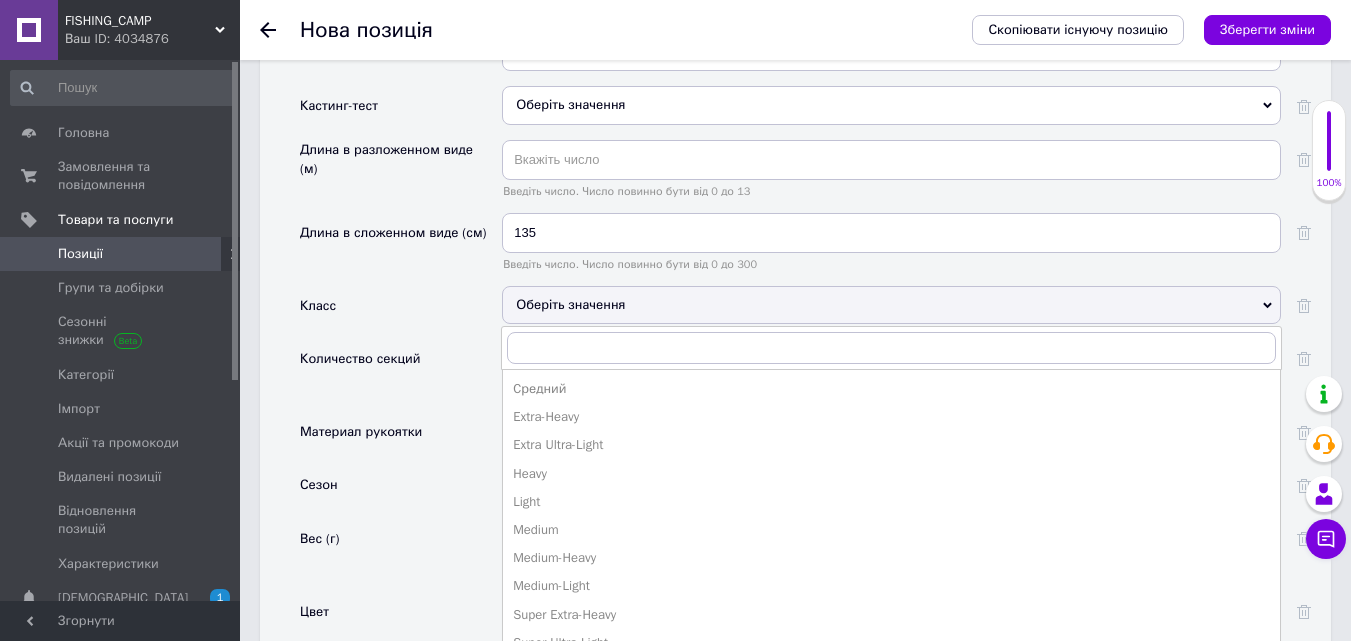 click on "Класс" at bounding box center [401, 312] 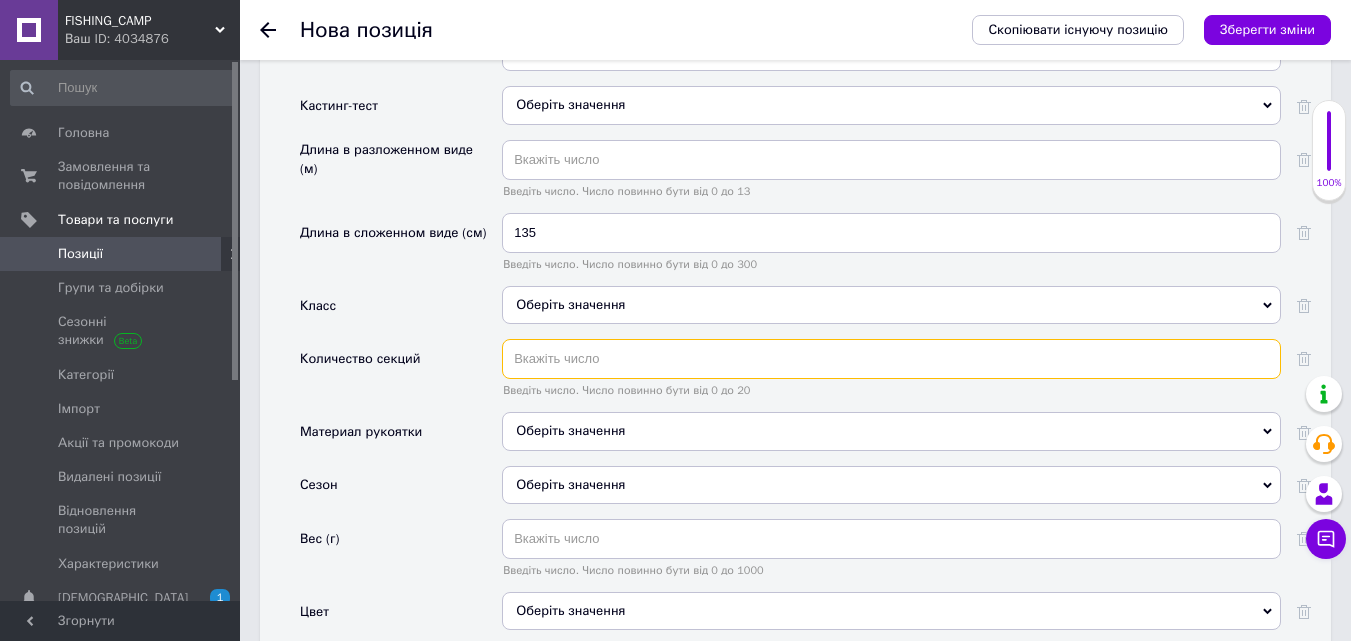 click at bounding box center (891, 359) 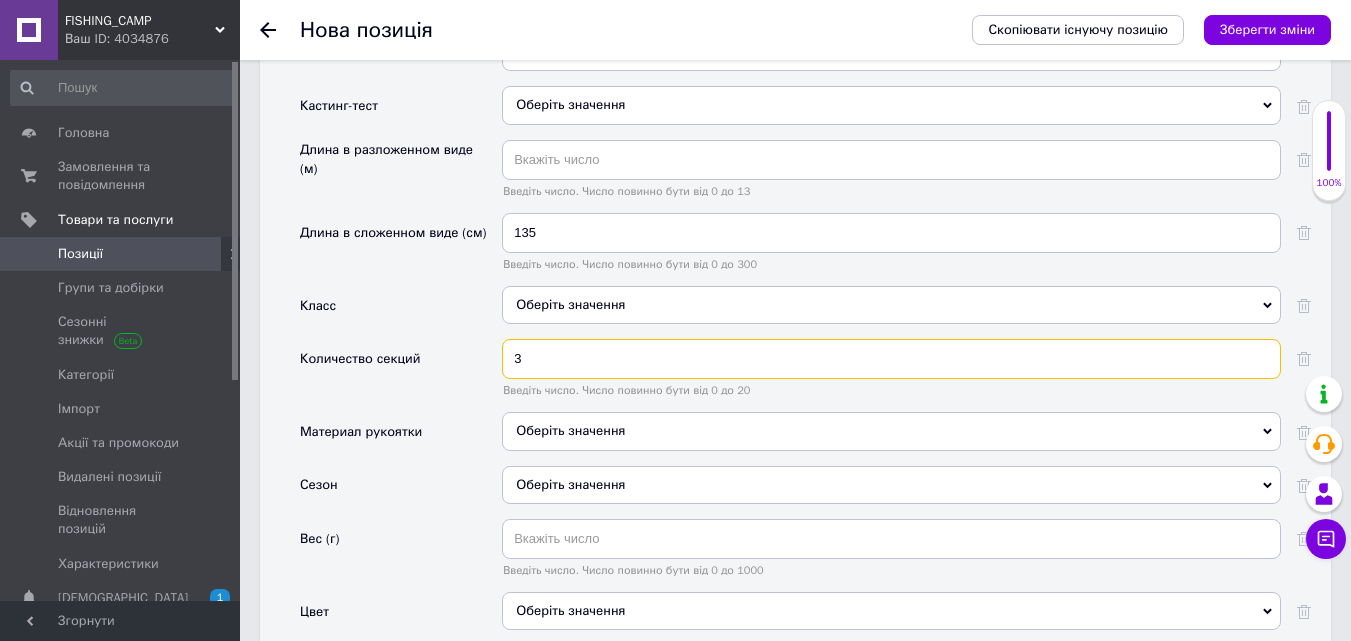type on "3" 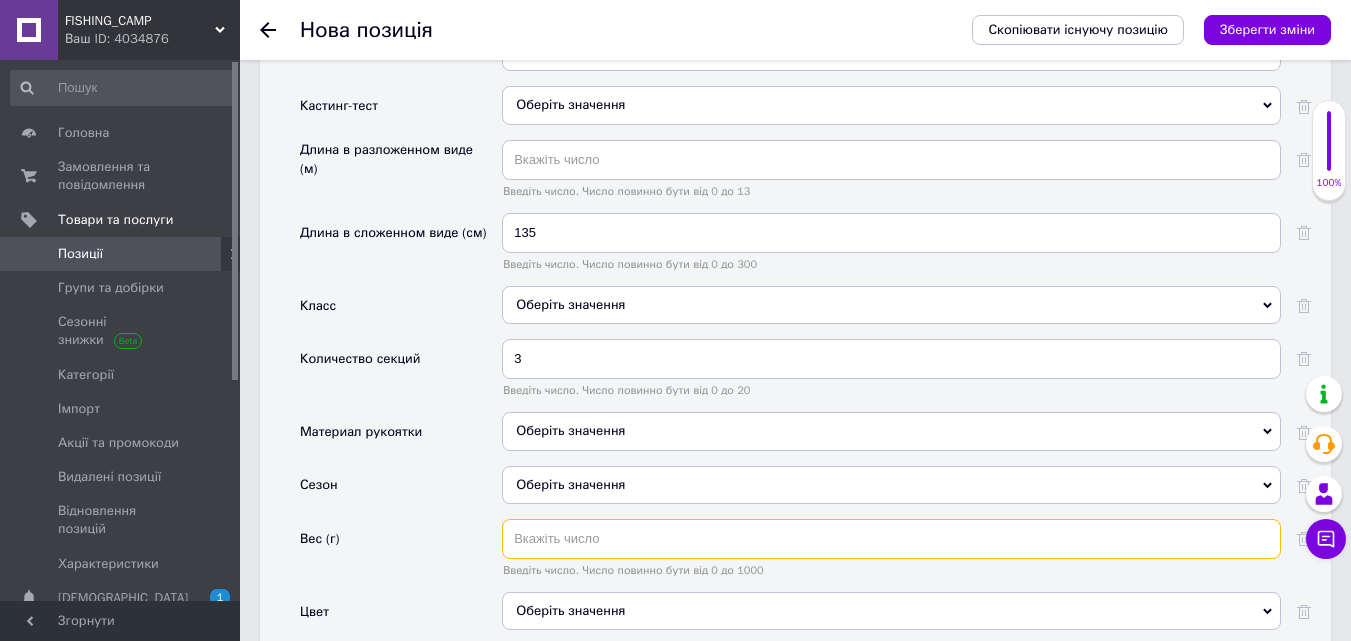 click at bounding box center (891, 539) 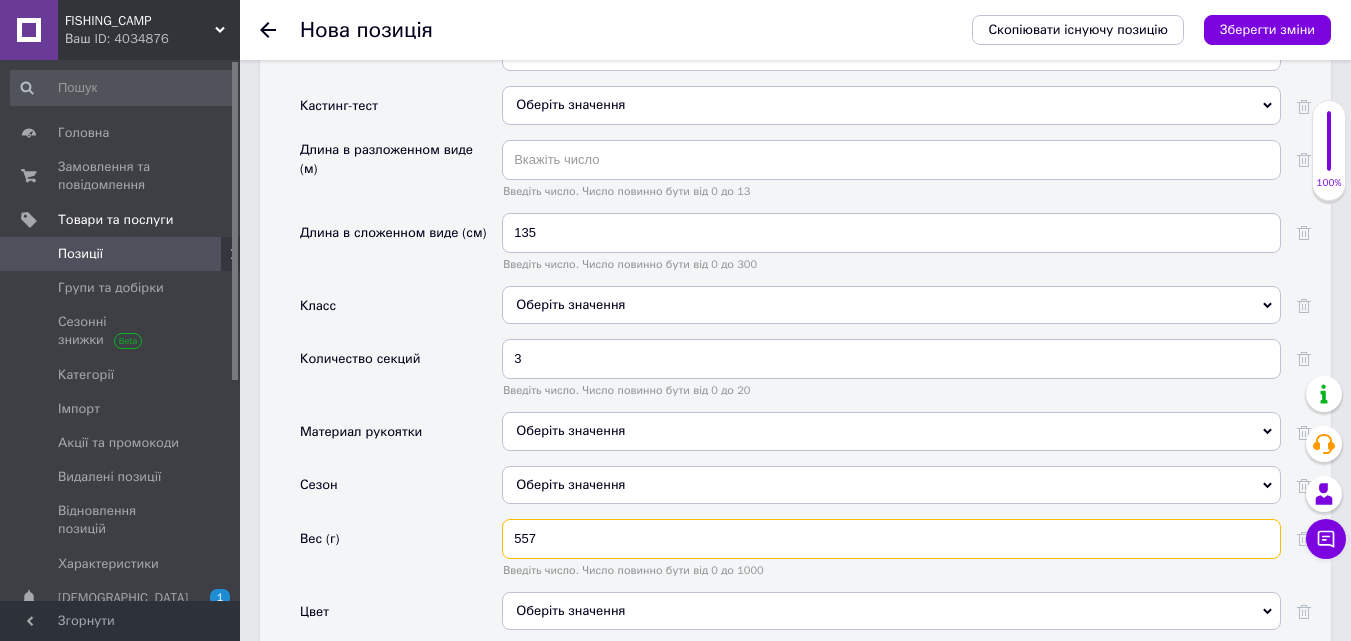 scroll, scrollTop: 2756, scrollLeft: 0, axis: vertical 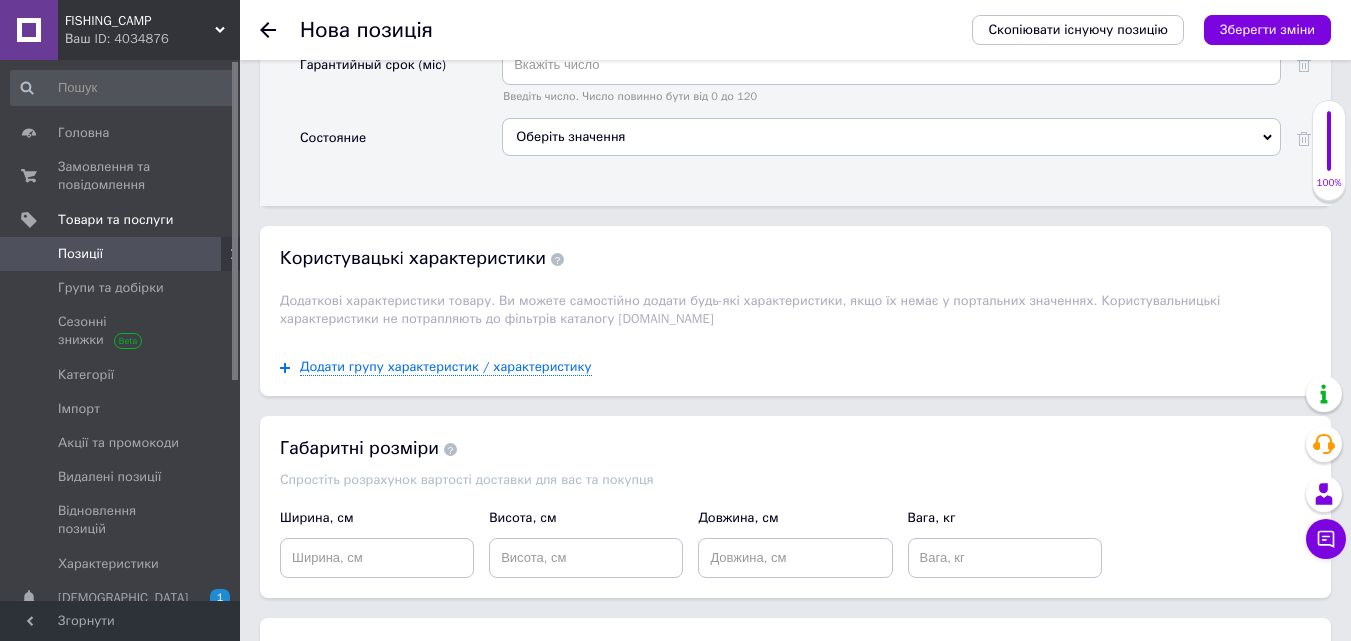 type on "557" 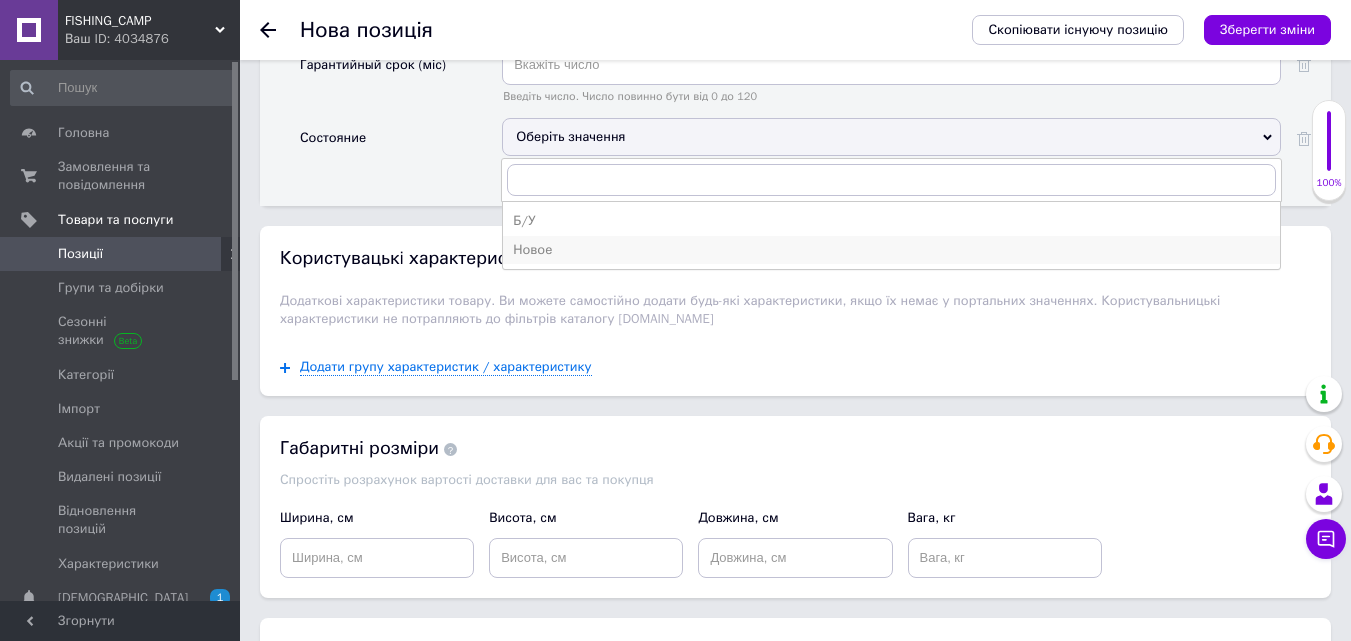 click on "Новое" at bounding box center (891, 250) 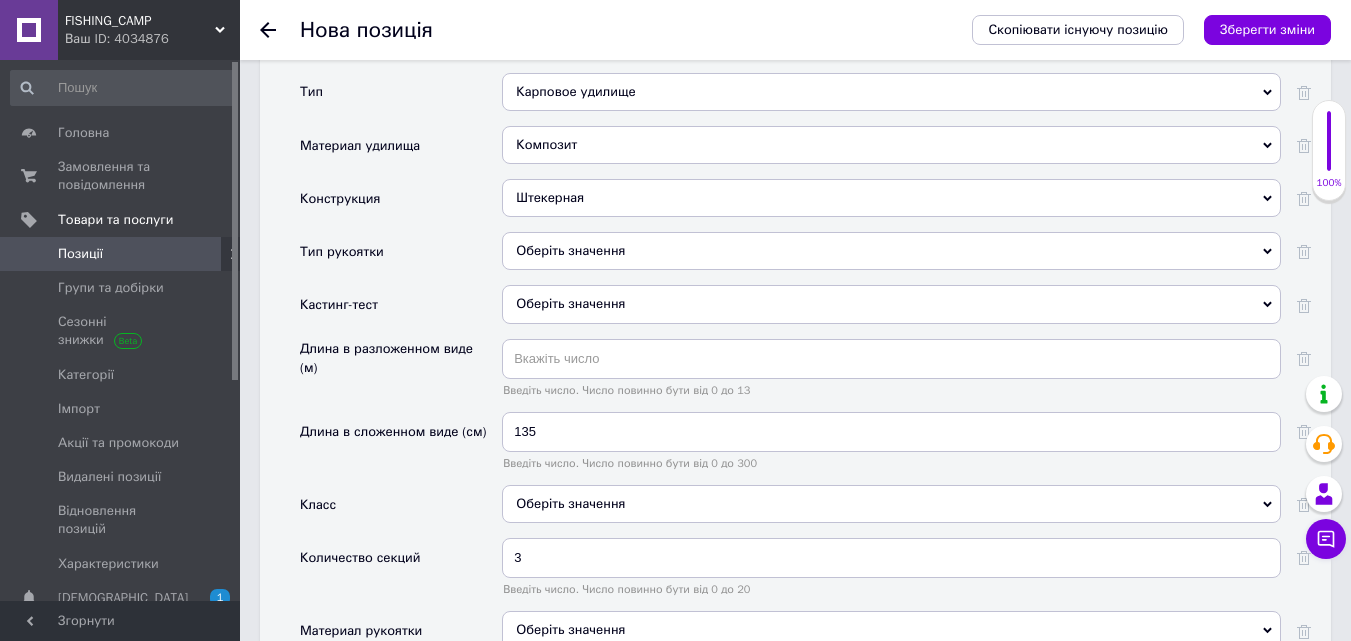 scroll, scrollTop: 1956, scrollLeft: 0, axis: vertical 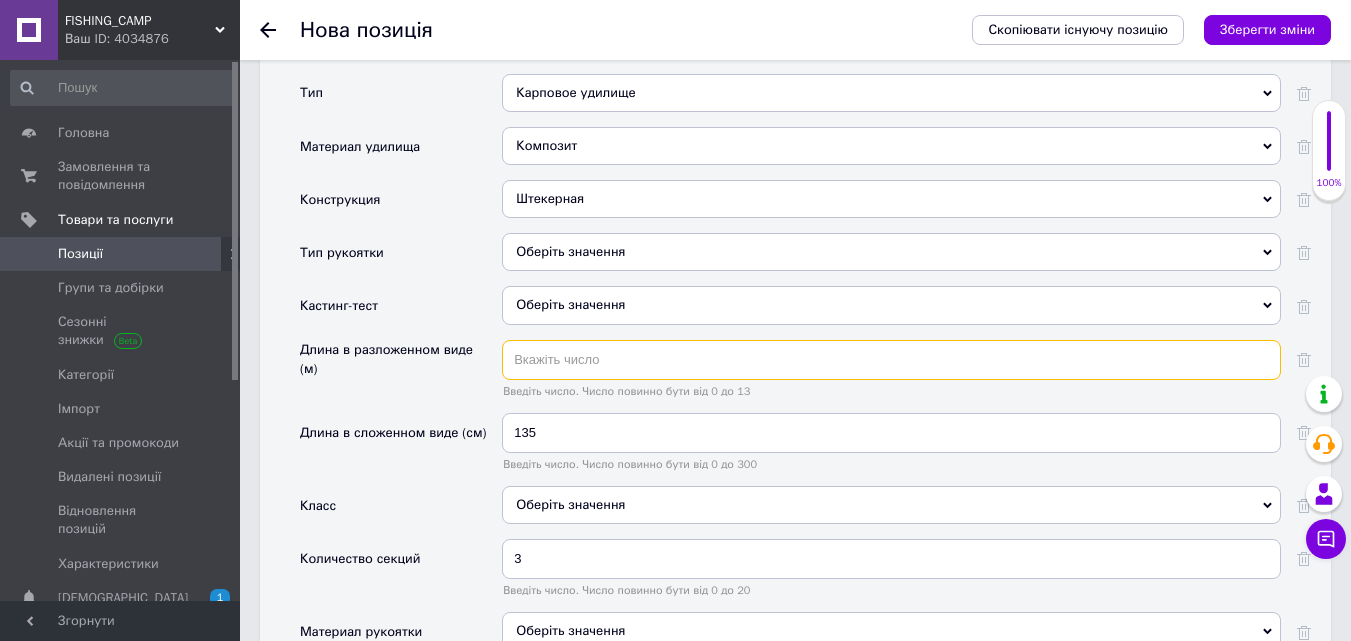 click at bounding box center (891, 360) 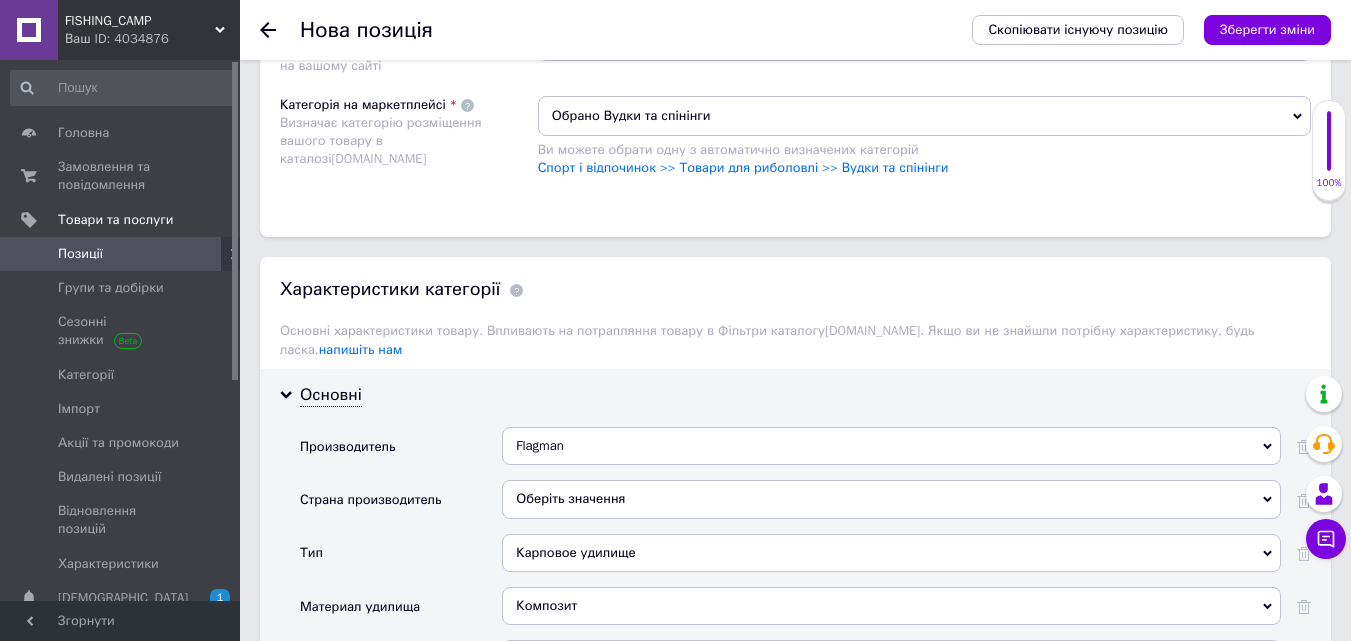 scroll, scrollTop: 1300, scrollLeft: 0, axis: vertical 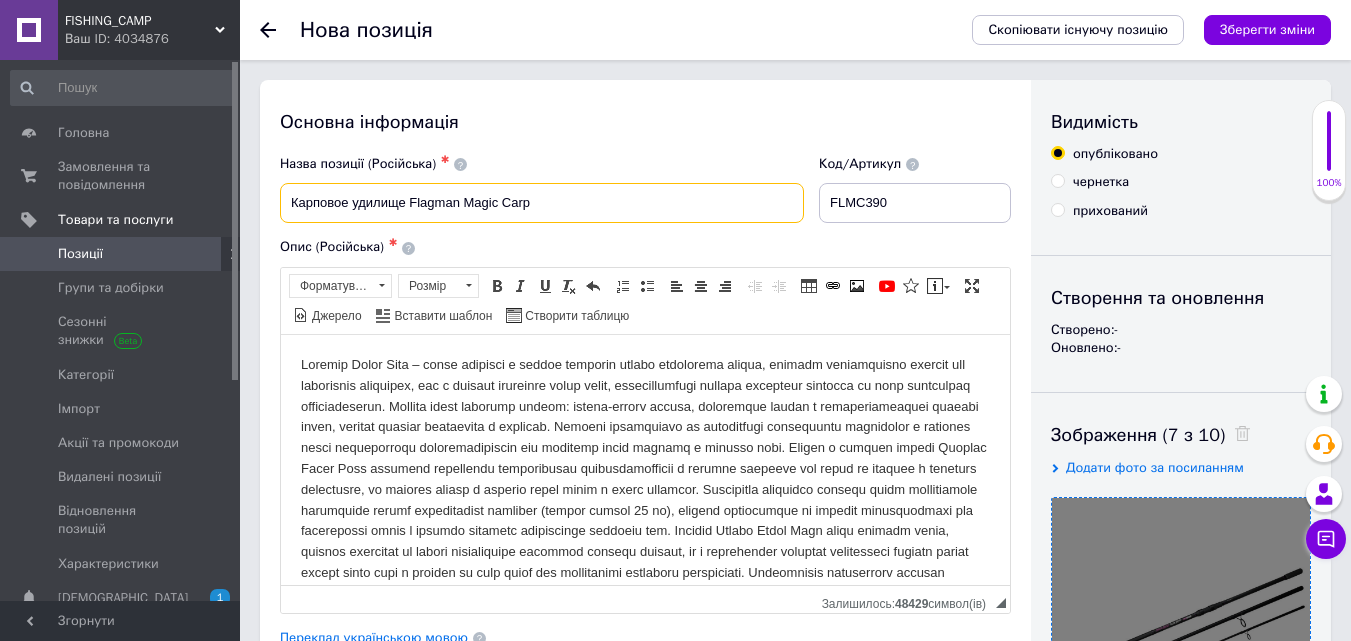 click on "Карповое удилище Flagman Magic Carp" at bounding box center (542, 203) 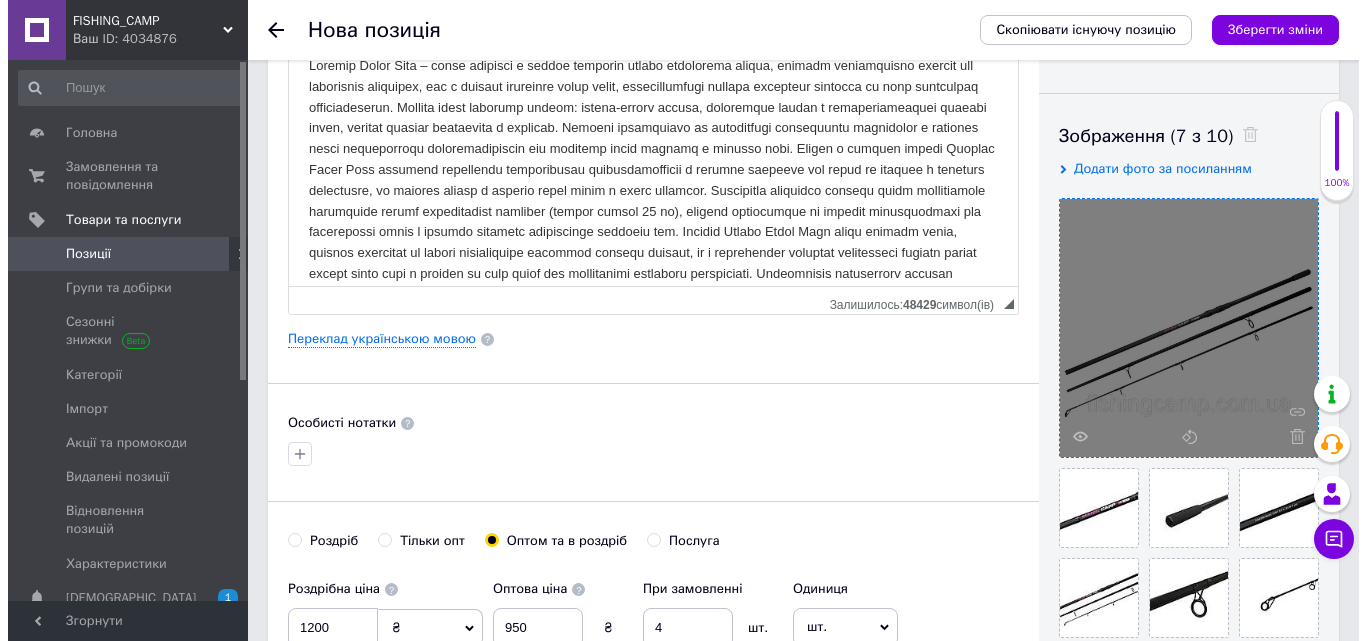 scroll, scrollTop: 300, scrollLeft: 0, axis: vertical 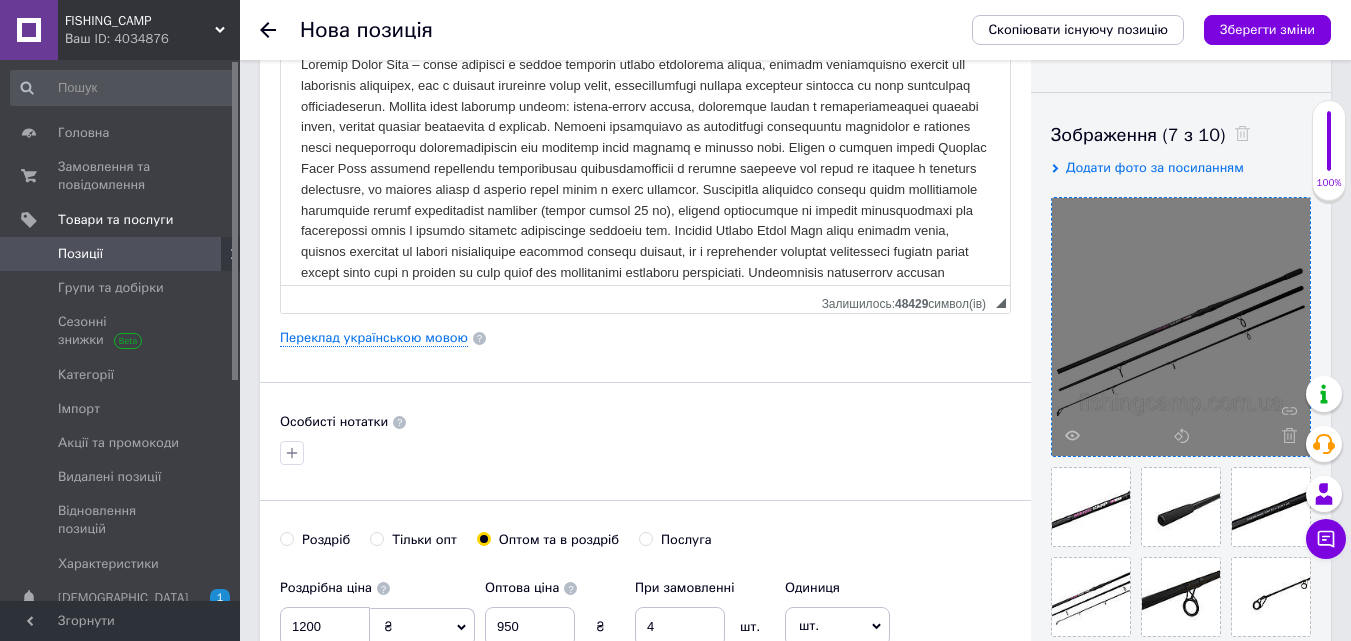 type on "Карповое удилище Flagman Magic Carp 3.9м 3.5lb" 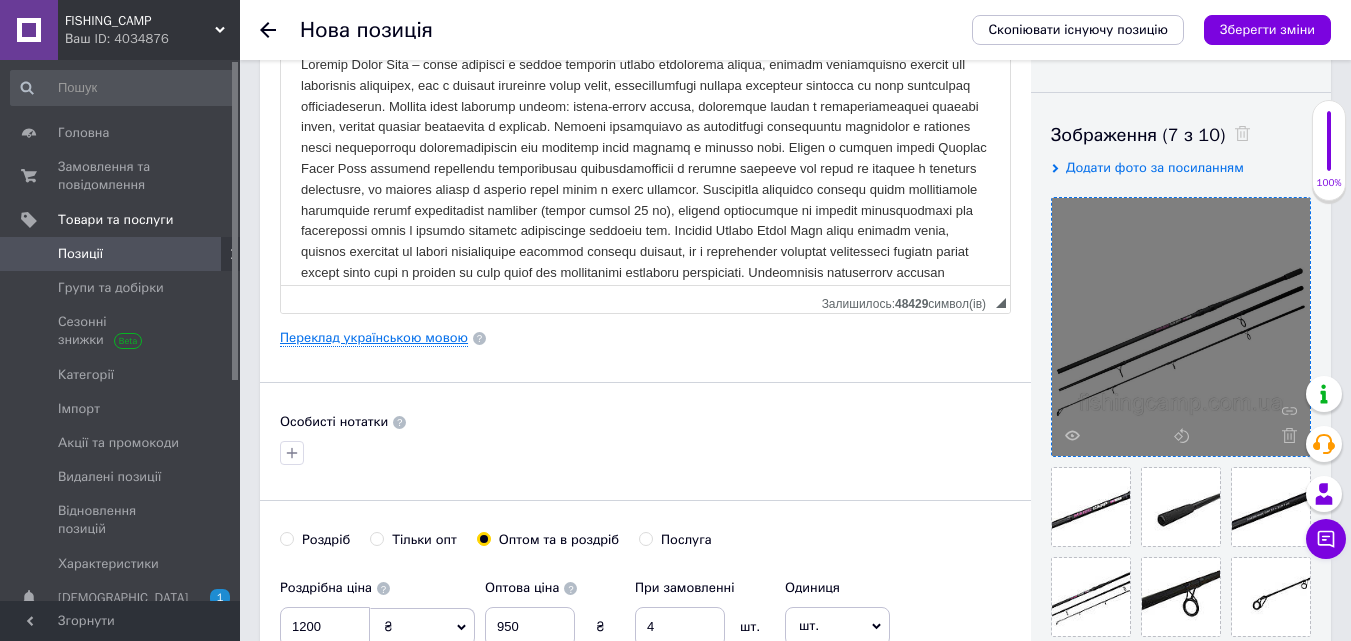 click on "Переклад українською мовою" at bounding box center (374, 338) 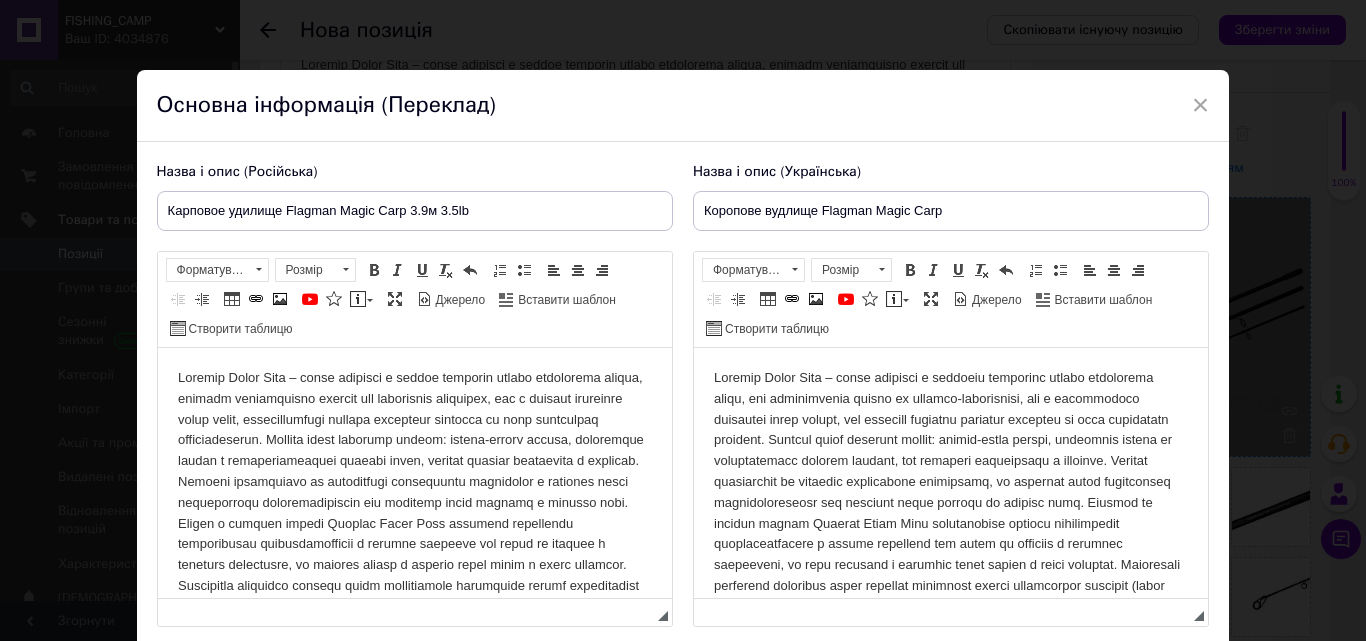 scroll, scrollTop: 0, scrollLeft: 0, axis: both 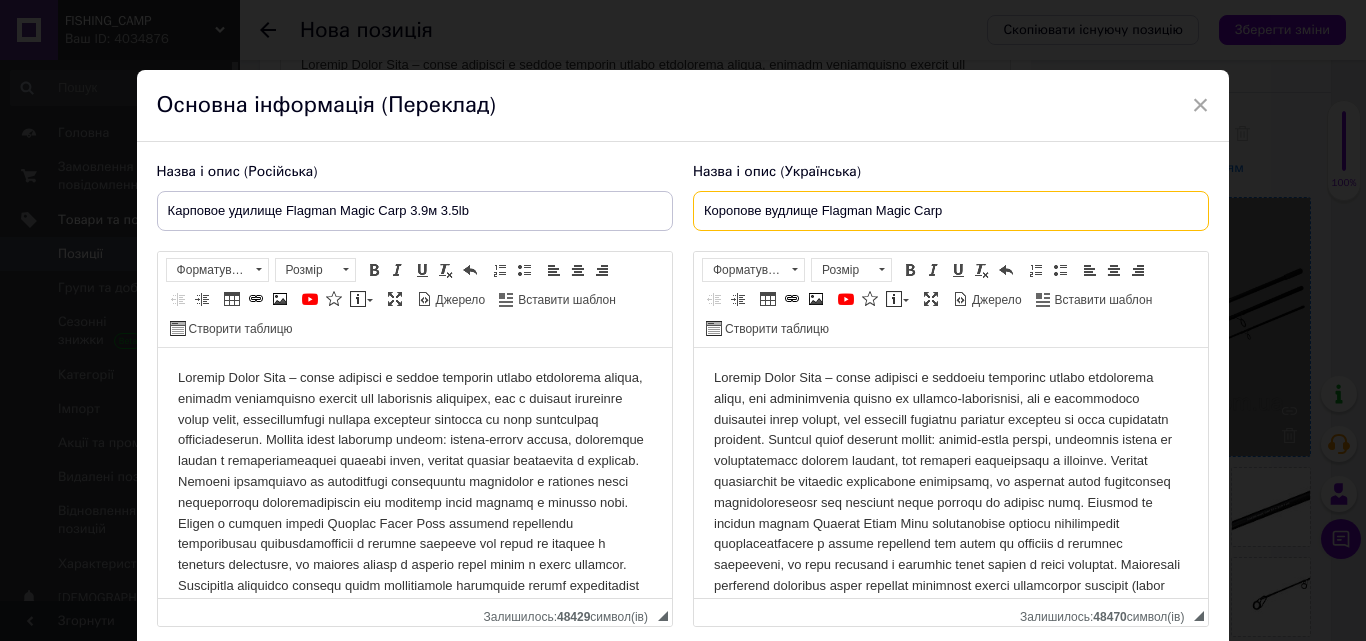 click on "Коропове вудлище Flagman Magic Carp" at bounding box center (951, 211) 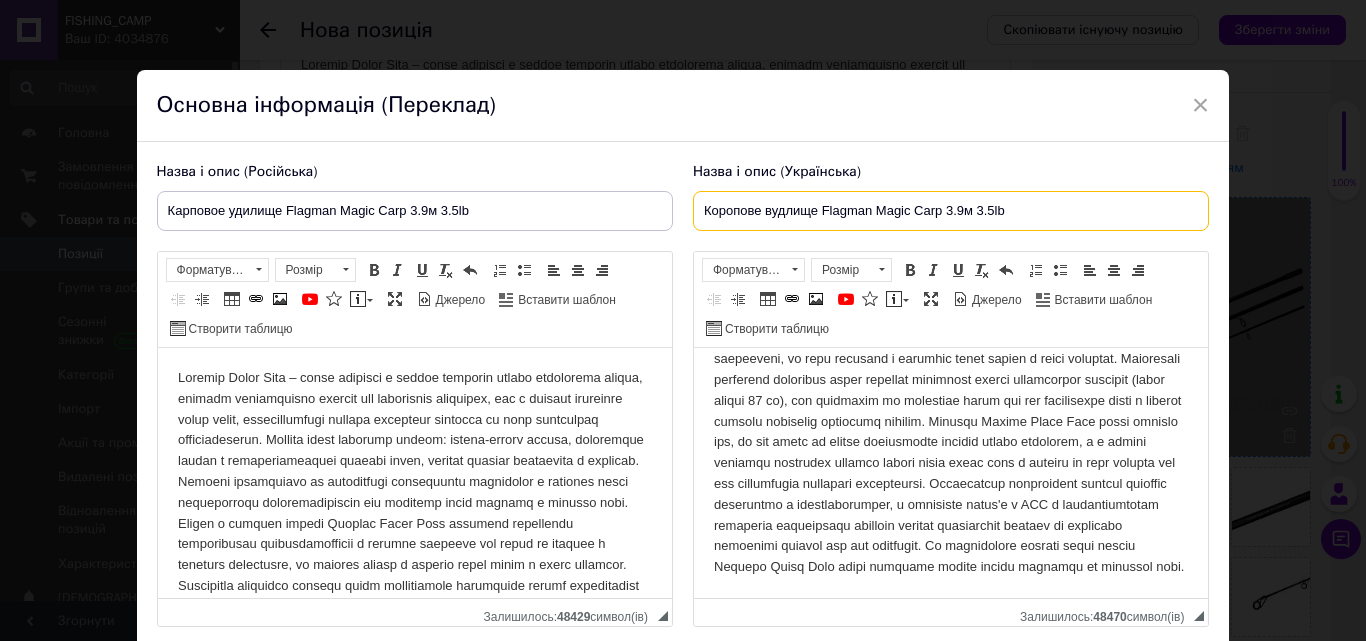 scroll, scrollTop: 268, scrollLeft: 0, axis: vertical 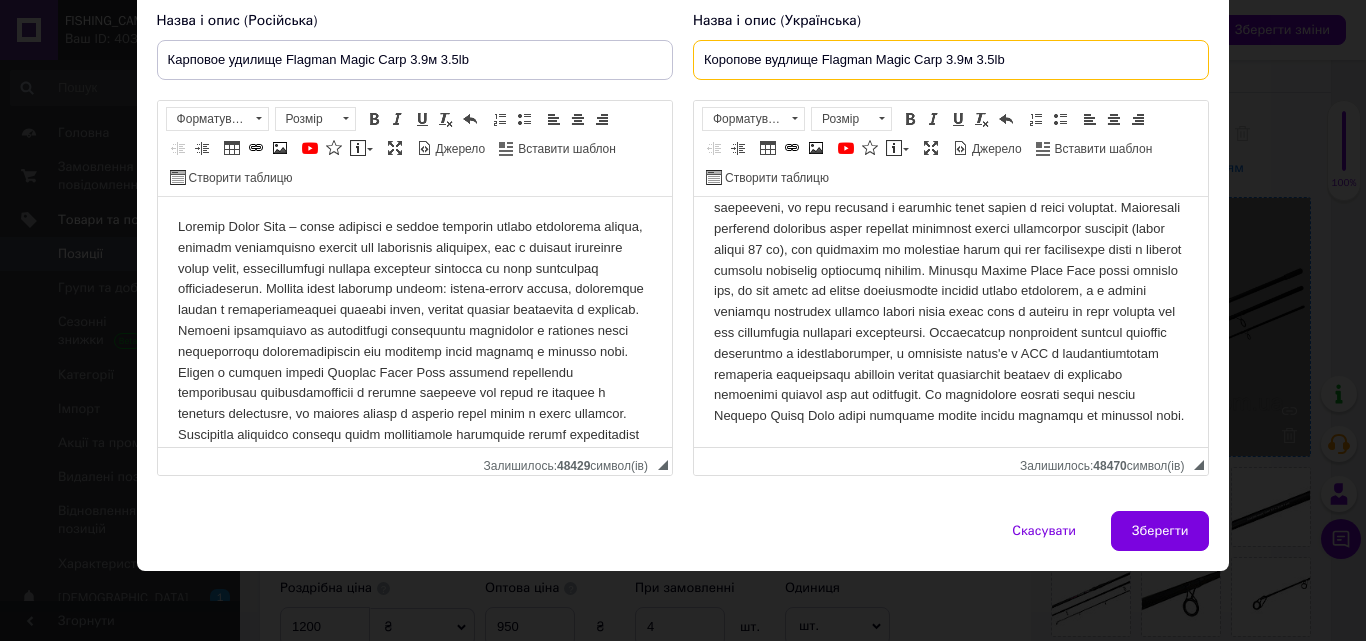type on "Коропове вудлище Flagman Magic Carp 3.9м 3.5lb" 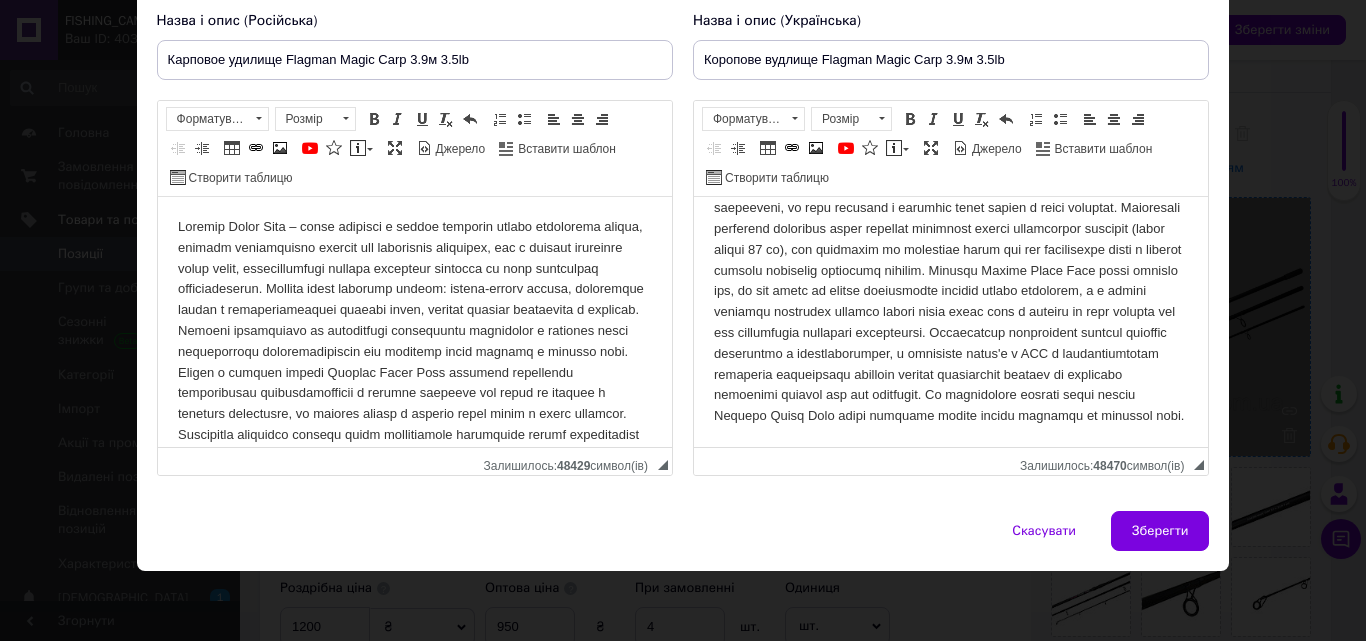 click on "Скасувати   Зберегти" at bounding box center [683, 541] 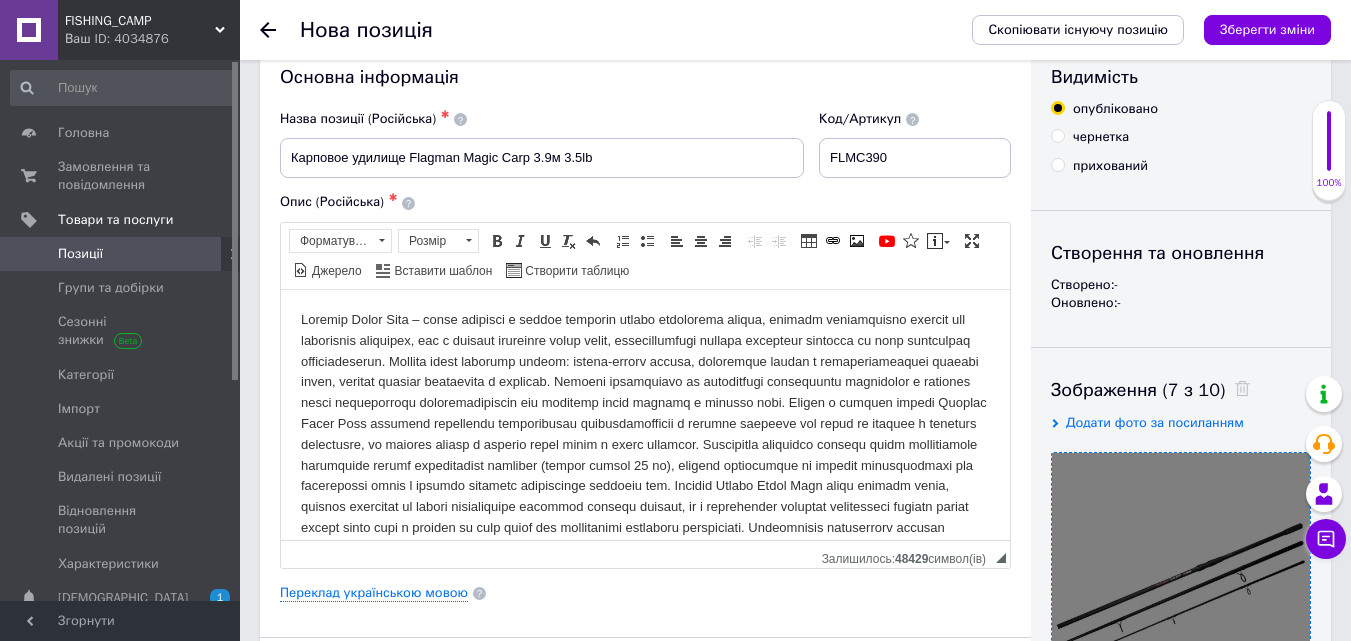 scroll, scrollTop: 0, scrollLeft: 0, axis: both 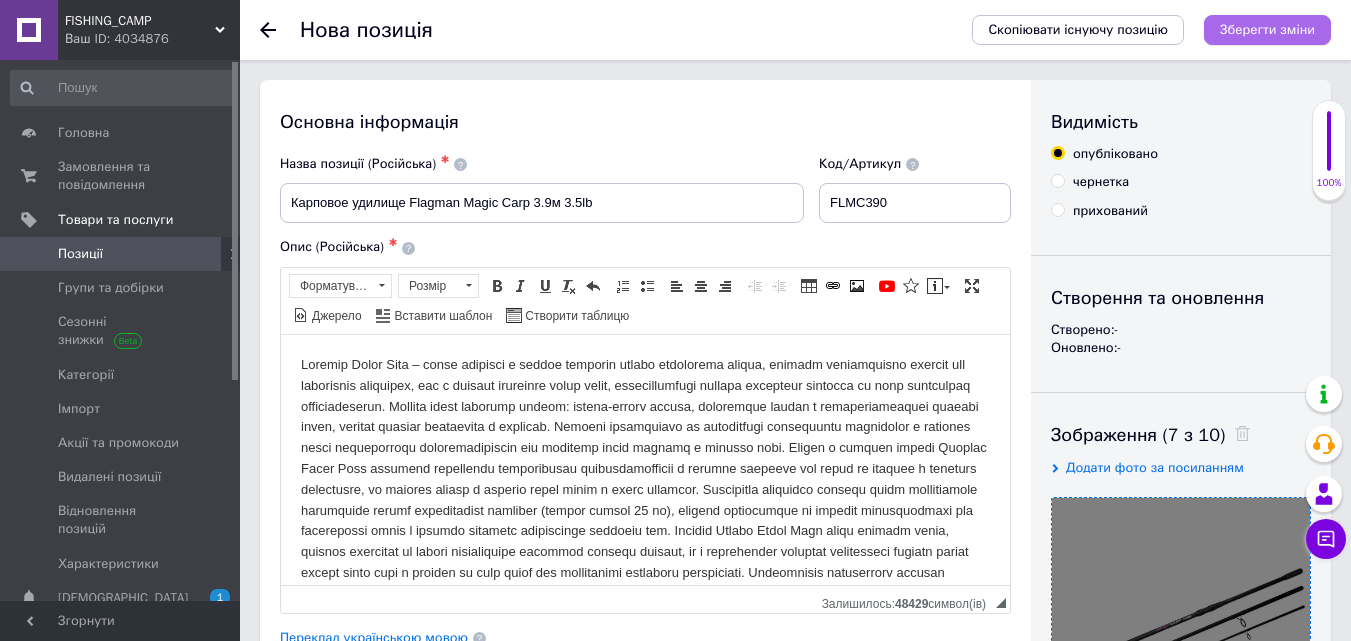 click on "Зберегти зміни" at bounding box center [1267, 29] 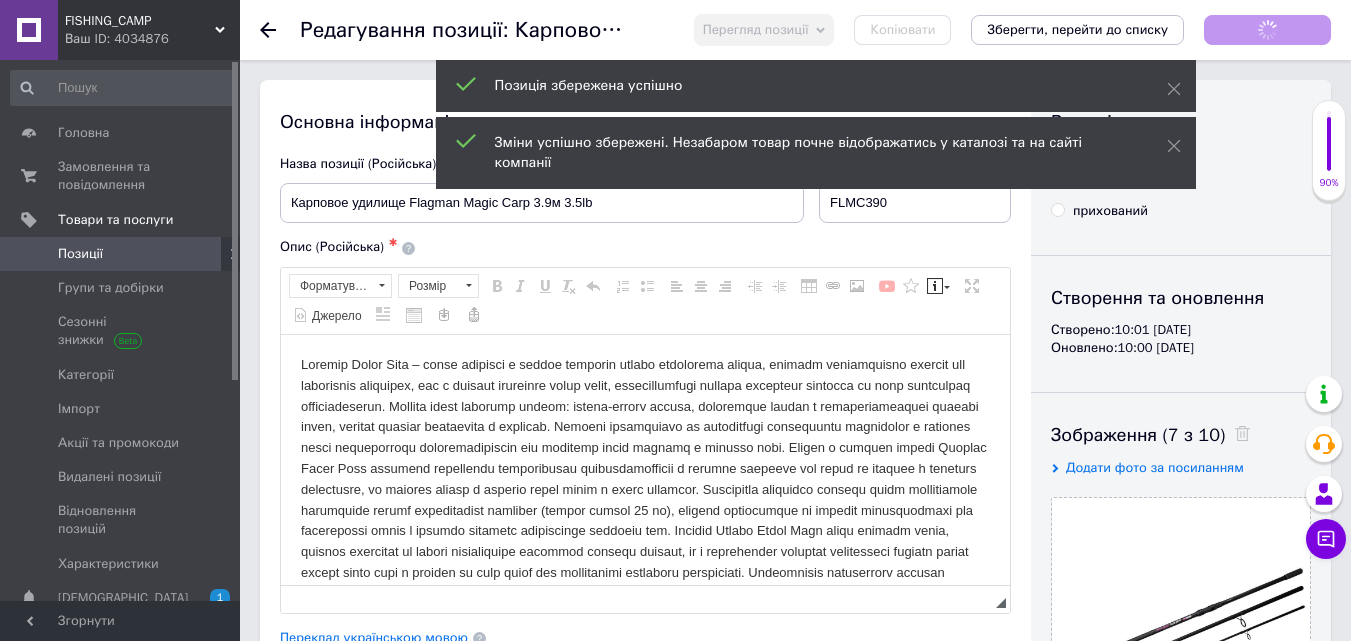 scroll, scrollTop: 0, scrollLeft: 0, axis: both 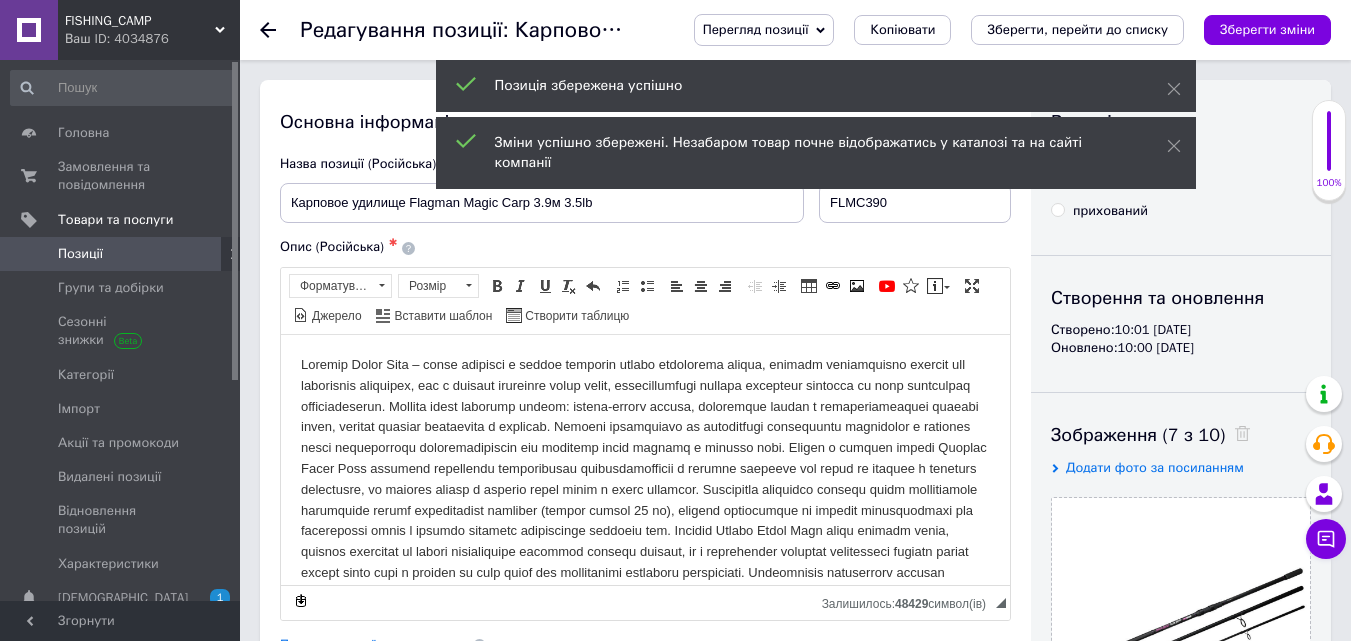 click on "Зберегти, перейти до списку" at bounding box center [1077, 29] 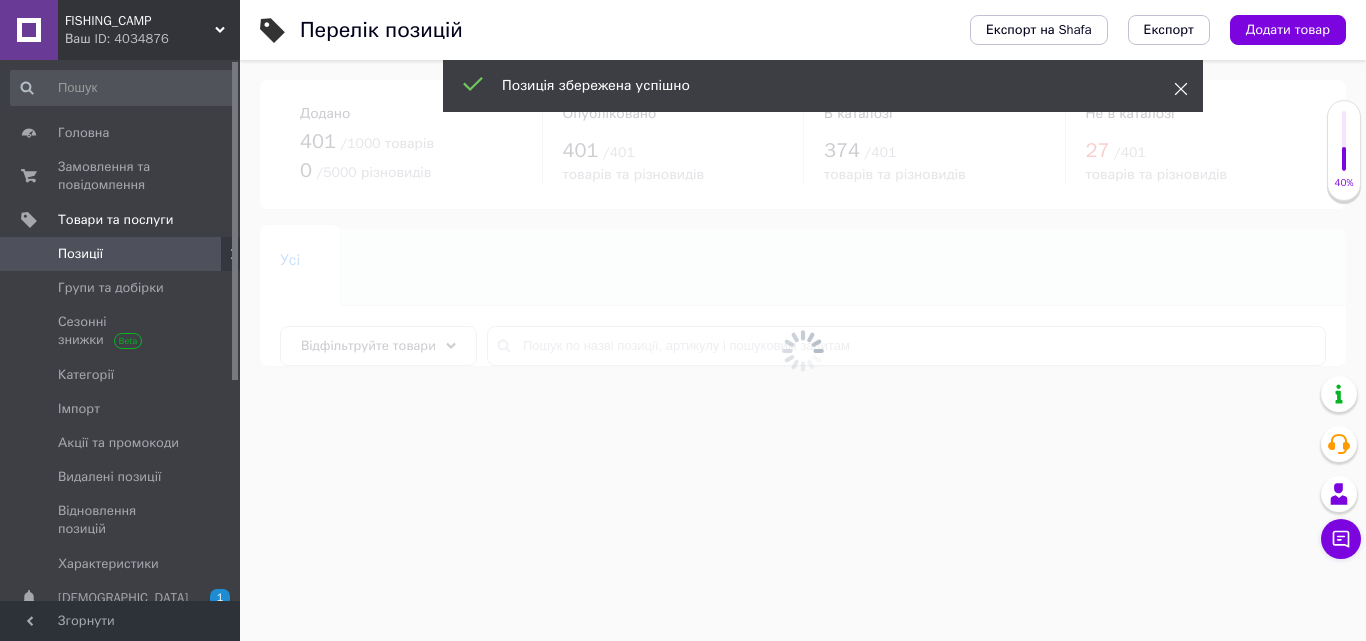 click 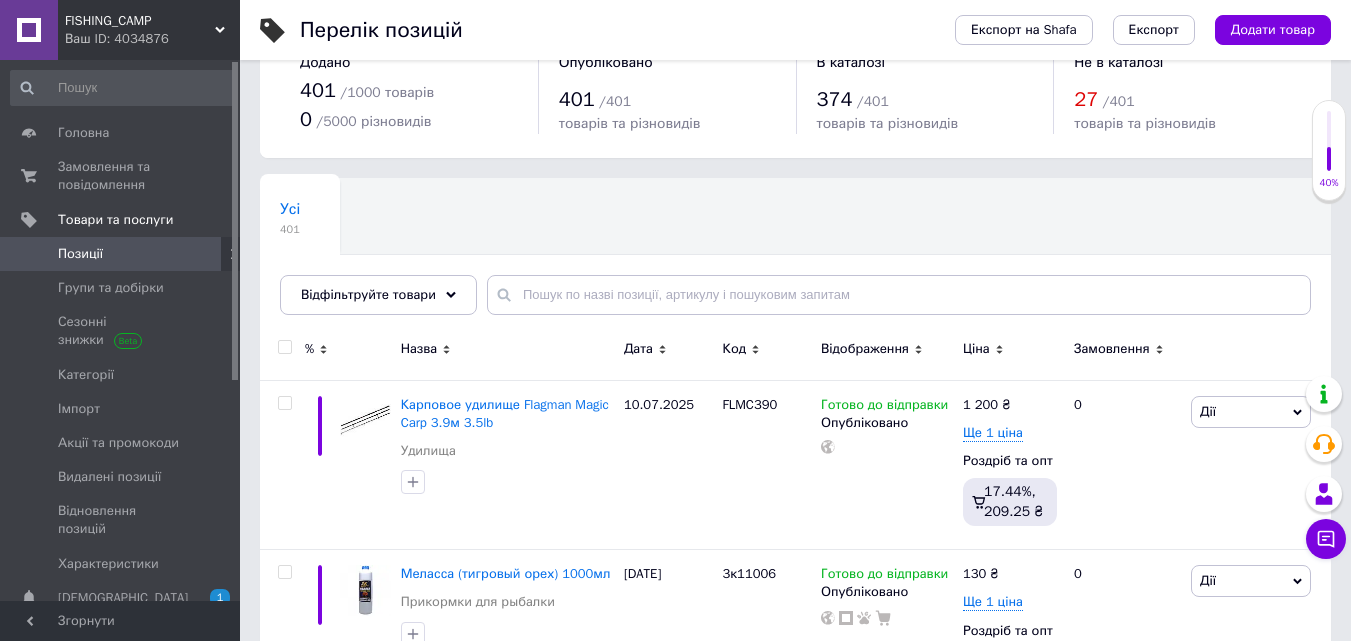 scroll, scrollTop: 100, scrollLeft: 0, axis: vertical 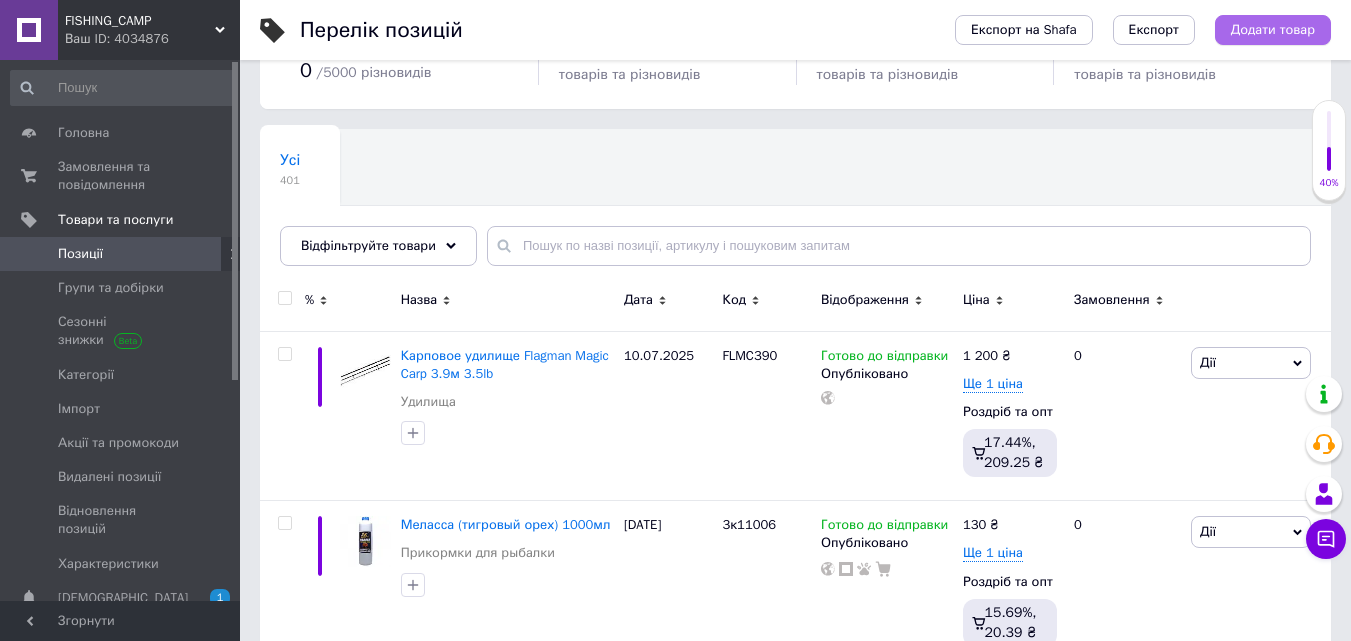 click on "Додати товар" at bounding box center (1273, 30) 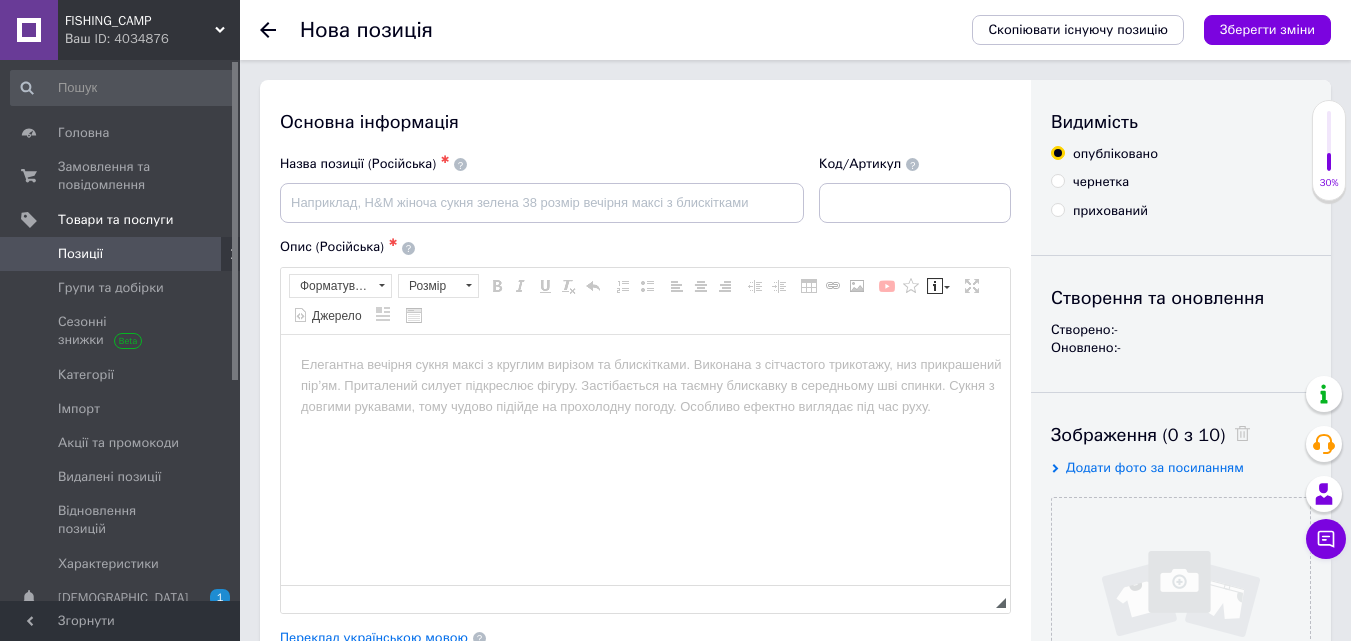 scroll, scrollTop: 0, scrollLeft: 0, axis: both 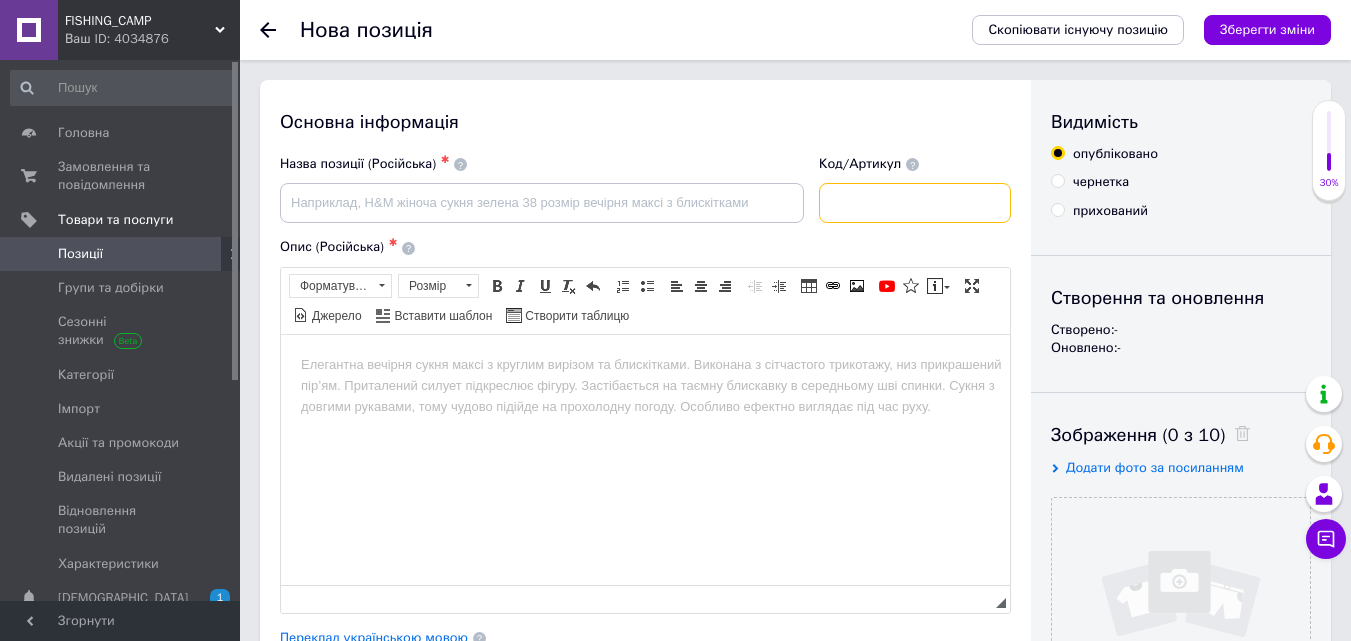 click at bounding box center [915, 203] 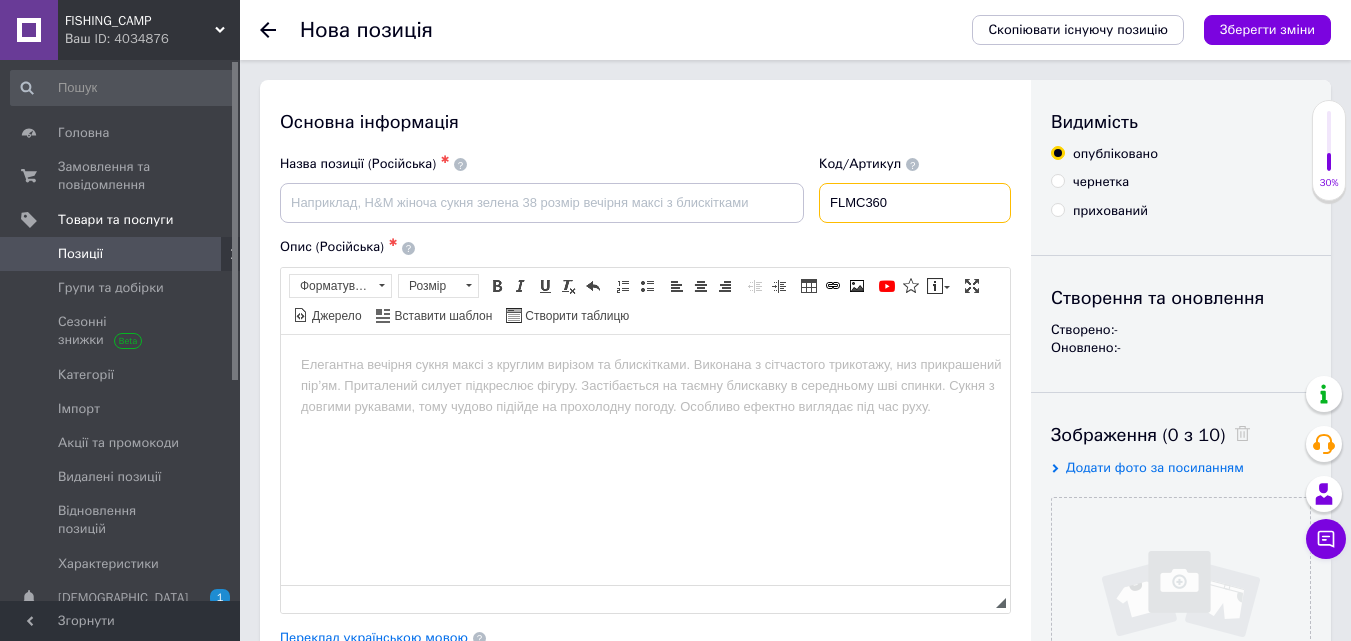 type on "FLMC360" 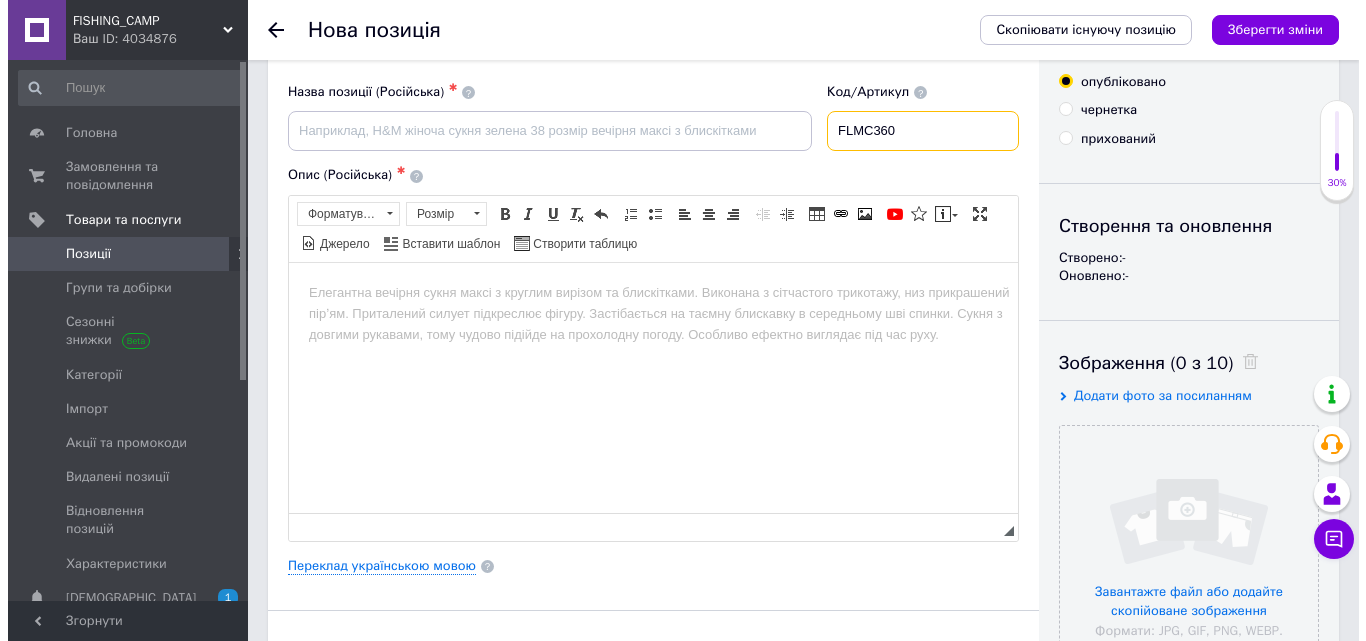 scroll, scrollTop: 100, scrollLeft: 0, axis: vertical 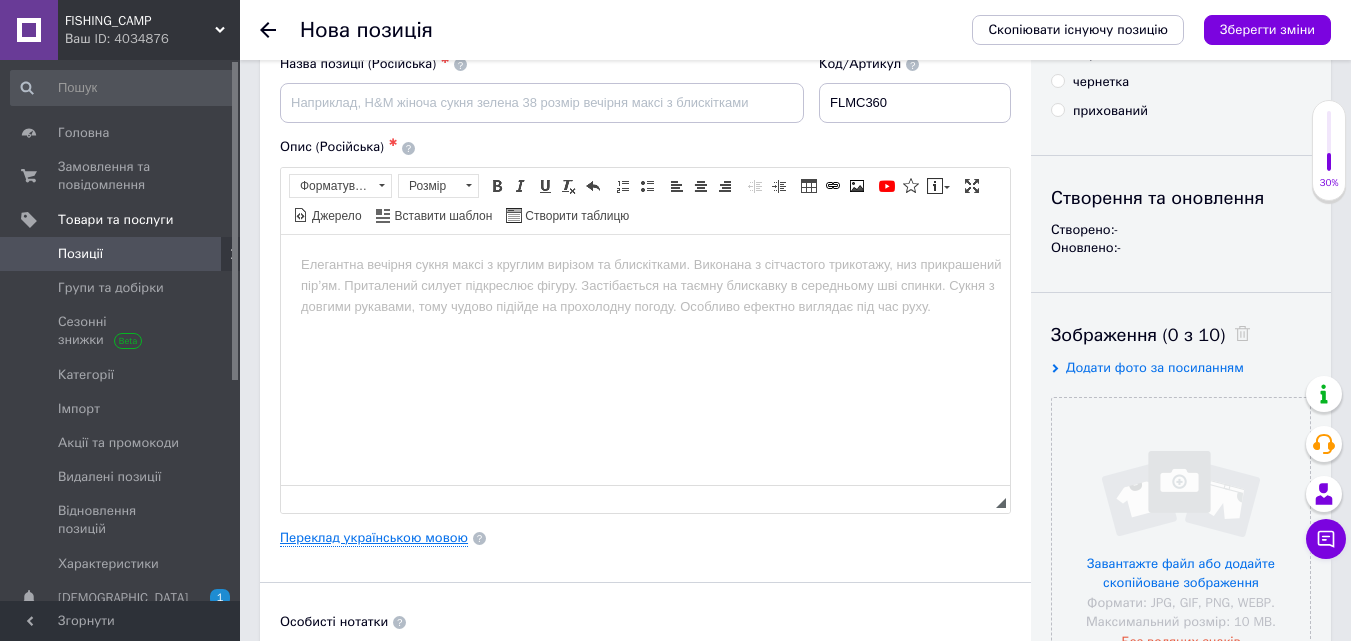 click on "Переклад українською мовою" at bounding box center (374, 538) 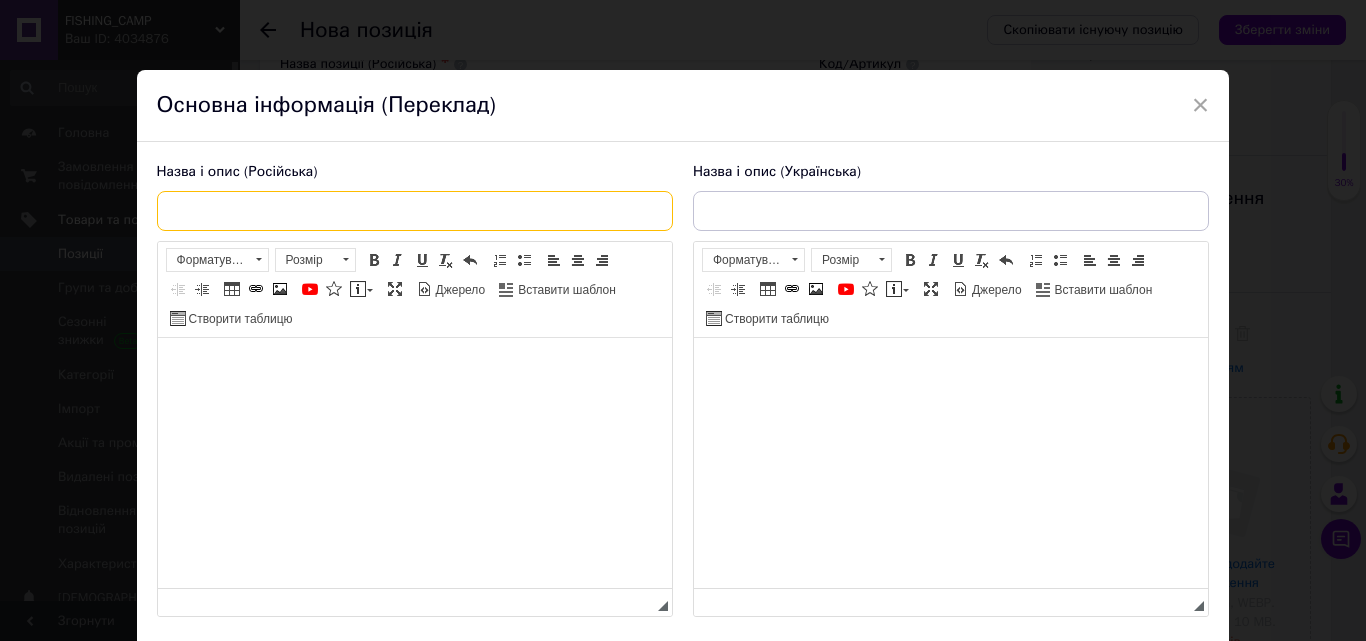 click at bounding box center (415, 211) 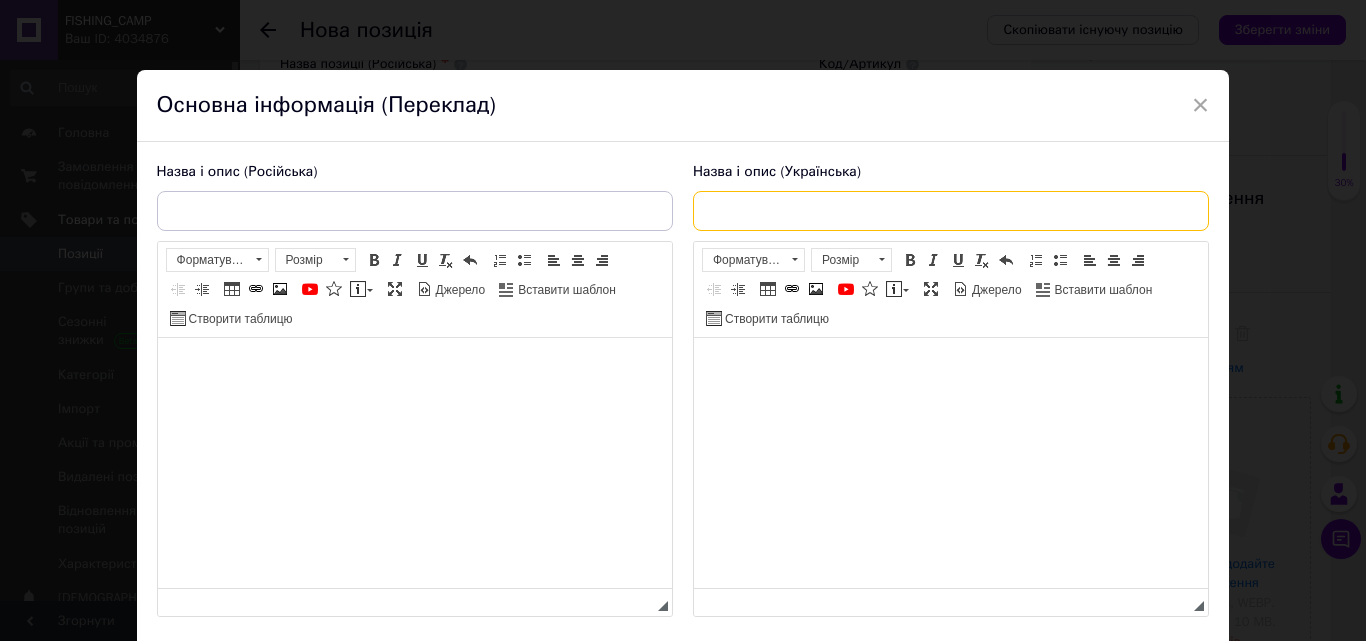 click at bounding box center (951, 211) 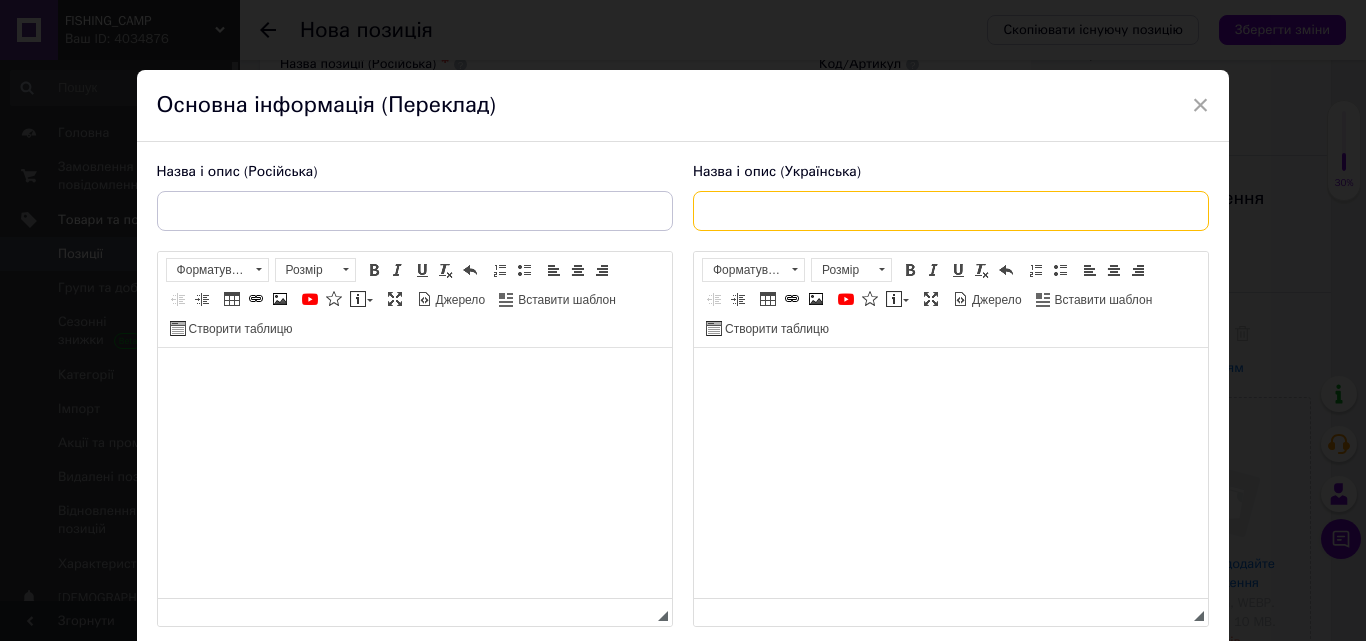 paste on "Коропове вудлище Flagman Magic Carp 3.6м 3.25lb" 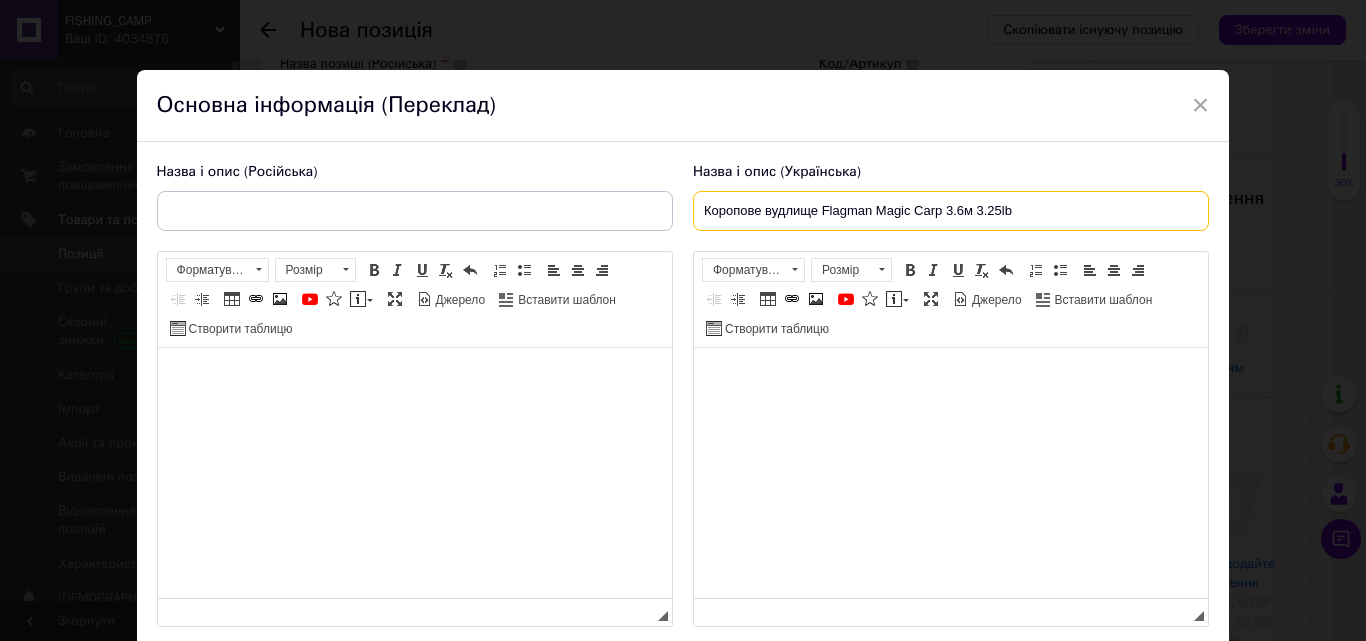 type on "Коропове вудлище Flagman Magic Carp 3.6м 3.25lb" 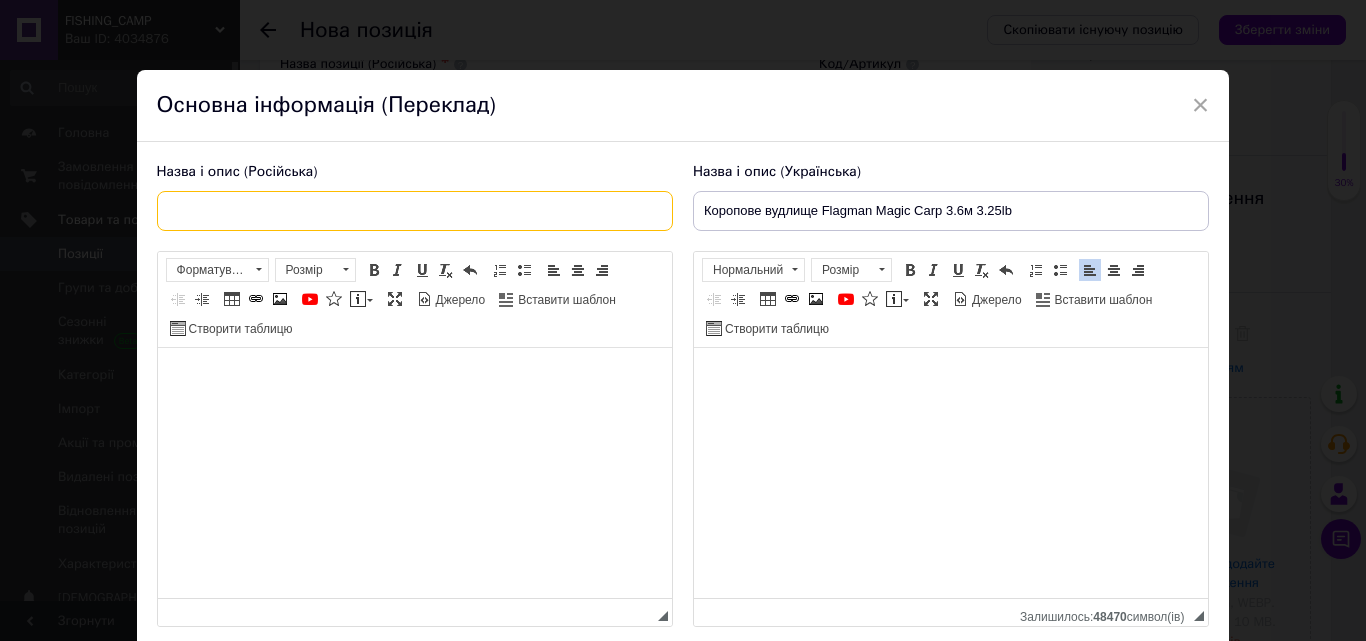 click at bounding box center (415, 211) 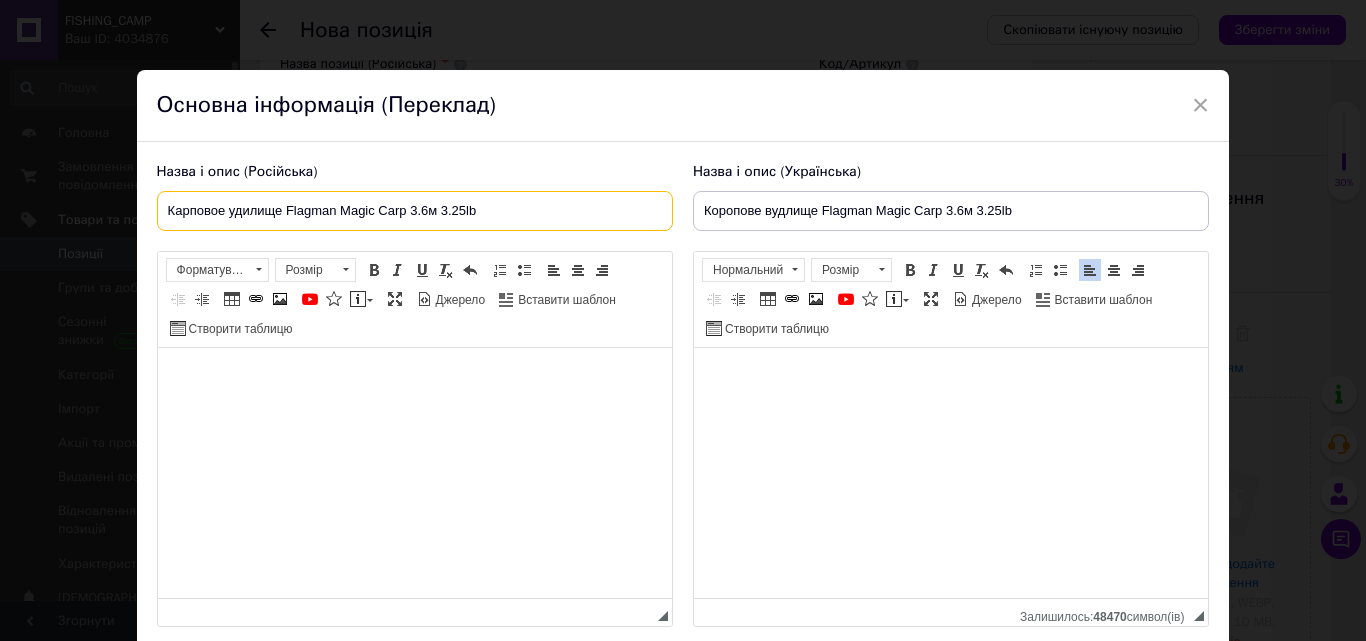 type on "Карповое удилище Flagman Magic Carp 3.6м 3.25lb" 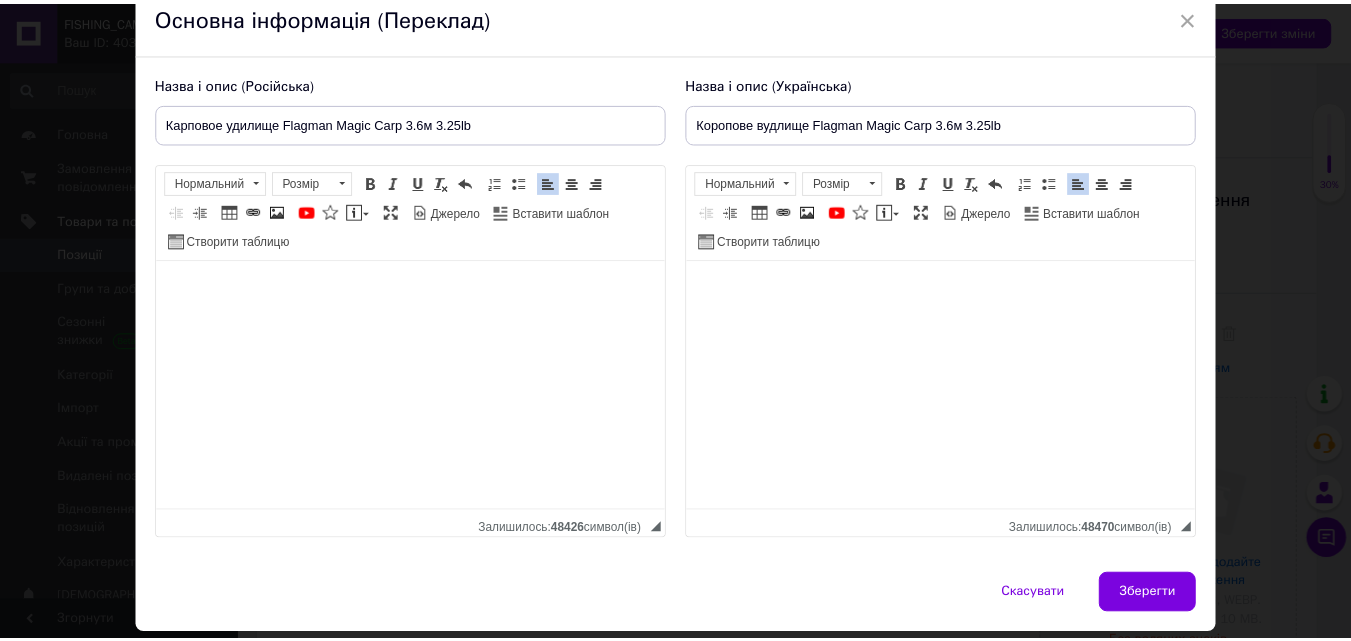 scroll, scrollTop: 100, scrollLeft: 0, axis: vertical 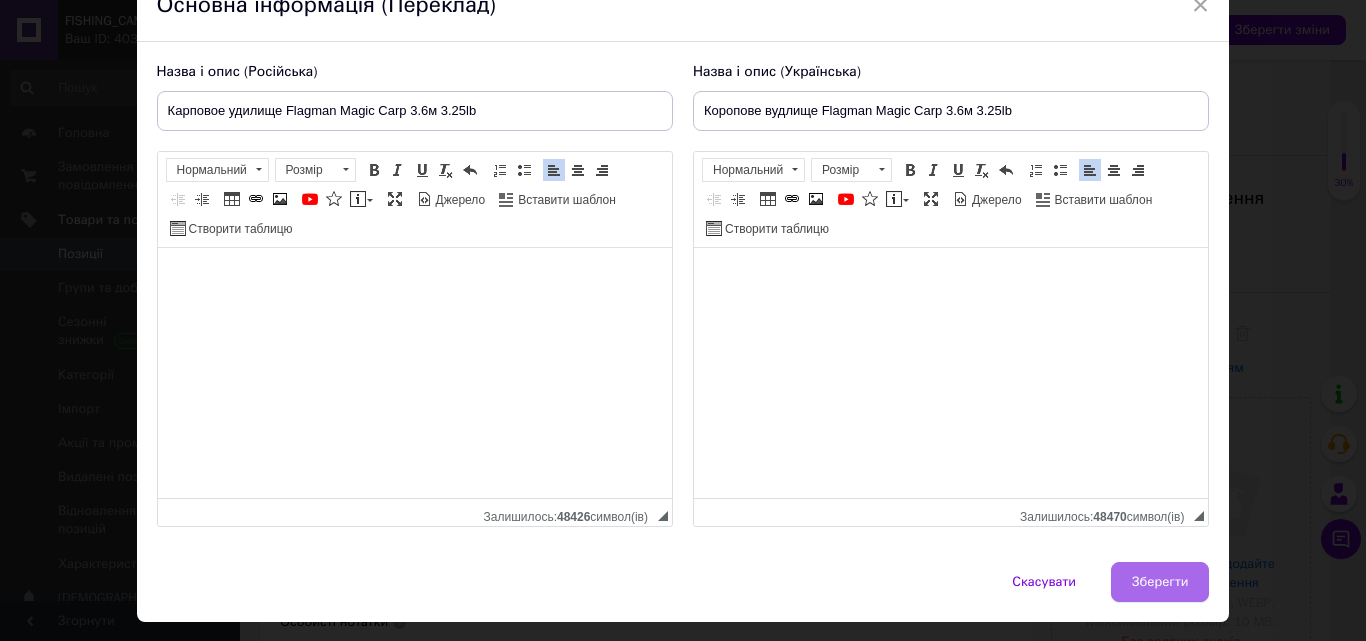 click on "Зберегти" at bounding box center [1160, 582] 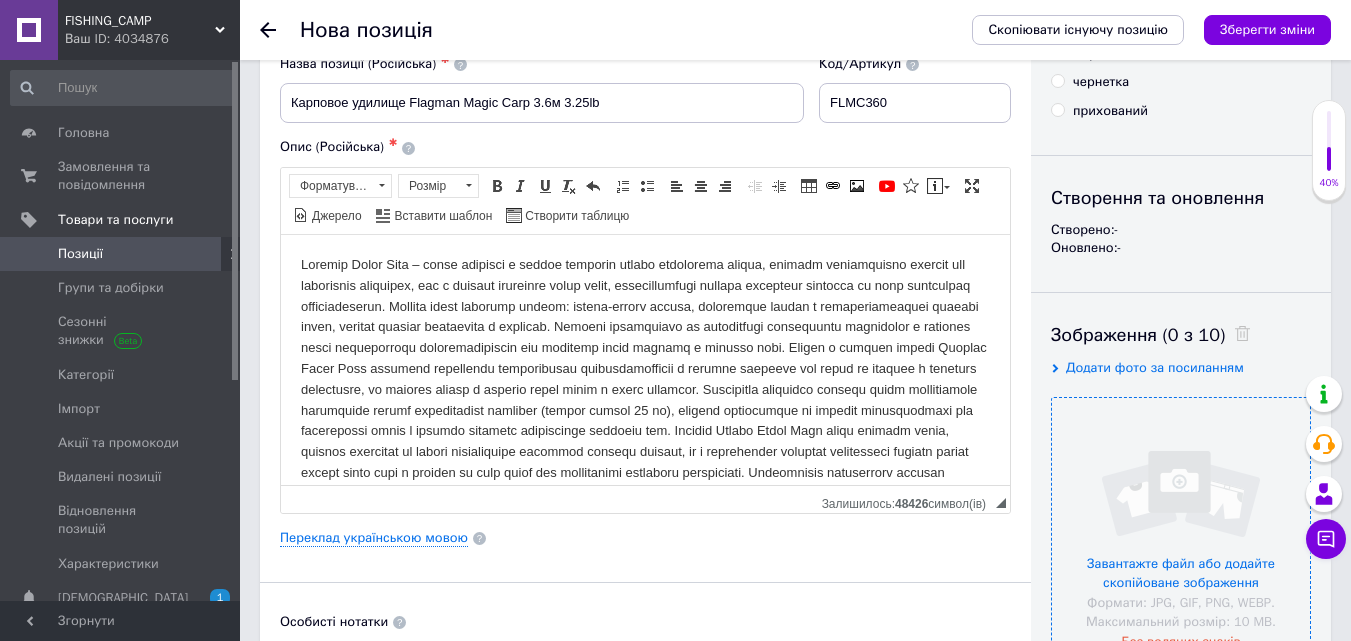drag, startPoint x: 1205, startPoint y: 518, endPoint x: 1107, endPoint y: 463, distance: 112.37882 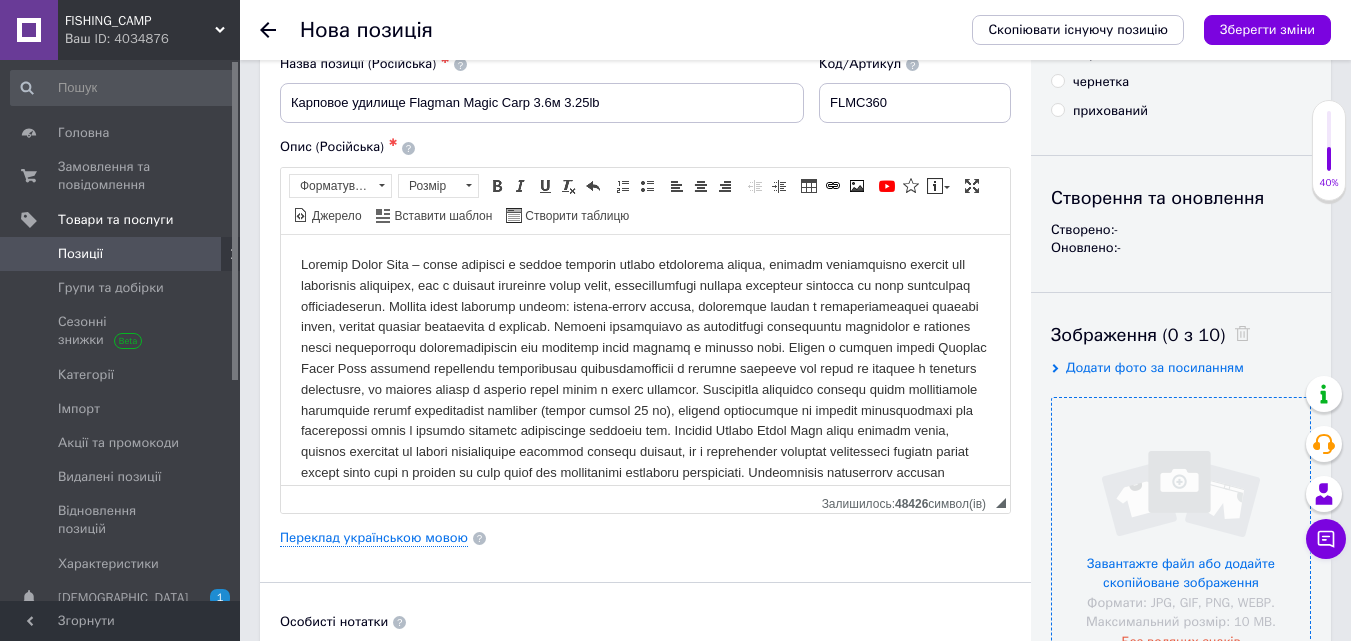 click at bounding box center [1181, 527] 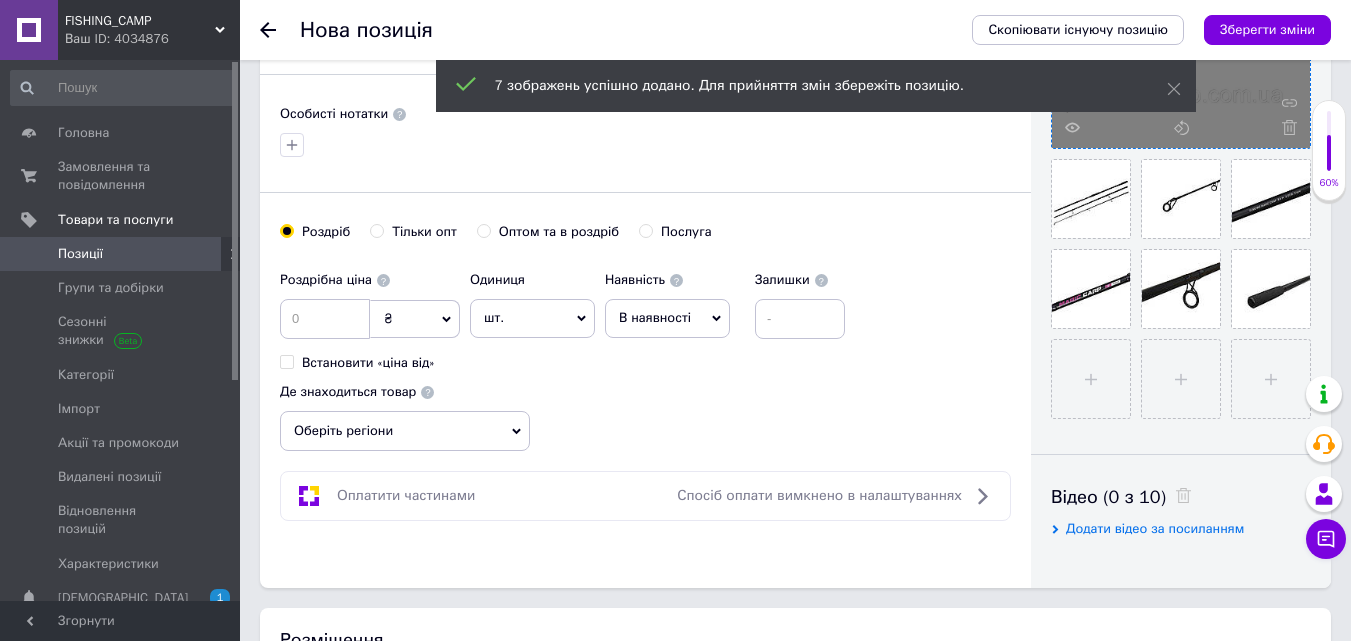 scroll, scrollTop: 600, scrollLeft: 0, axis: vertical 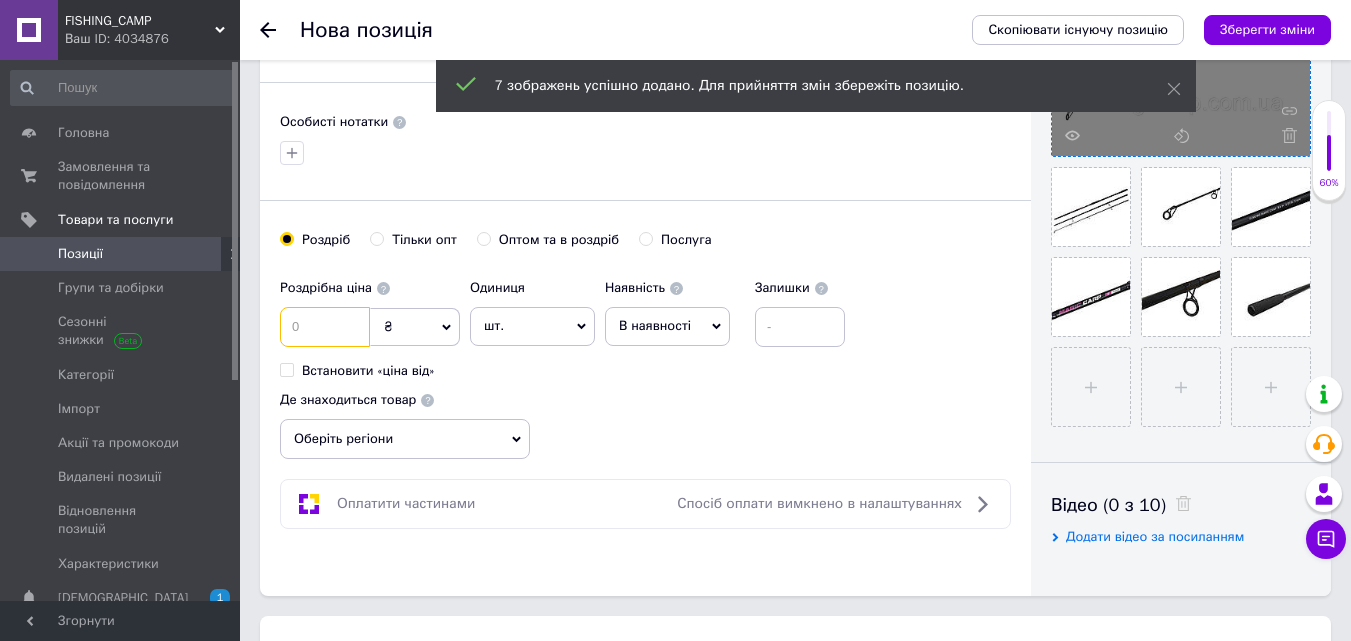 click at bounding box center [325, 327] 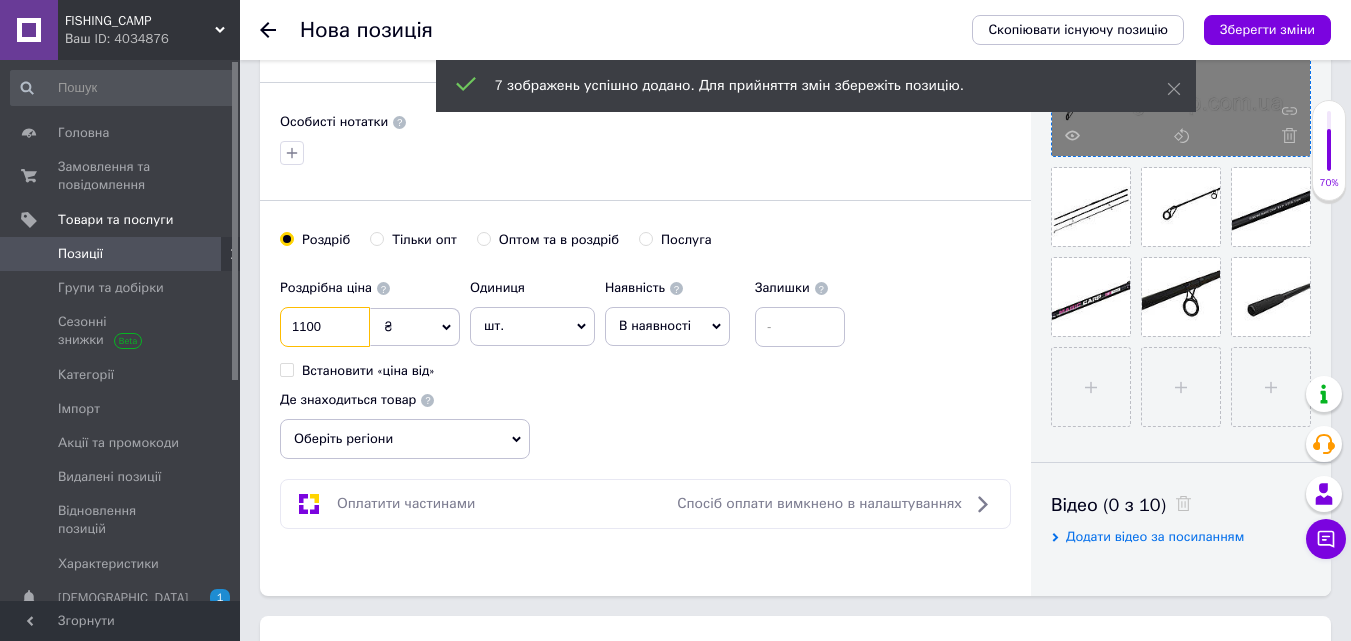 type on "1100" 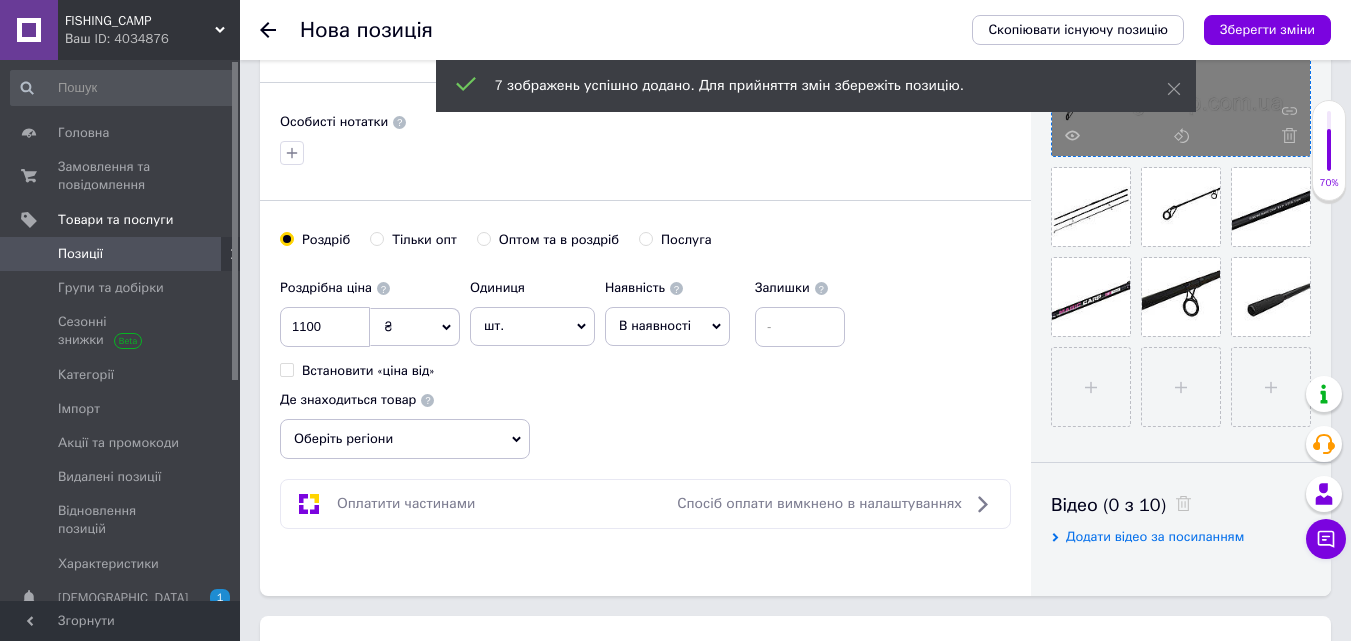 click on "Оптом та в роздріб" at bounding box center (483, 238) 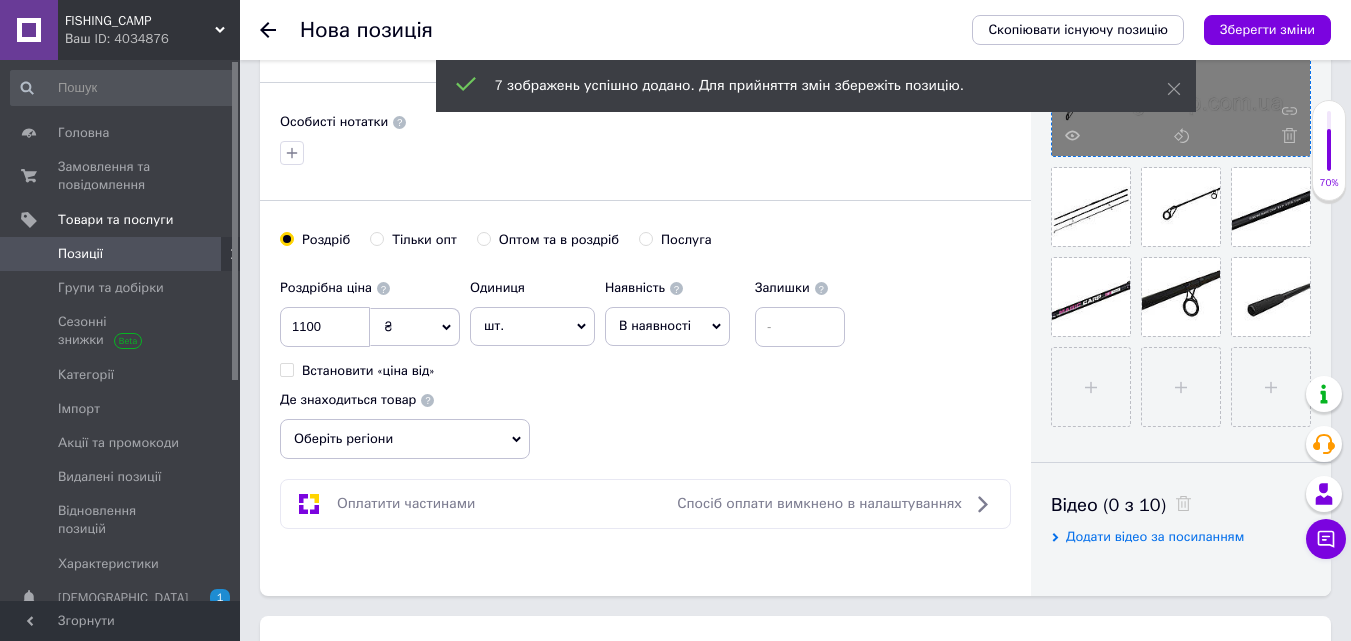 radio on "true" 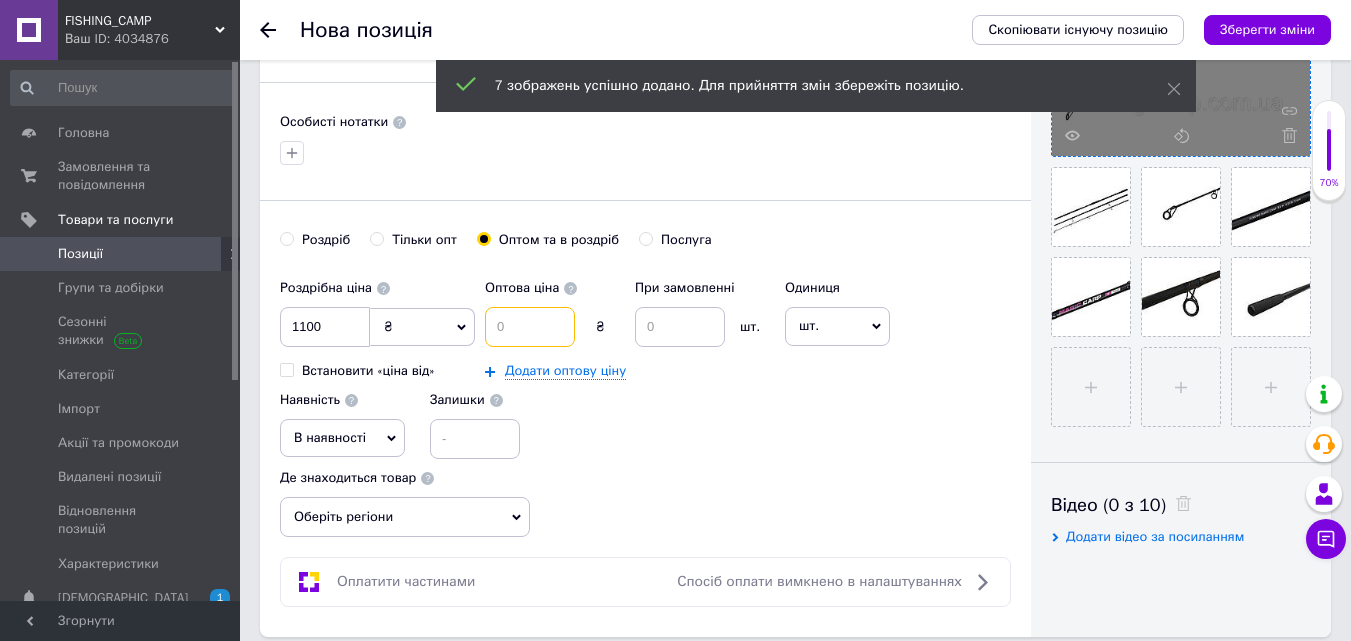 click at bounding box center [530, 327] 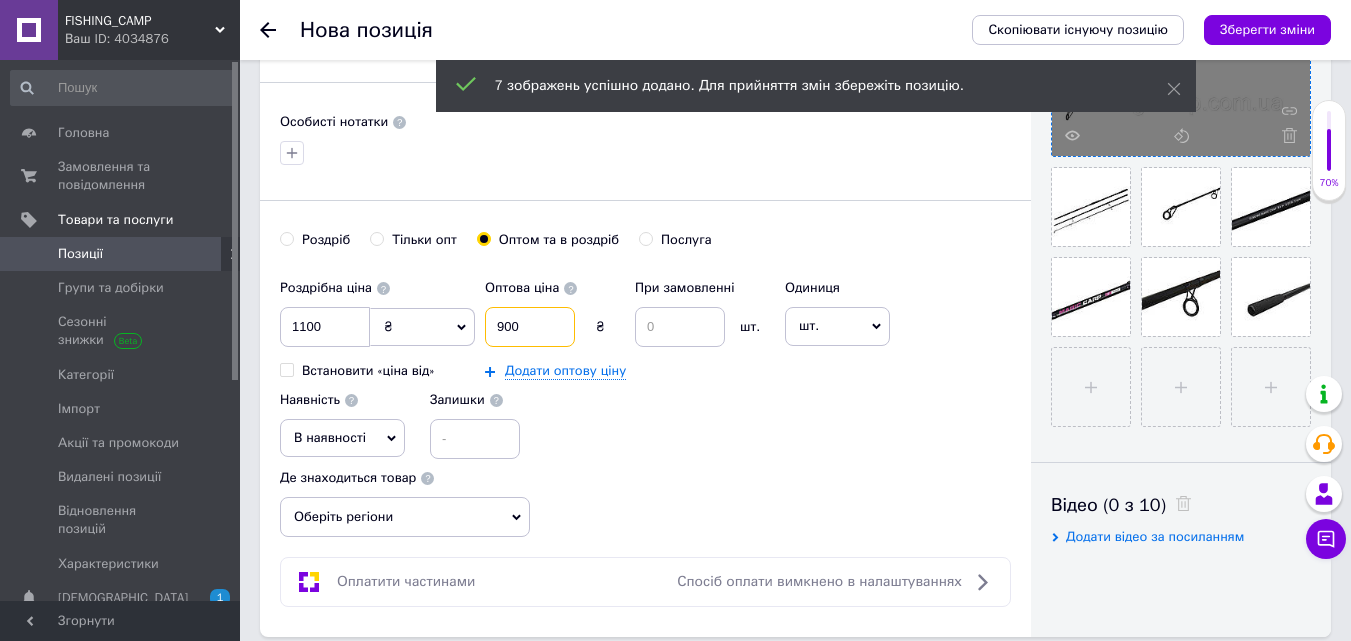 type on "900" 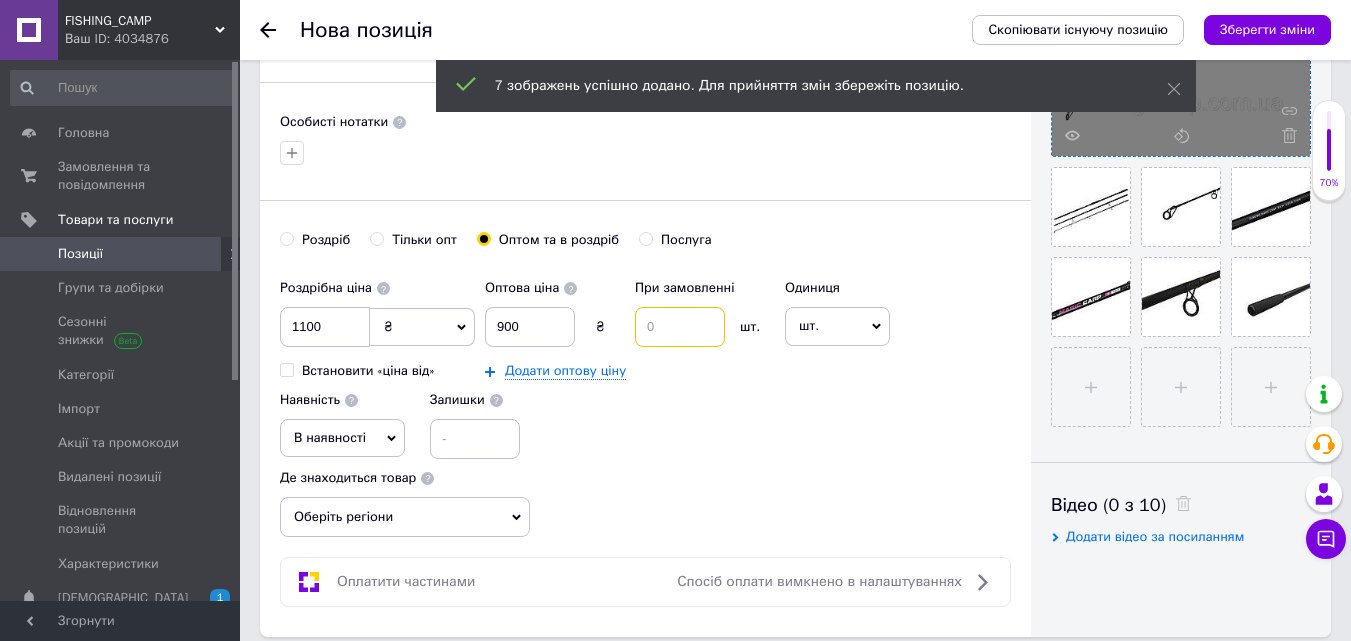 click at bounding box center (680, 327) 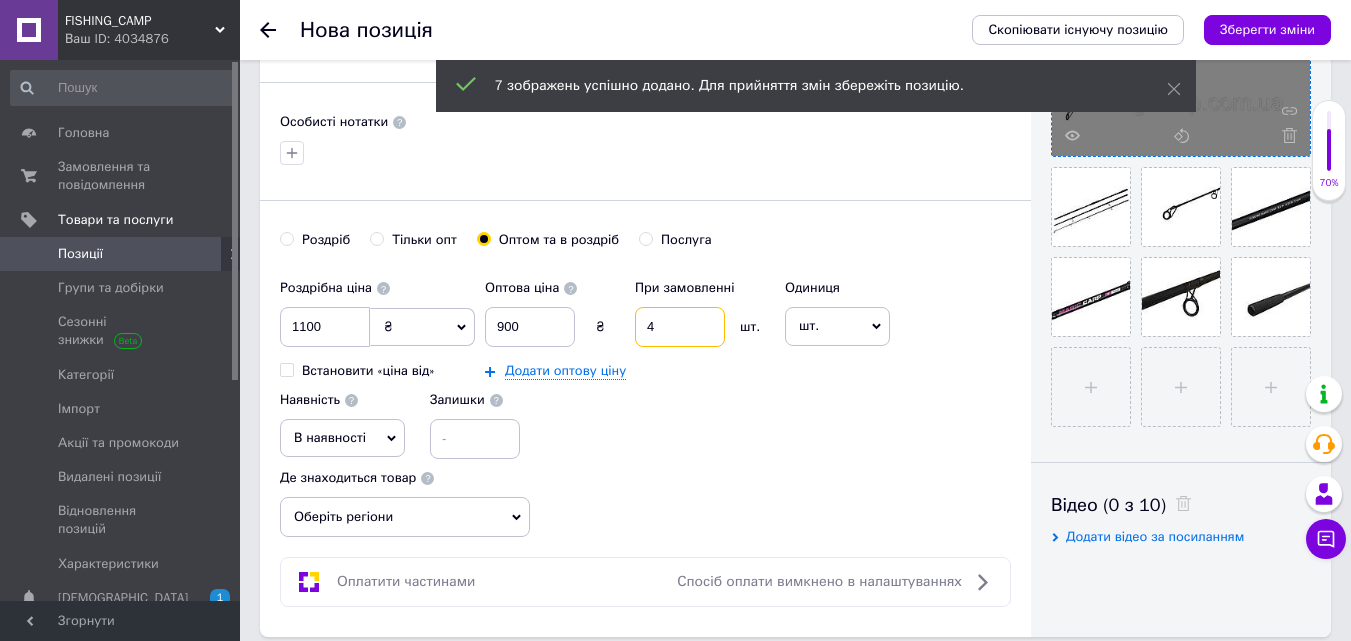 type on "4" 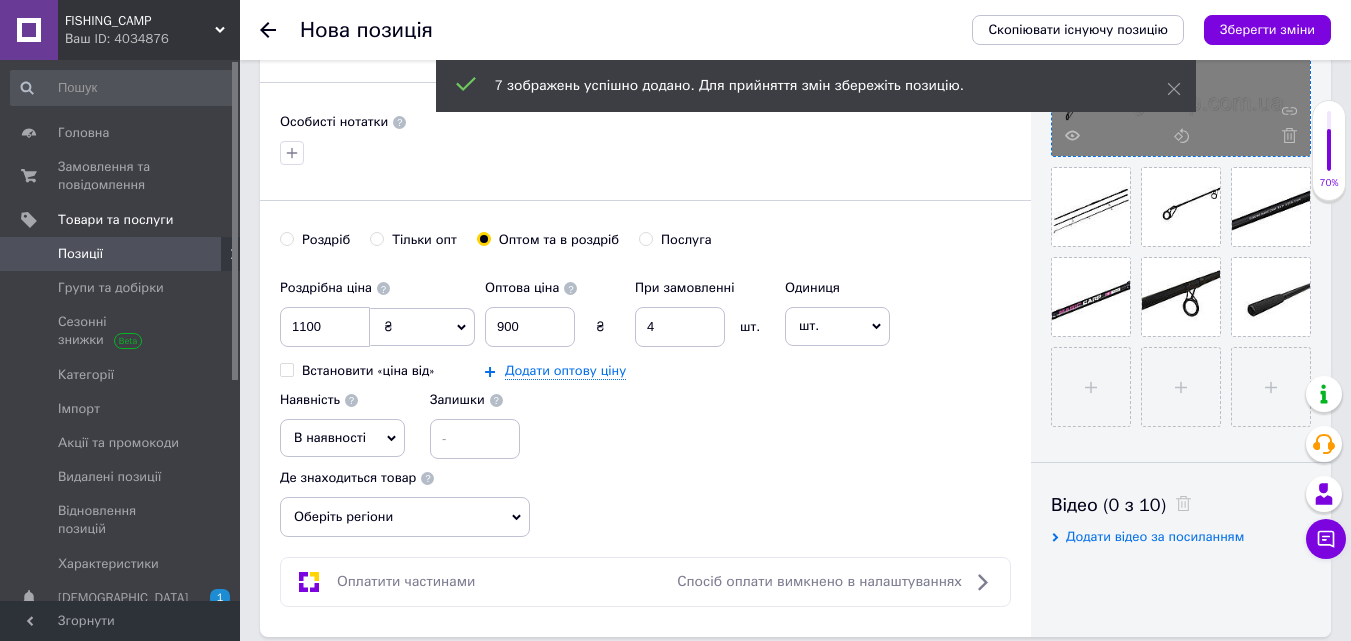 click on "В наявності" at bounding box center (330, 437) 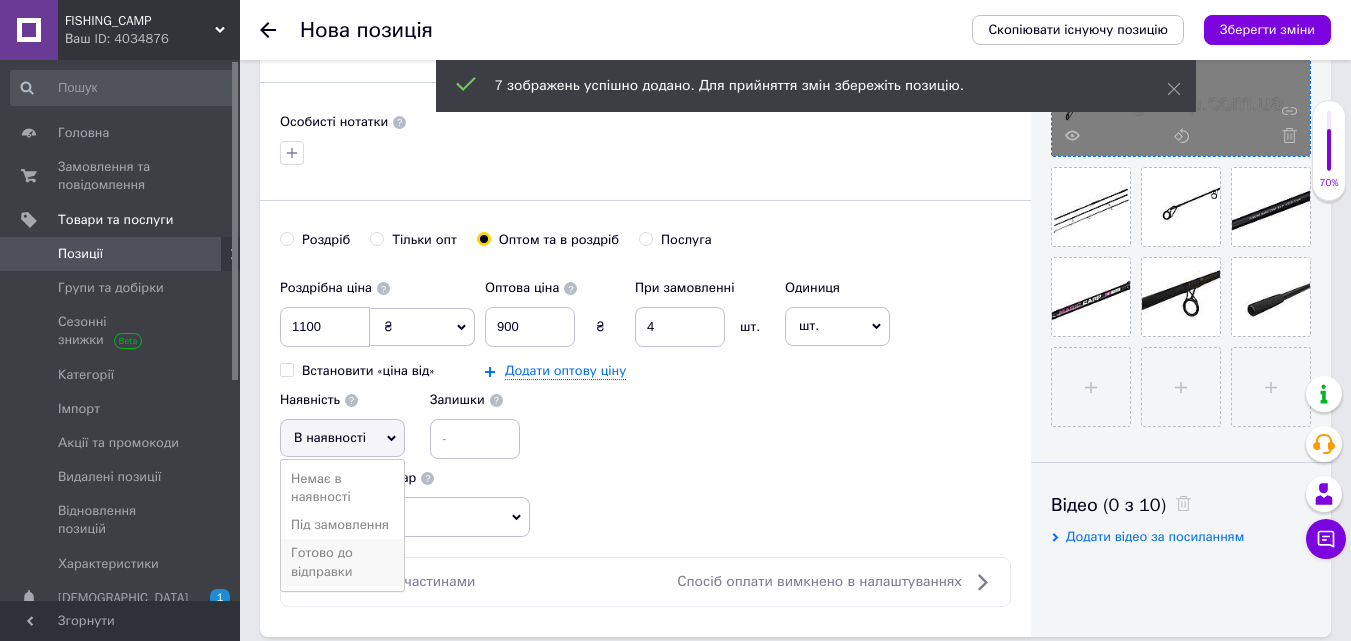 click on "Готово до відправки" at bounding box center (342, 562) 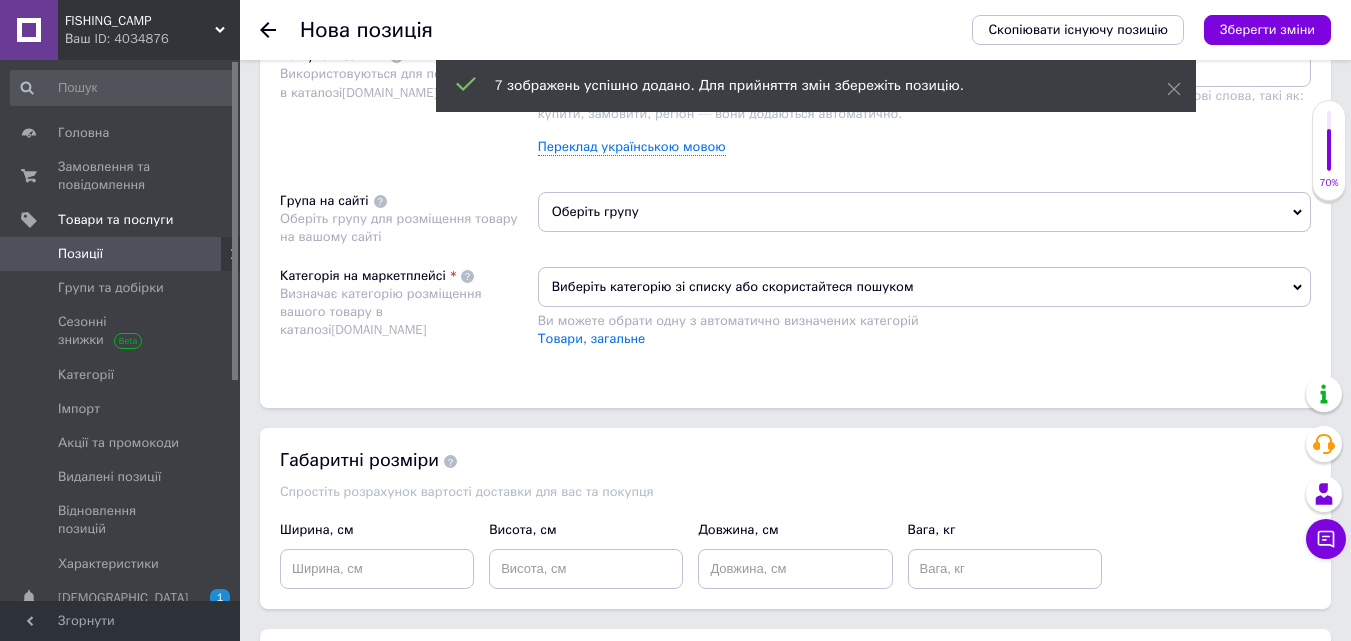 scroll, scrollTop: 1239, scrollLeft: 0, axis: vertical 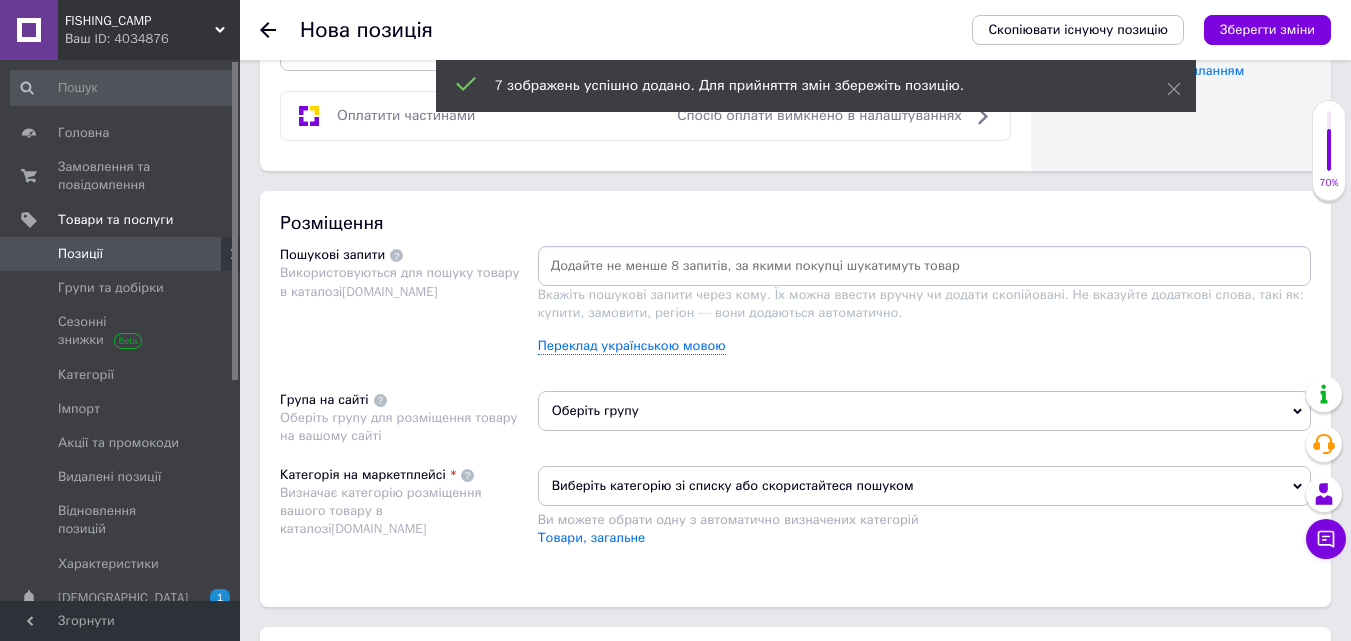 click at bounding box center [924, 266] 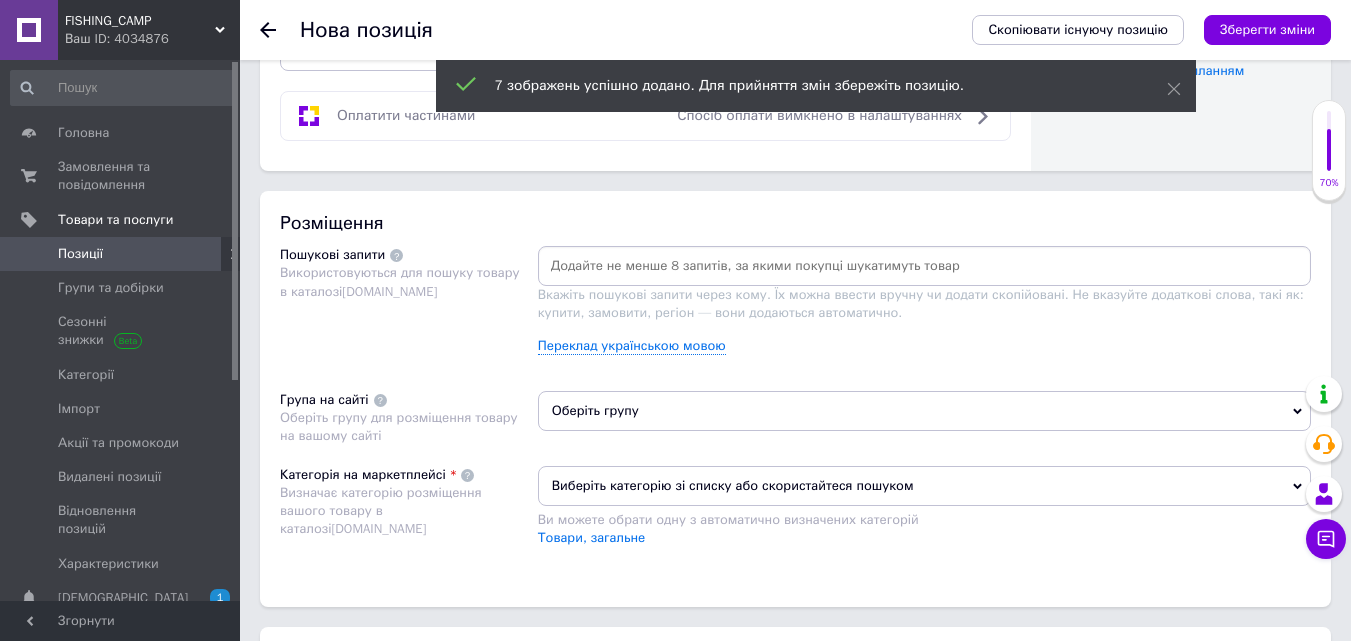 click on "Оберіть групу" at bounding box center [924, 411] 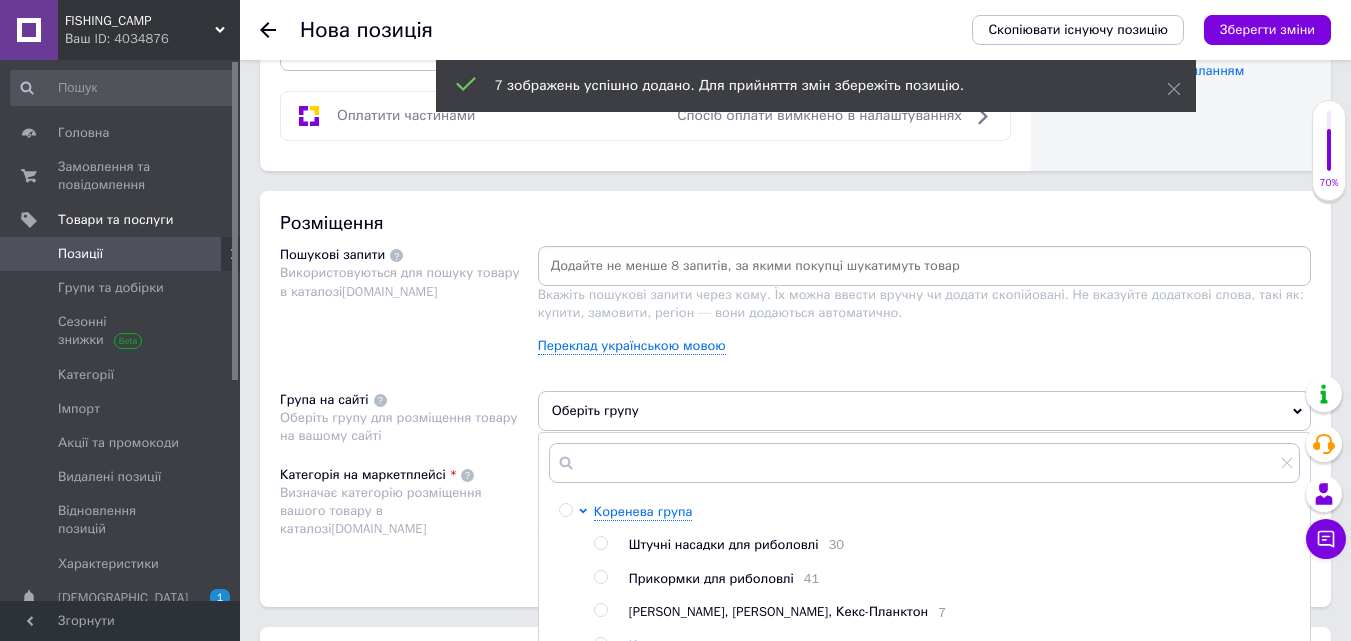 scroll, scrollTop: 1166, scrollLeft: 0, axis: vertical 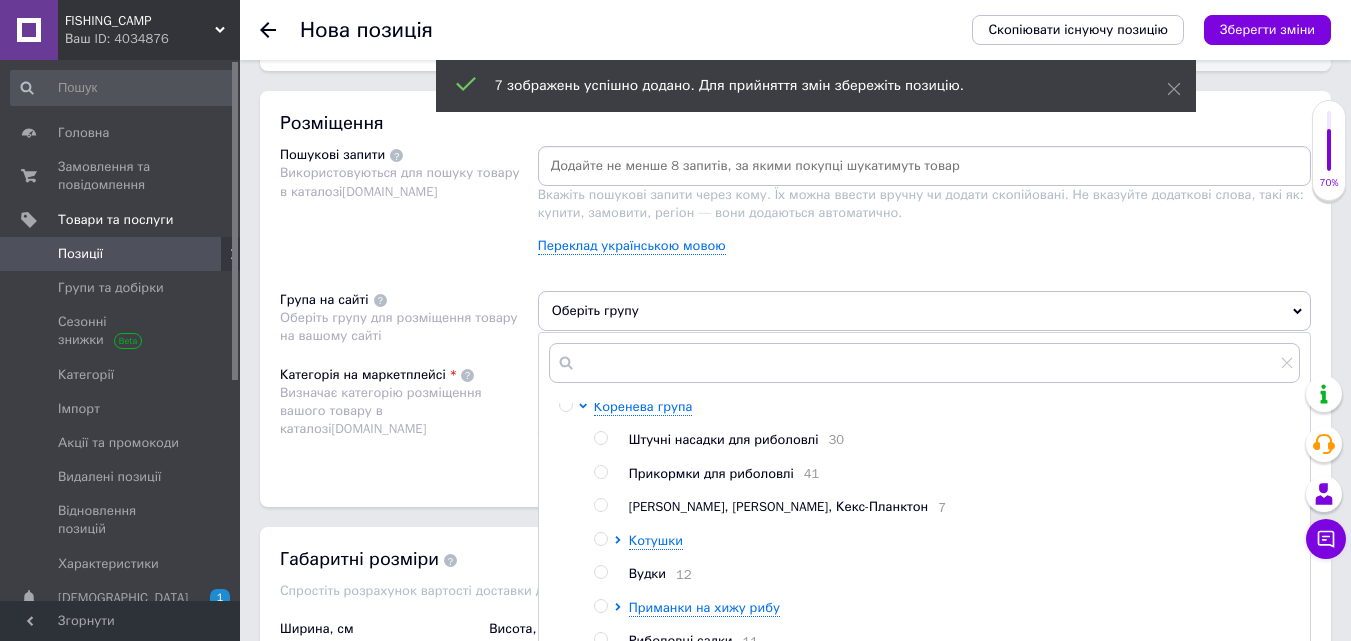 click at bounding box center (600, 572) 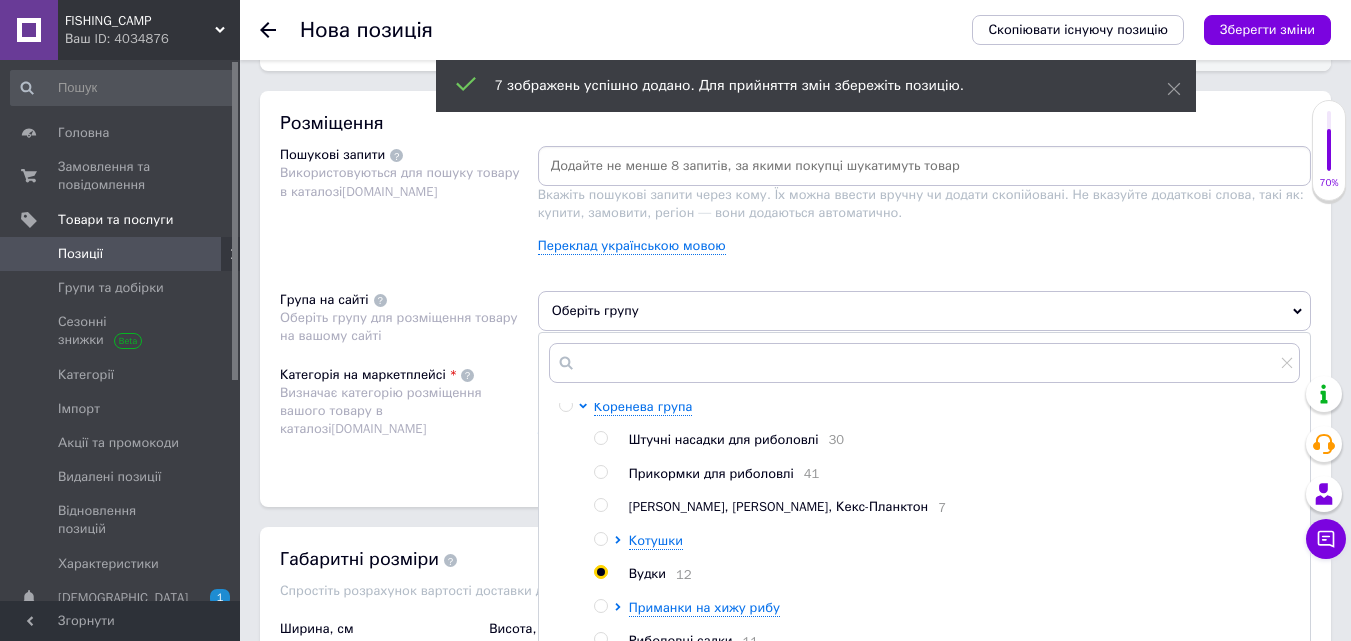 radio on "true" 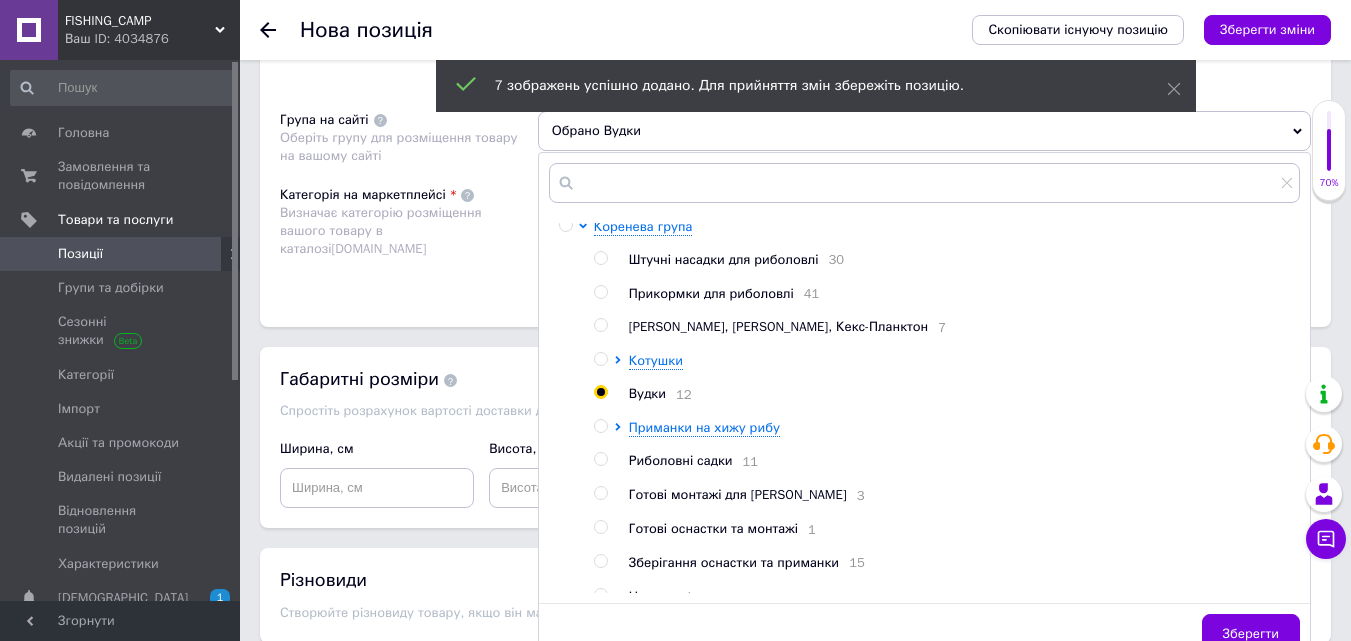 scroll, scrollTop: 1366, scrollLeft: 0, axis: vertical 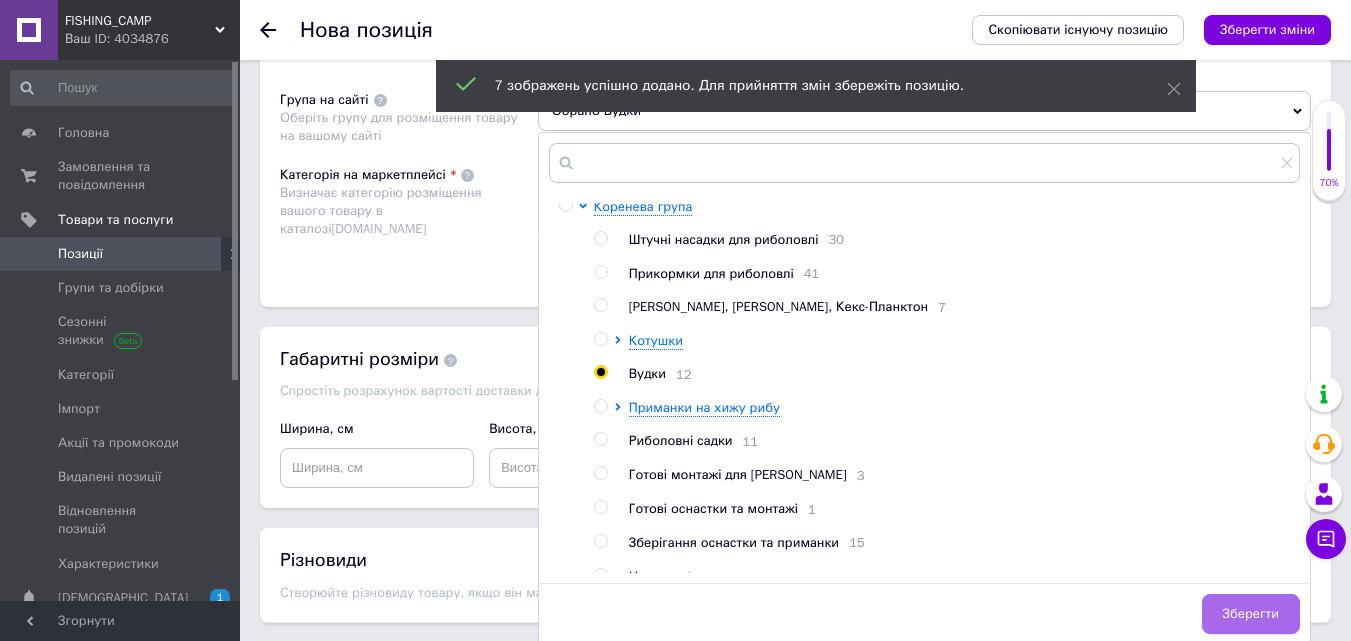 click on "Зберегти" at bounding box center [1251, 614] 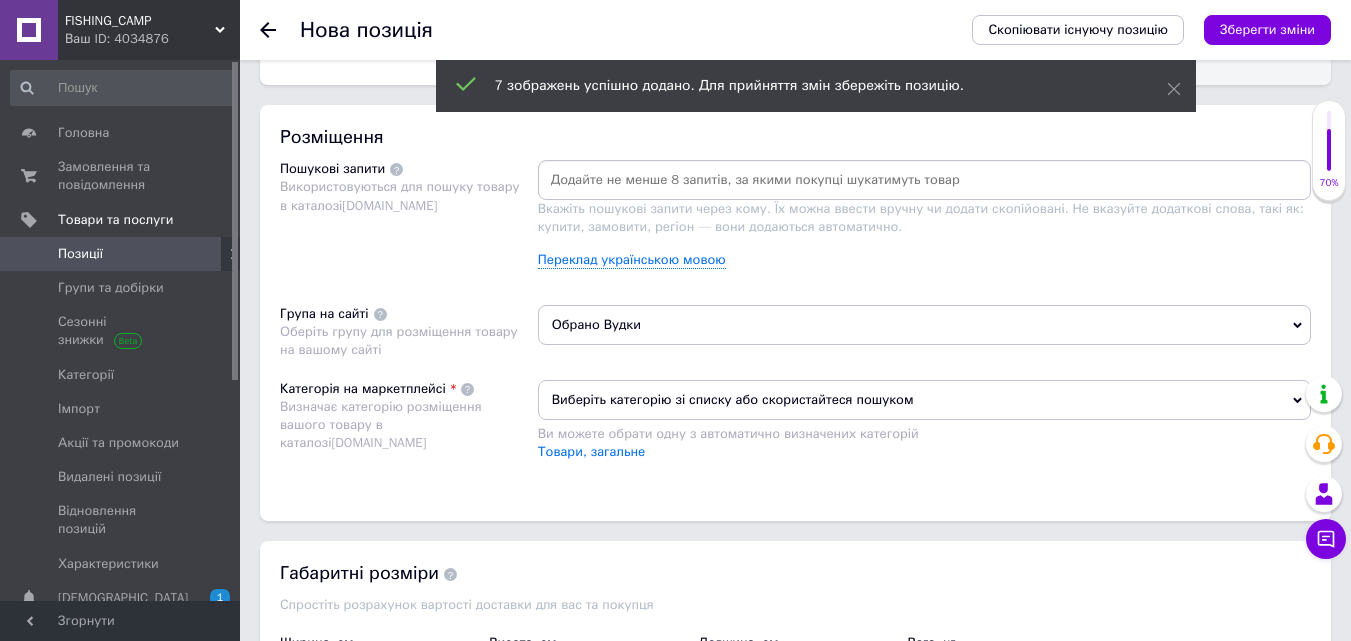 scroll, scrollTop: 1066, scrollLeft: 0, axis: vertical 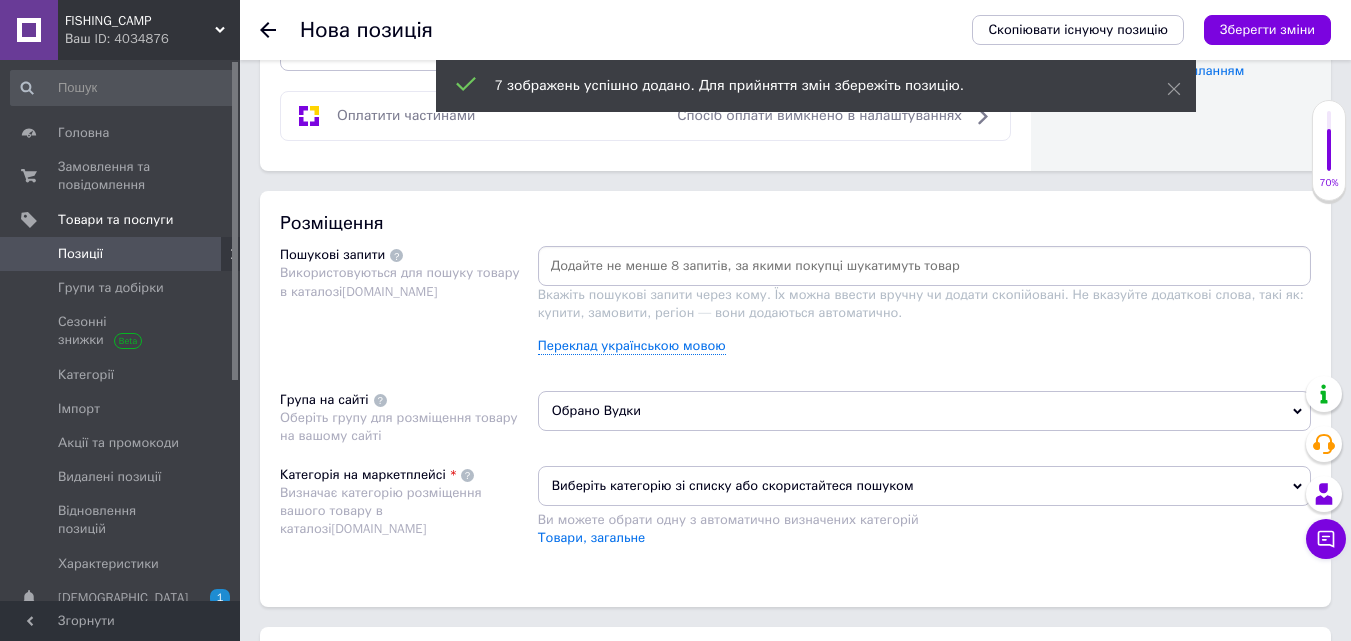 click at bounding box center (924, 266) 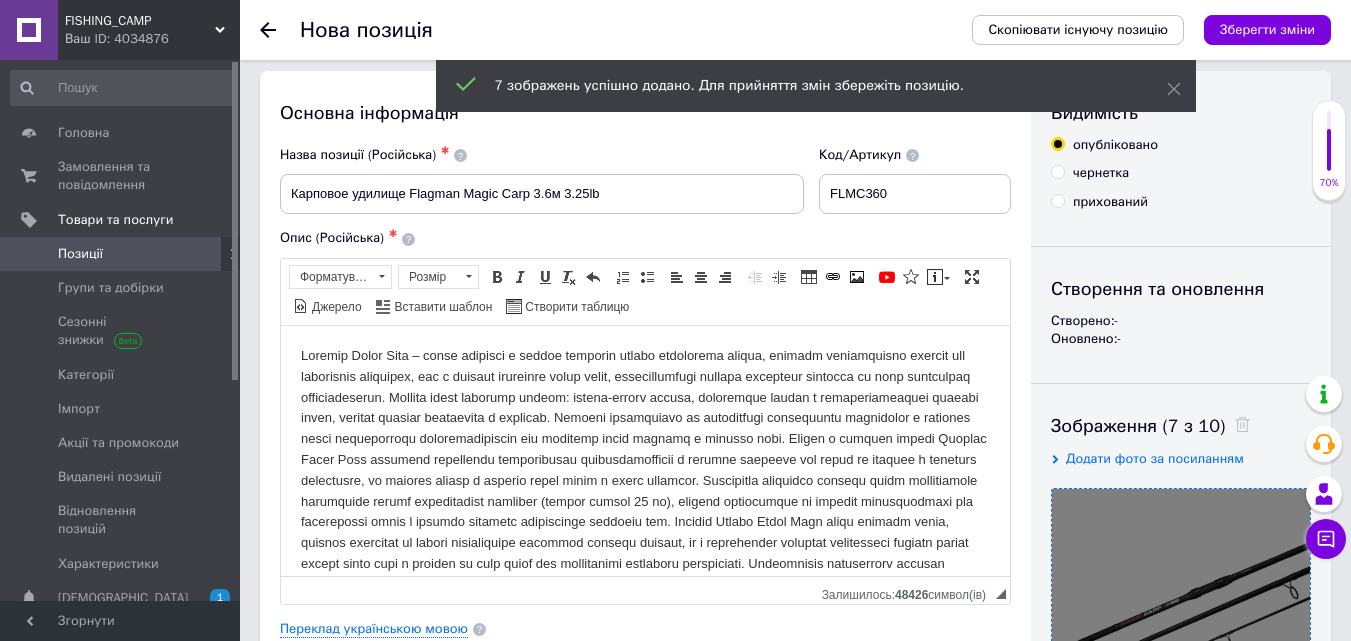 scroll, scrollTop: 0, scrollLeft: 0, axis: both 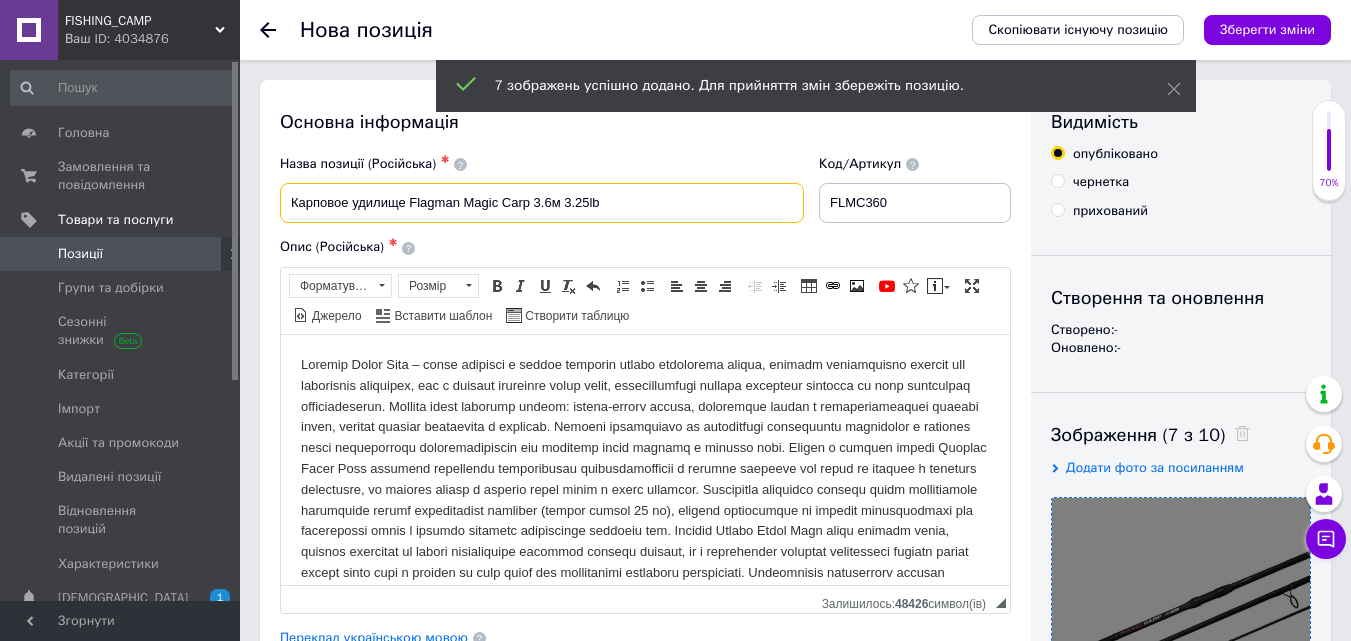 click on "Карповое удилище Flagman Magic Carp 3.6м 3.25lb" at bounding box center (542, 203) 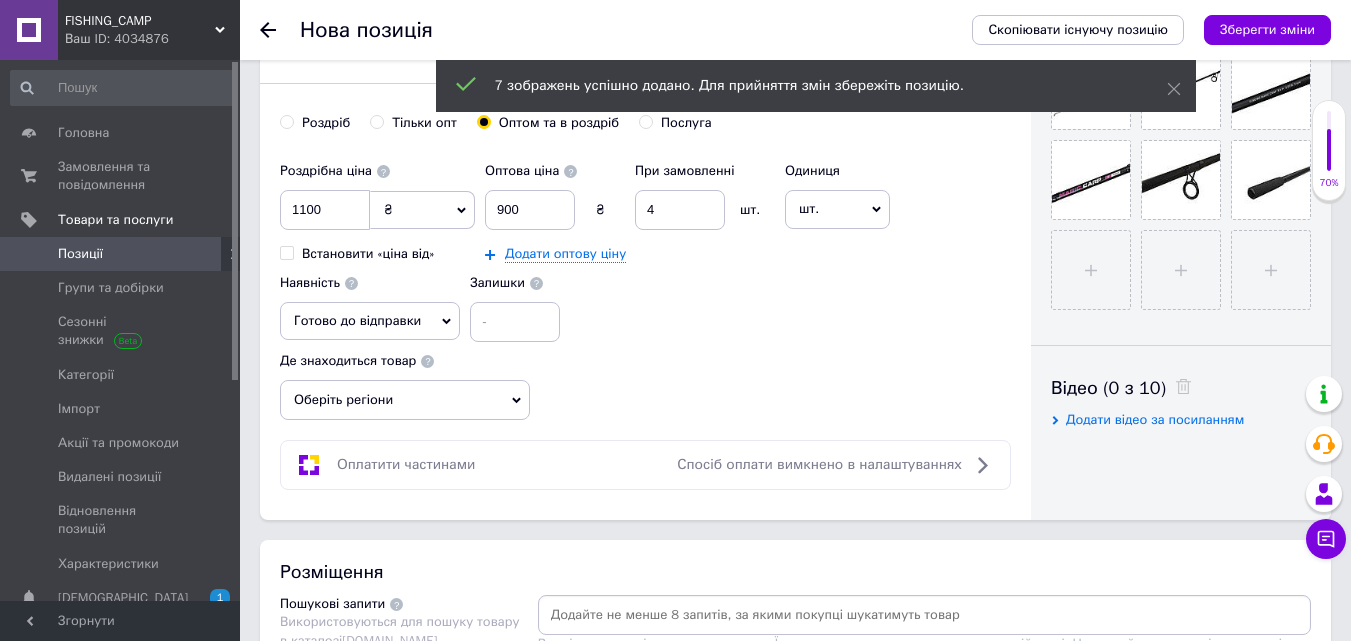 scroll, scrollTop: 1000, scrollLeft: 0, axis: vertical 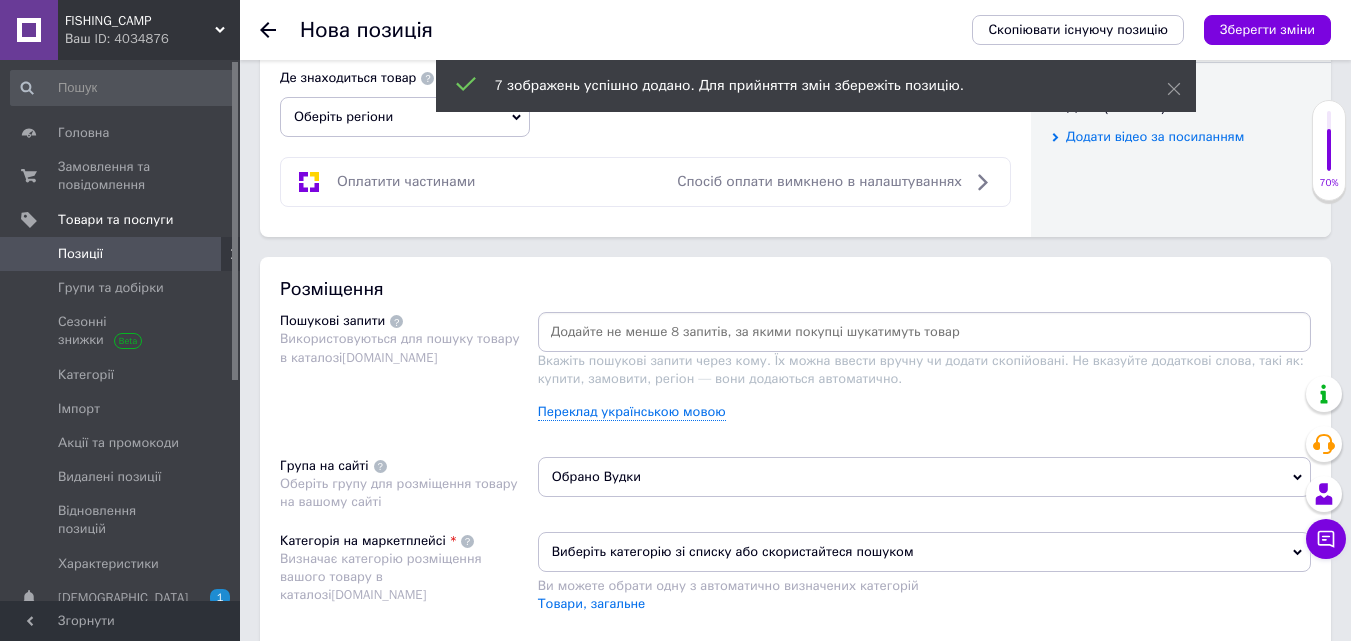 click at bounding box center [924, 332] 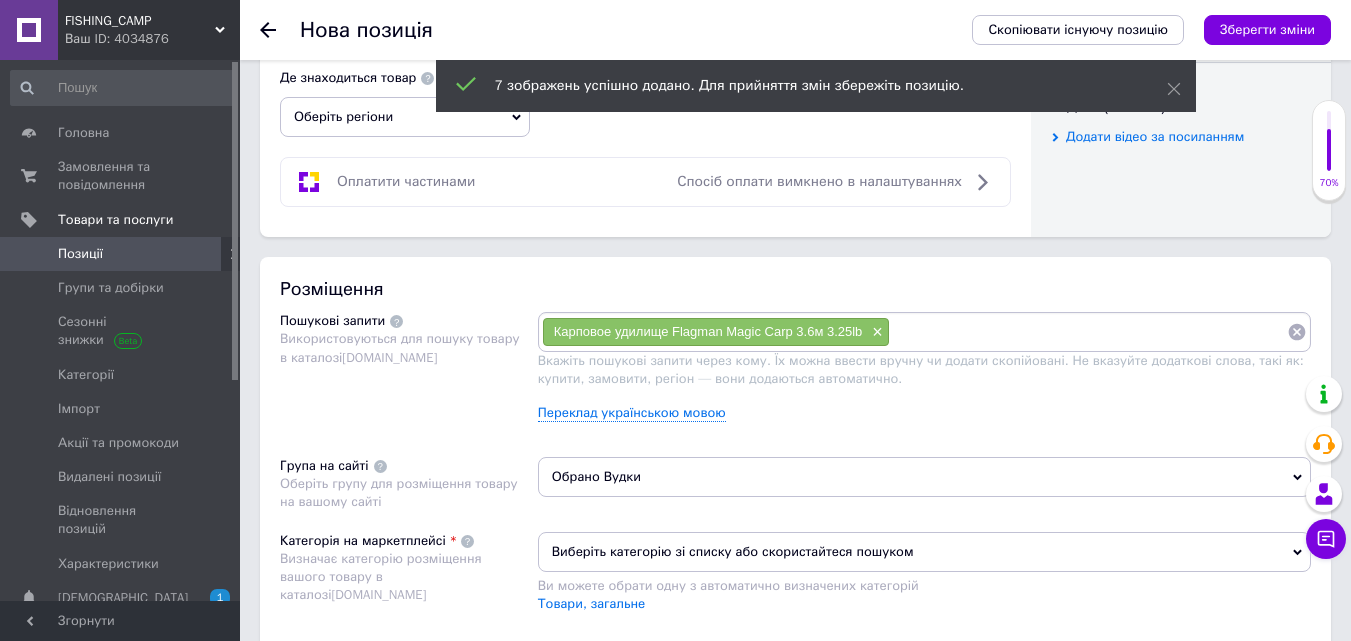 paste on "Карповое удилище Flagman Magic Carp 3.6м 3.25lb" 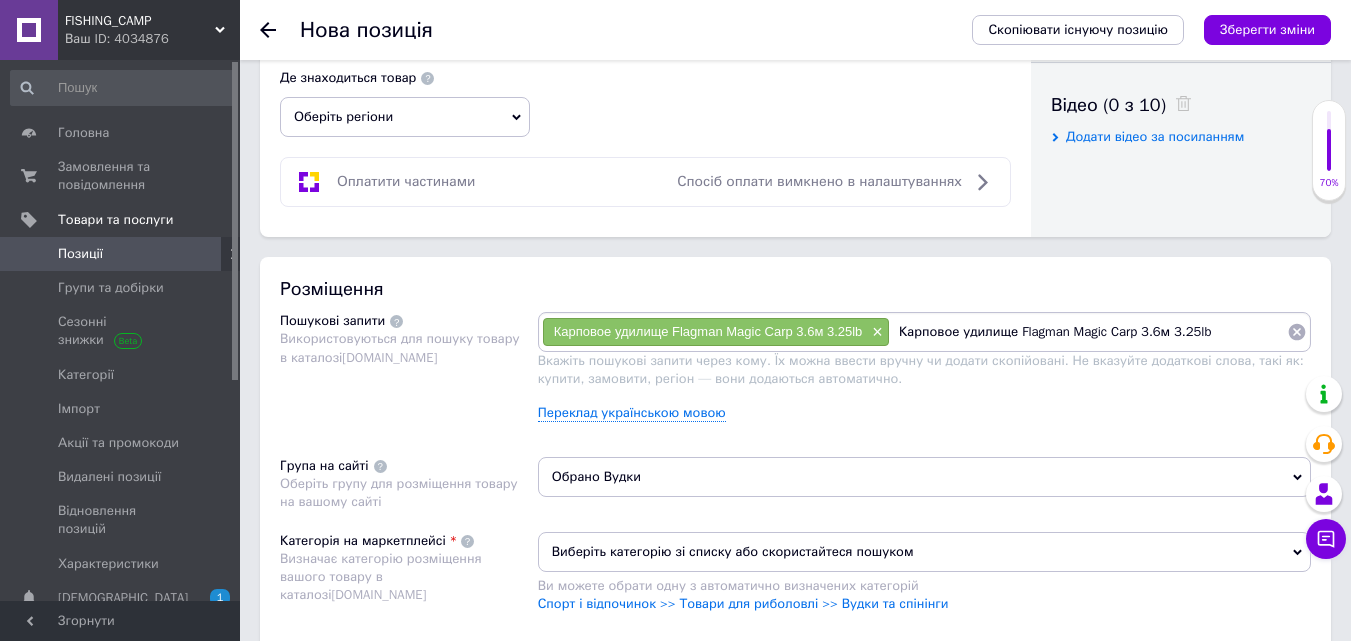 drag, startPoint x: 1017, startPoint y: 331, endPoint x: 756, endPoint y: 339, distance: 261.1226 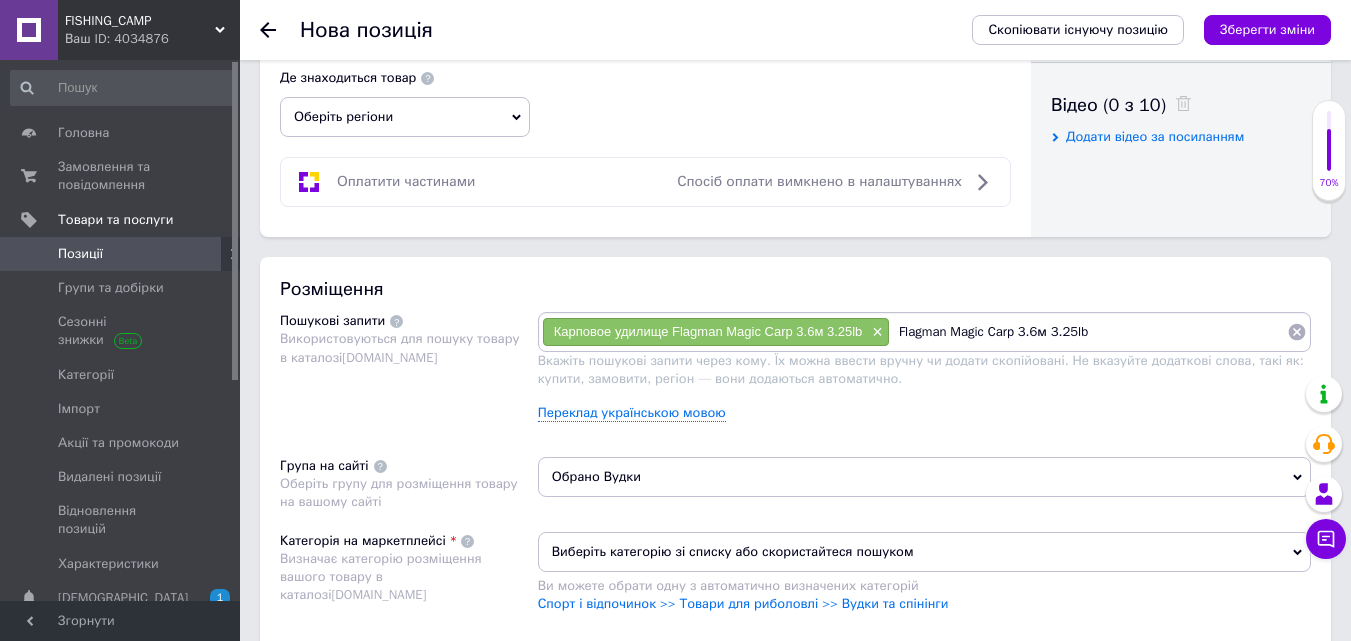 drag, startPoint x: 1015, startPoint y: 330, endPoint x: 1365, endPoint y: 291, distance: 352.16617 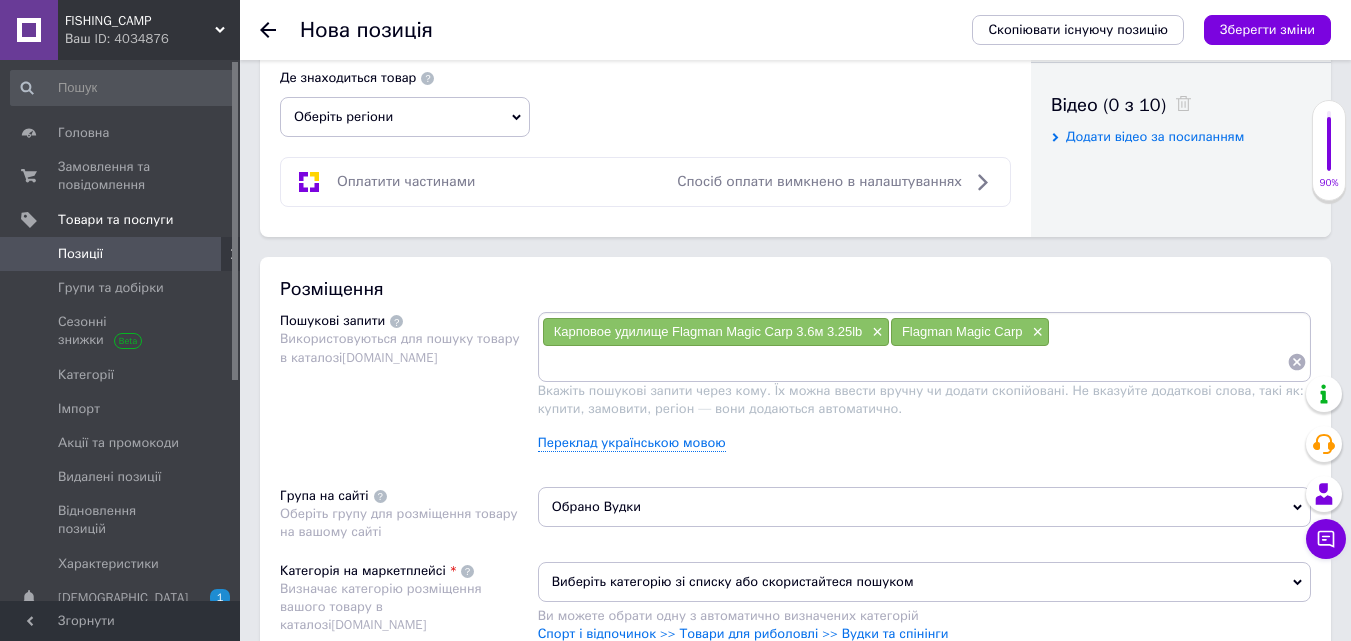 paste on "Карповое удилище Flagman Magic Carp 3.6м 3.25lb" 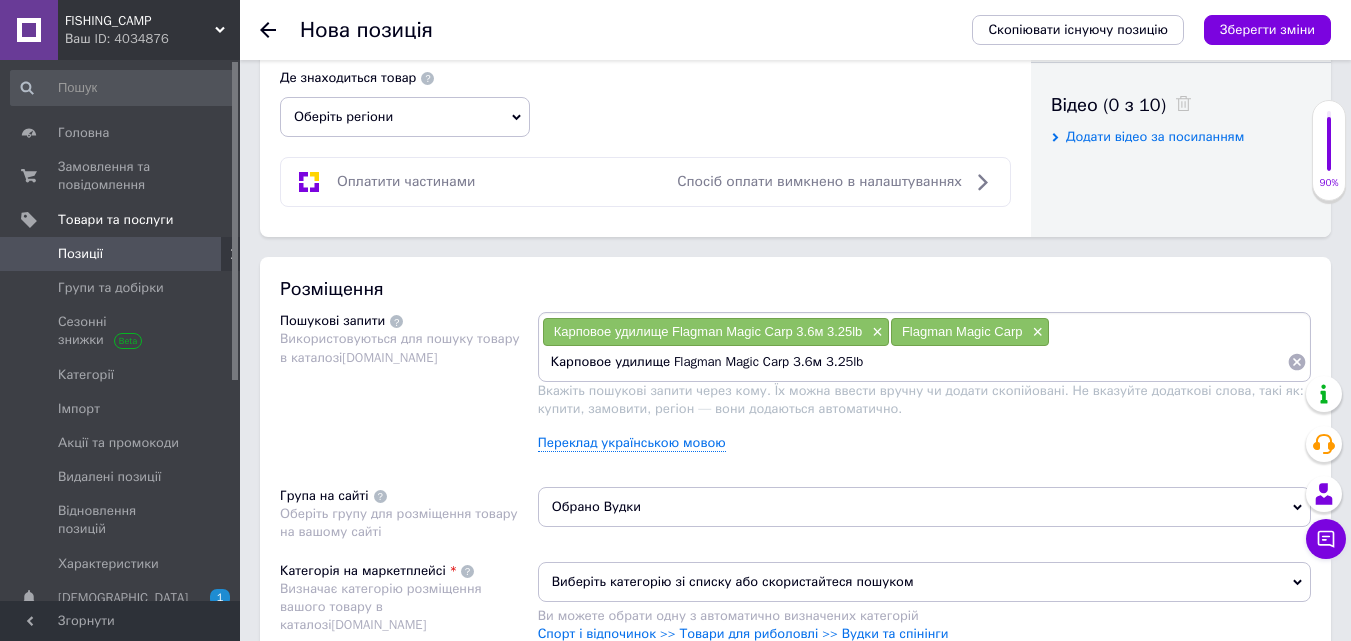 drag, startPoint x: 665, startPoint y: 363, endPoint x: 1349, endPoint y: 368, distance: 684.01825 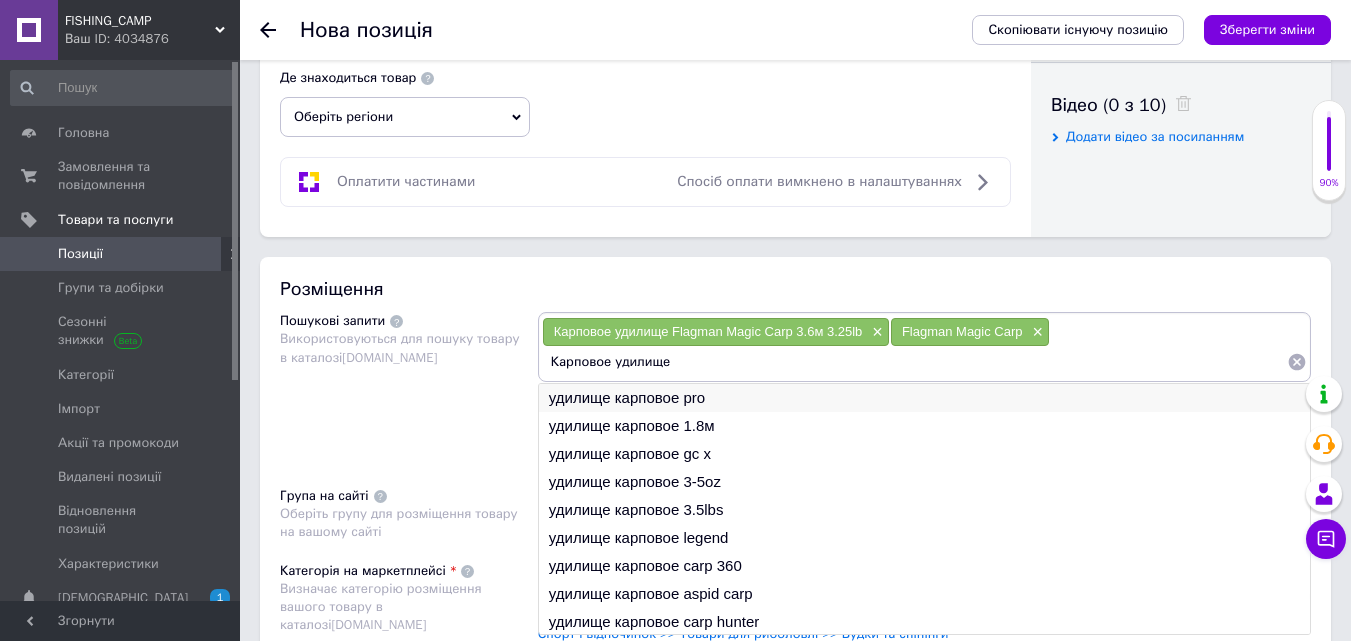 type on "Карповое удилище" 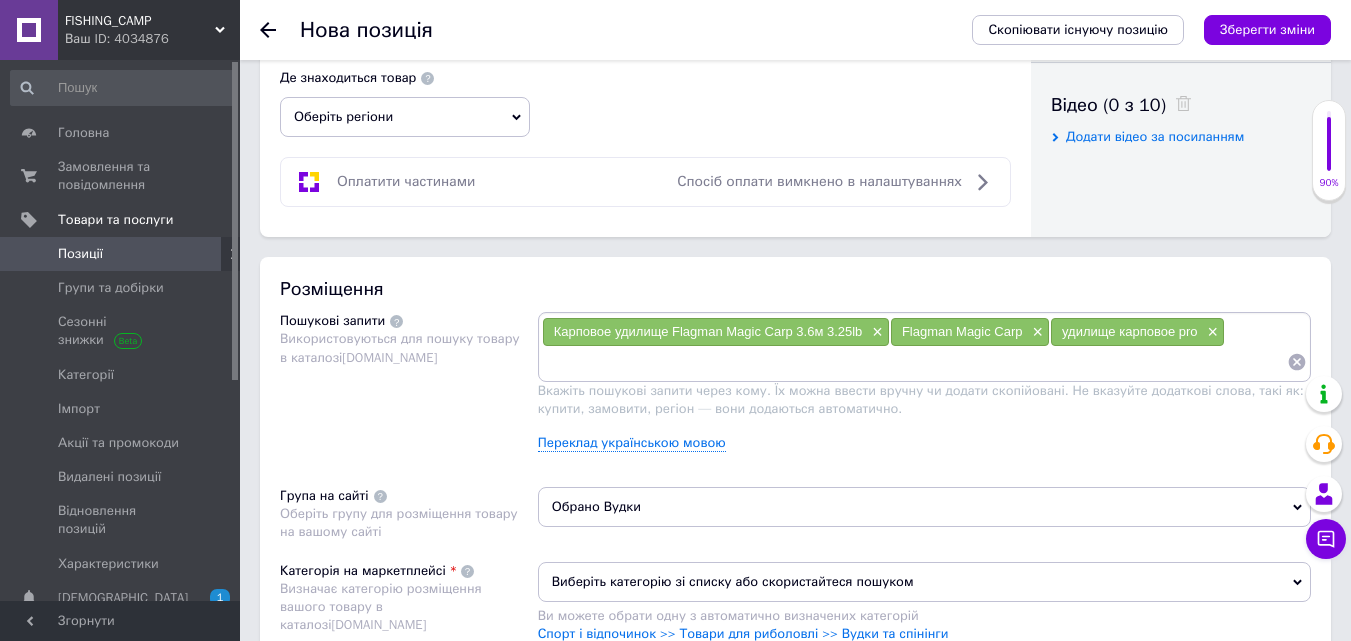 click at bounding box center [914, 362] 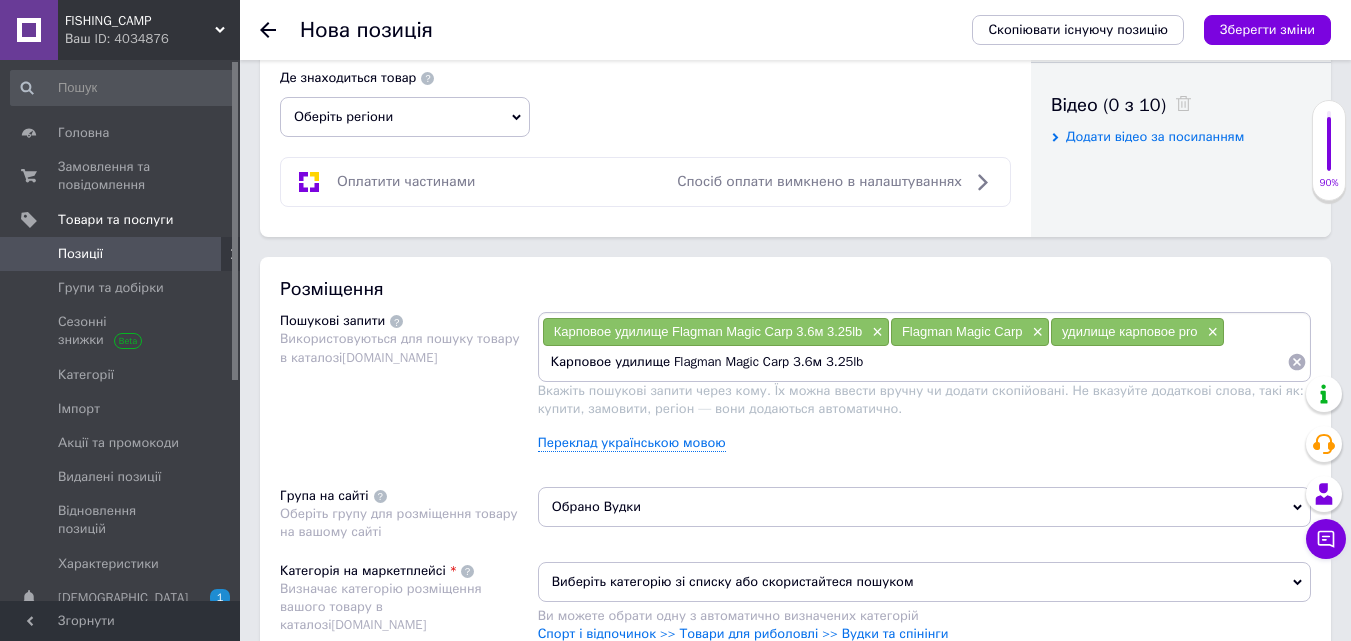 drag, startPoint x: 663, startPoint y: 363, endPoint x: 1226, endPoint y: 343, distance: 563.3551 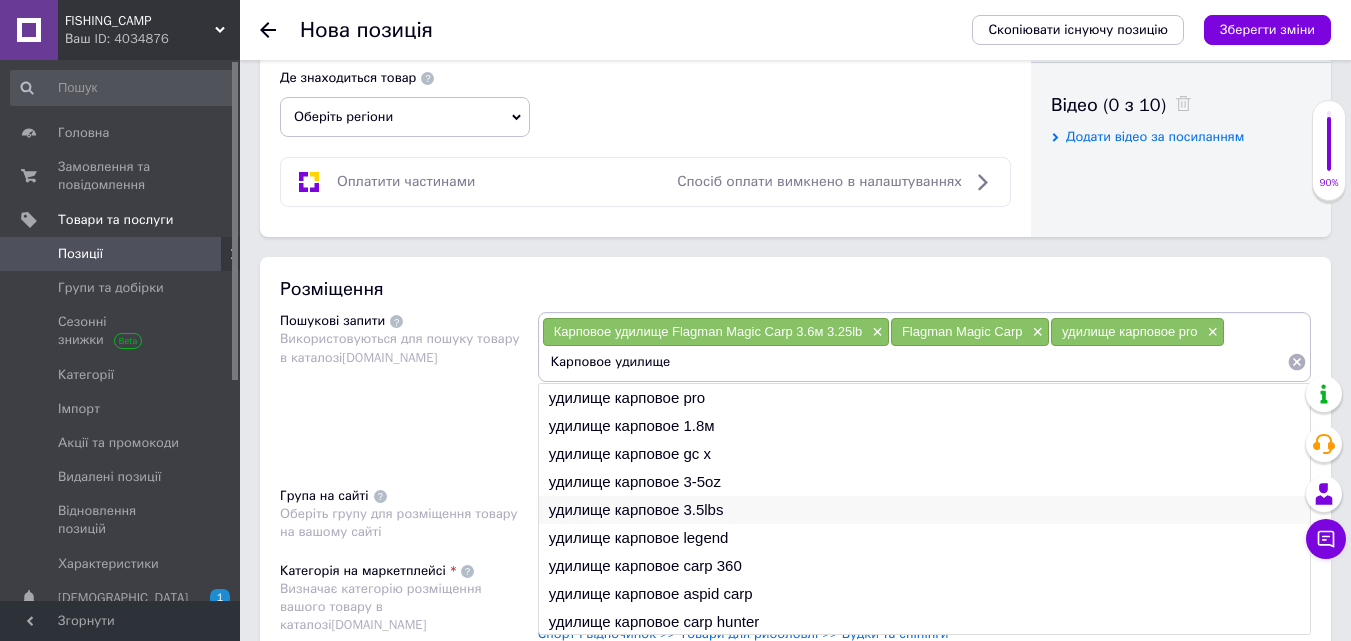 type on "Карповое удилище" 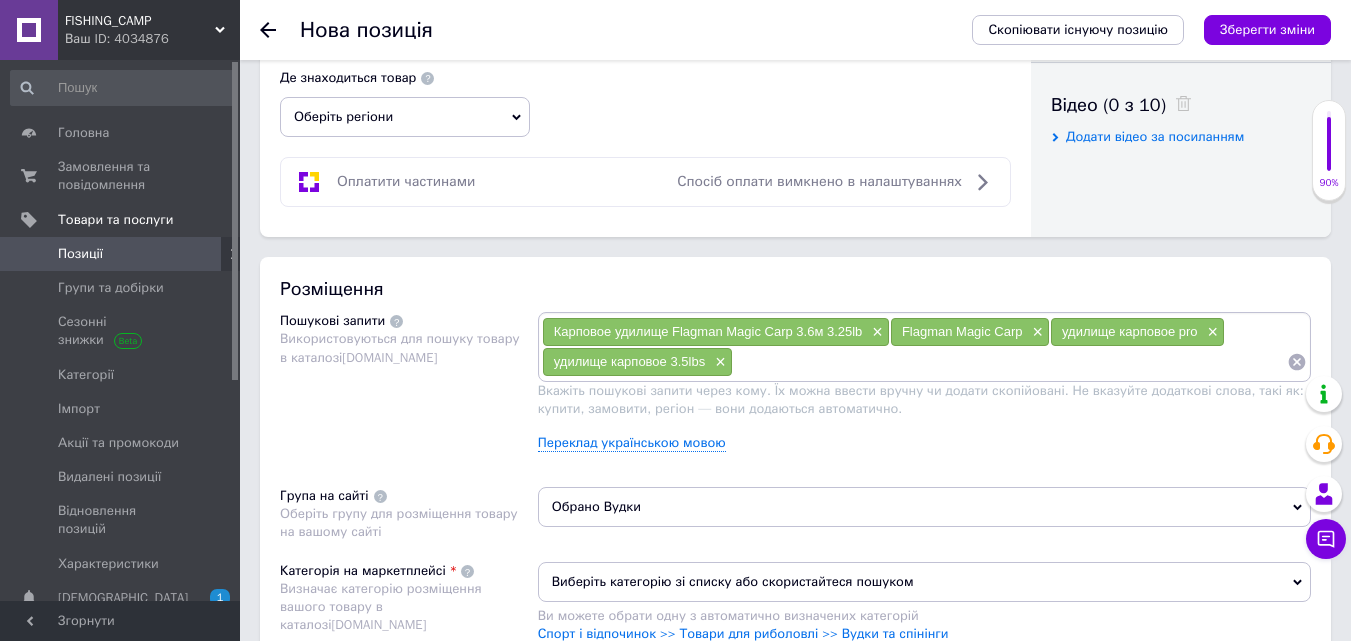 click at bounding box center [1010, 362] 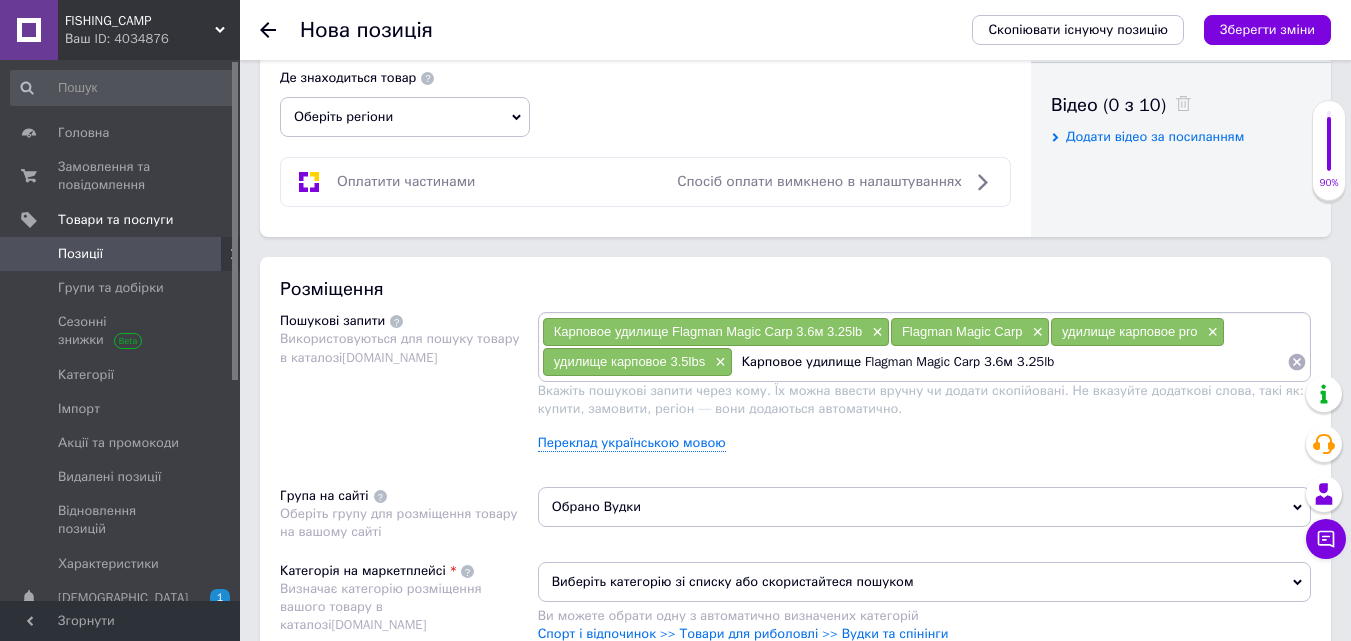 drag, startPoint x: 857, startPoint y: 364, endPoint x: 1263, endPoint y: 382, distance: 406.3988 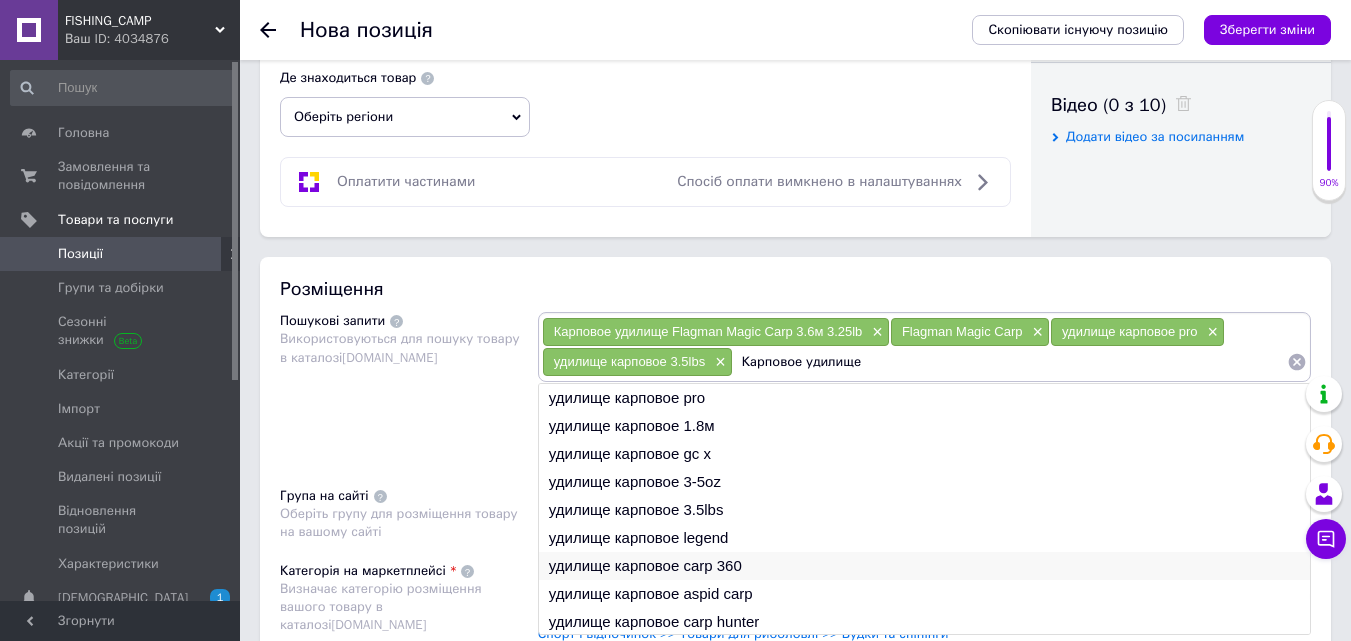 type on "Карповое удилище" 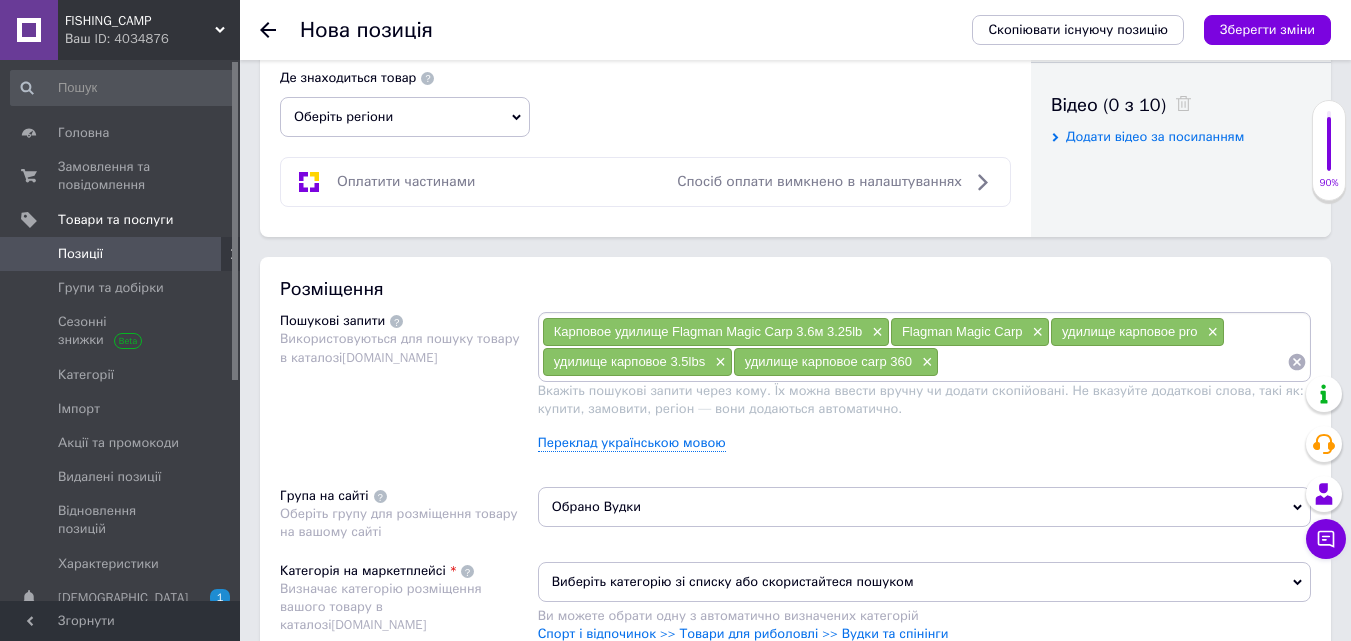 click at bounding box center [1113, 362] 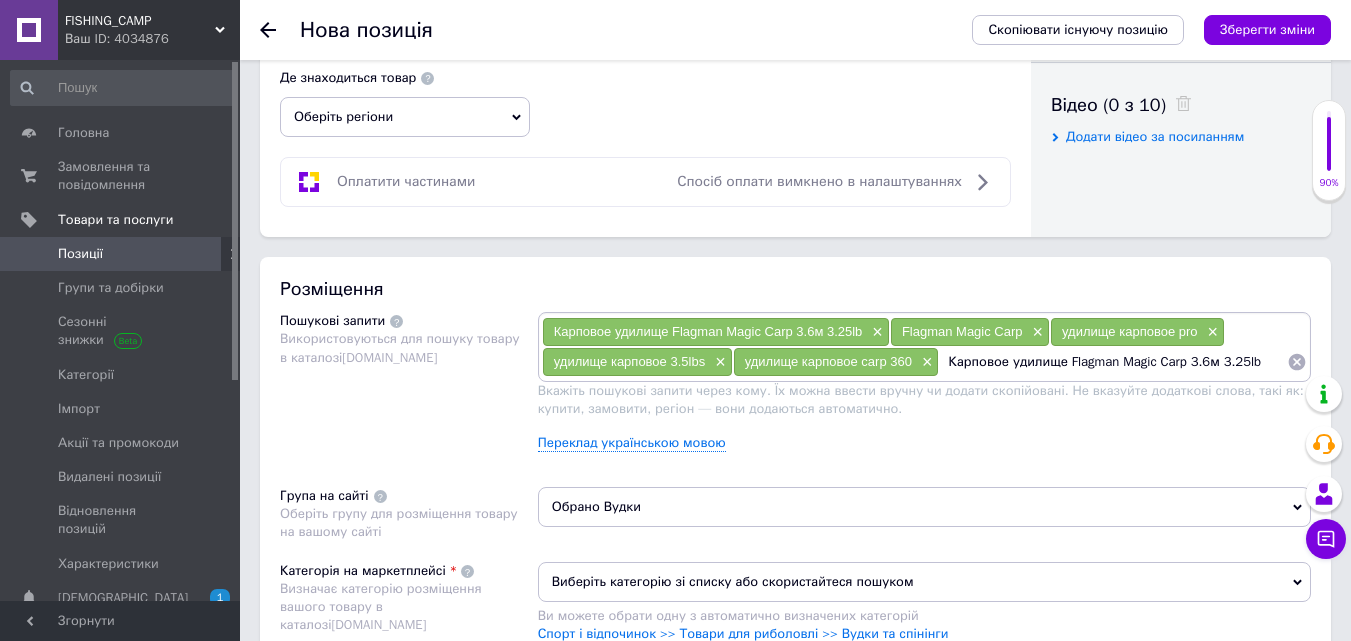 drag, startPoint x: 1063, startPoint y: 363, endPoint x: 1365, endPoint y: 363, distance: 302 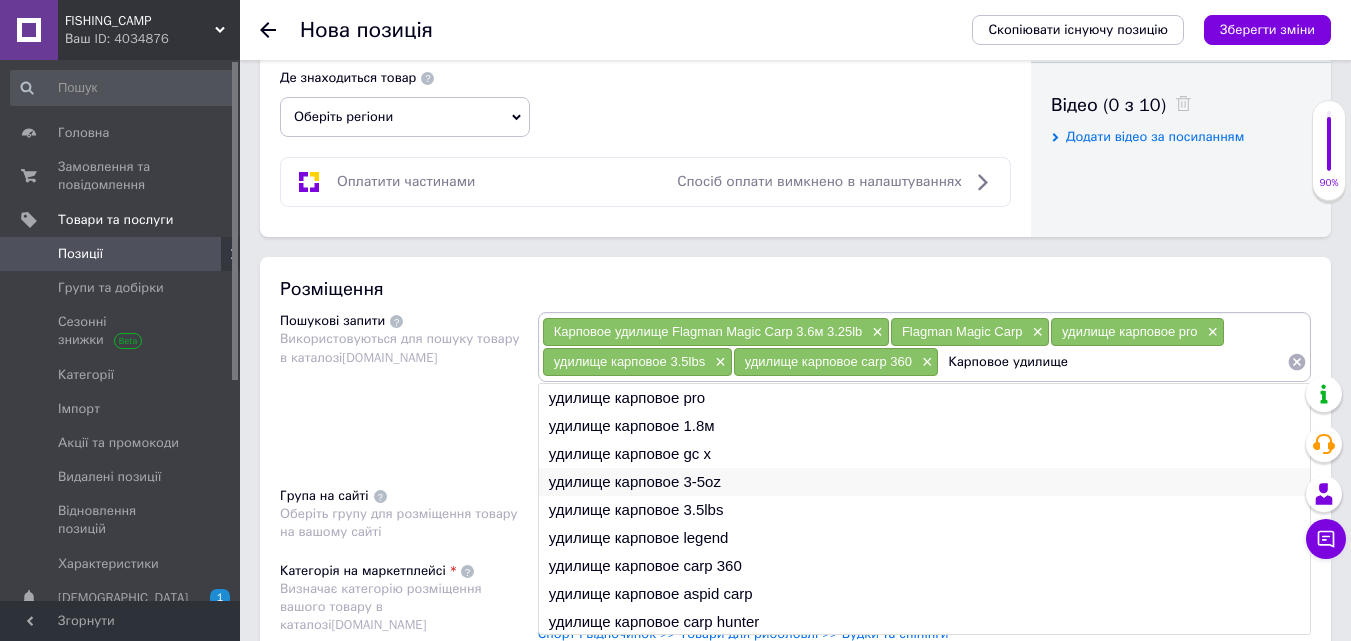 type on "Карповое удилище" 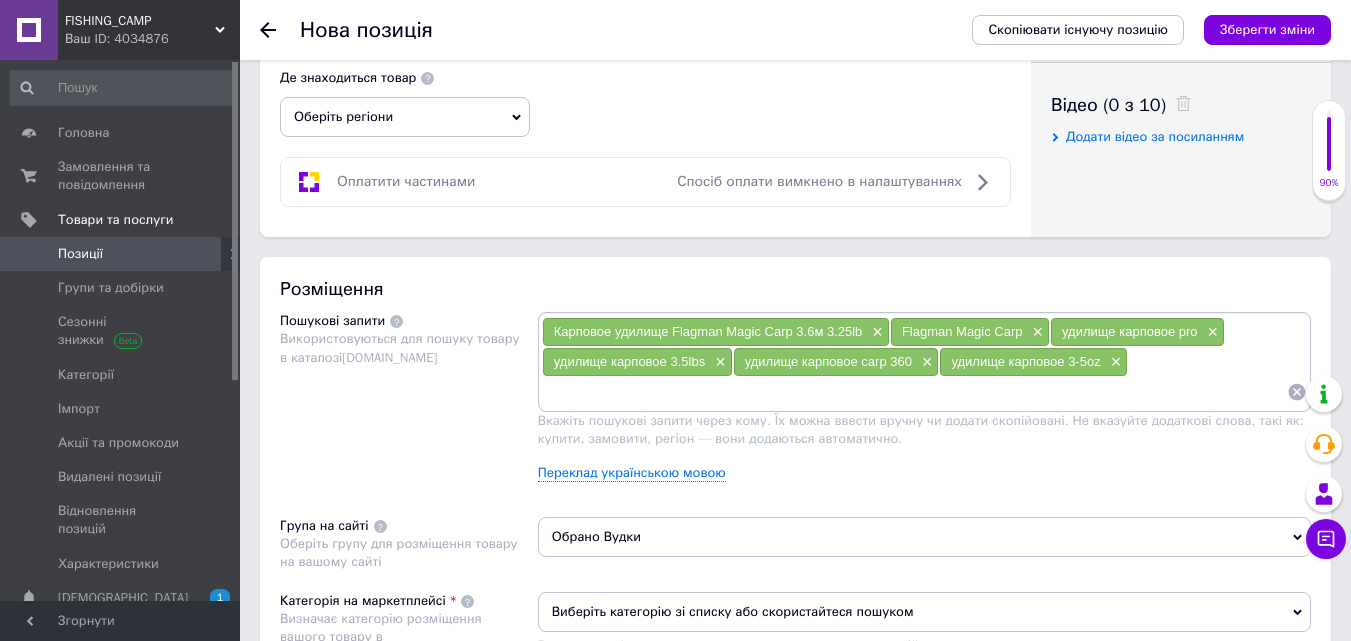 click on "удилище карповое carp 360 ×" at bounding box center (836, 362) 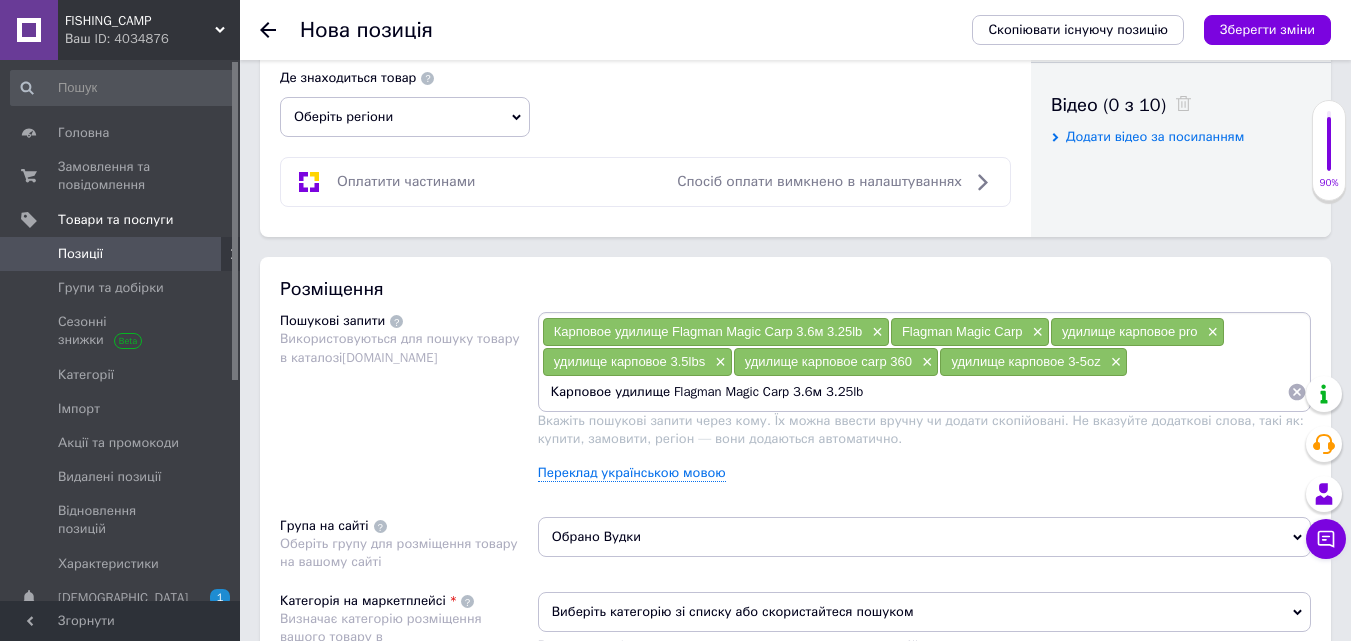 drag, startPoint x: 663, startPoint y: 398, endPoint x: 1061, endPoint y: 398, distance: 398 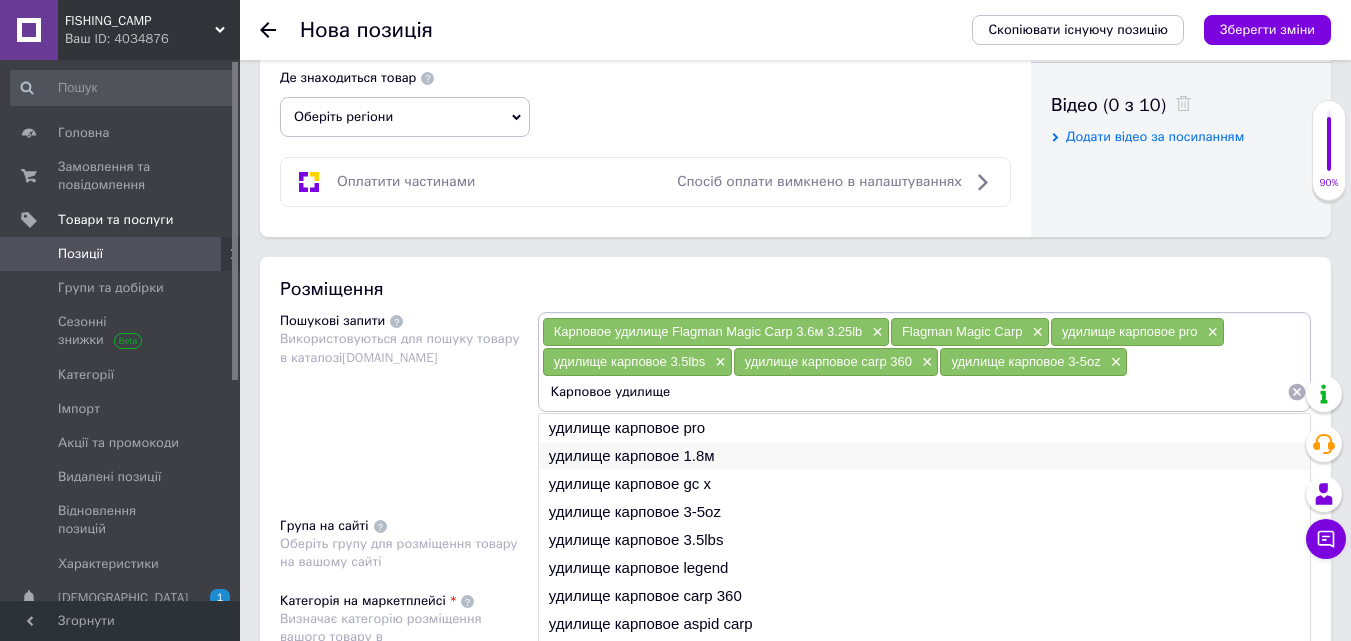 scroll, scrollTop: 30, scrollLeft: 0, axis: vertical 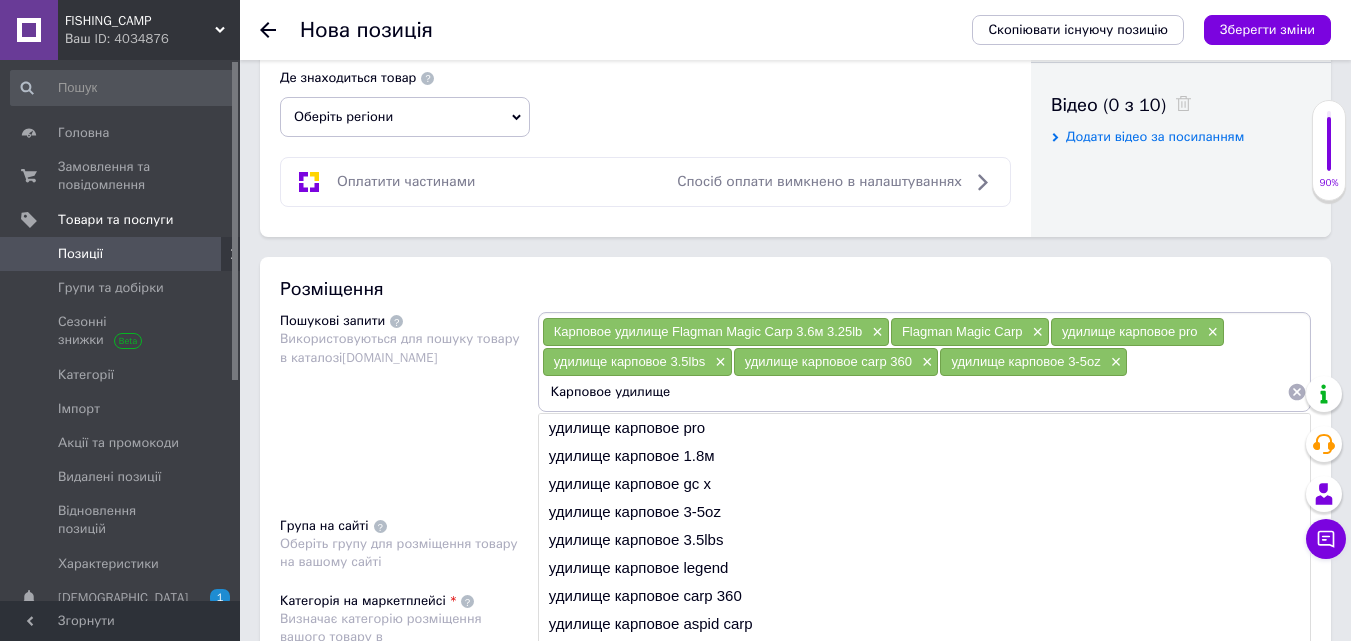click on "Карповое удилище" at bounding box center [914, 392] 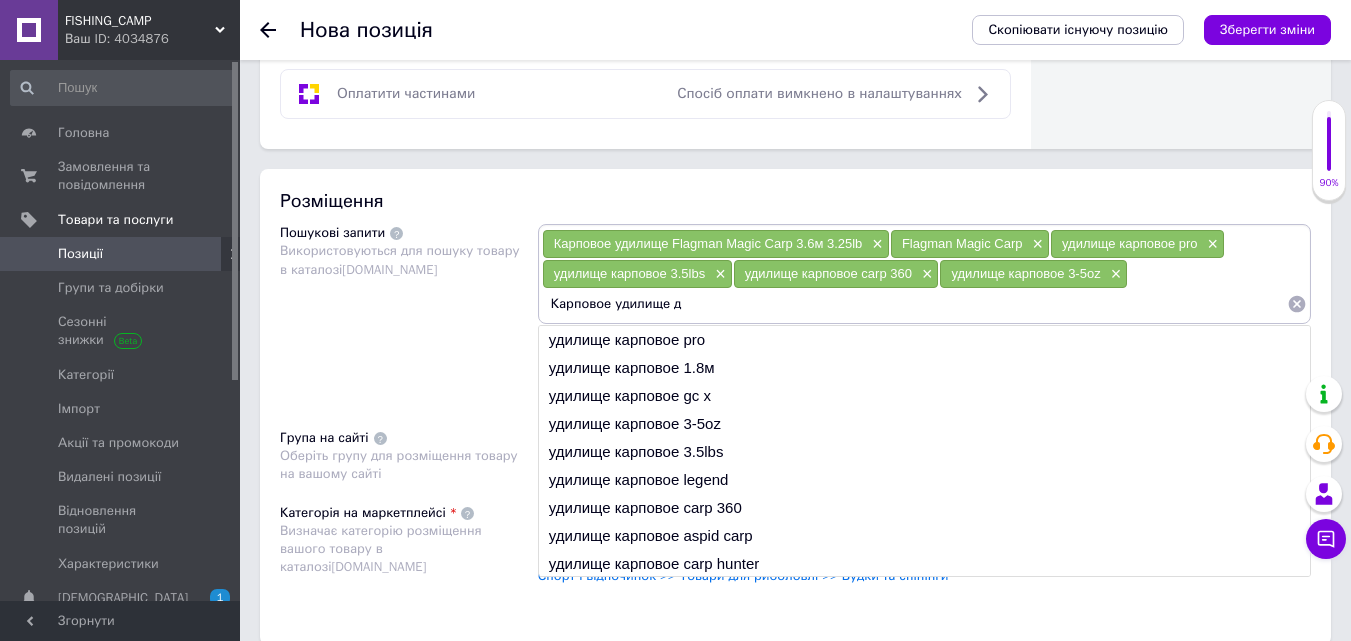 scroll, scrollTop: 1100, scrollLeft: 0, axis: vertical 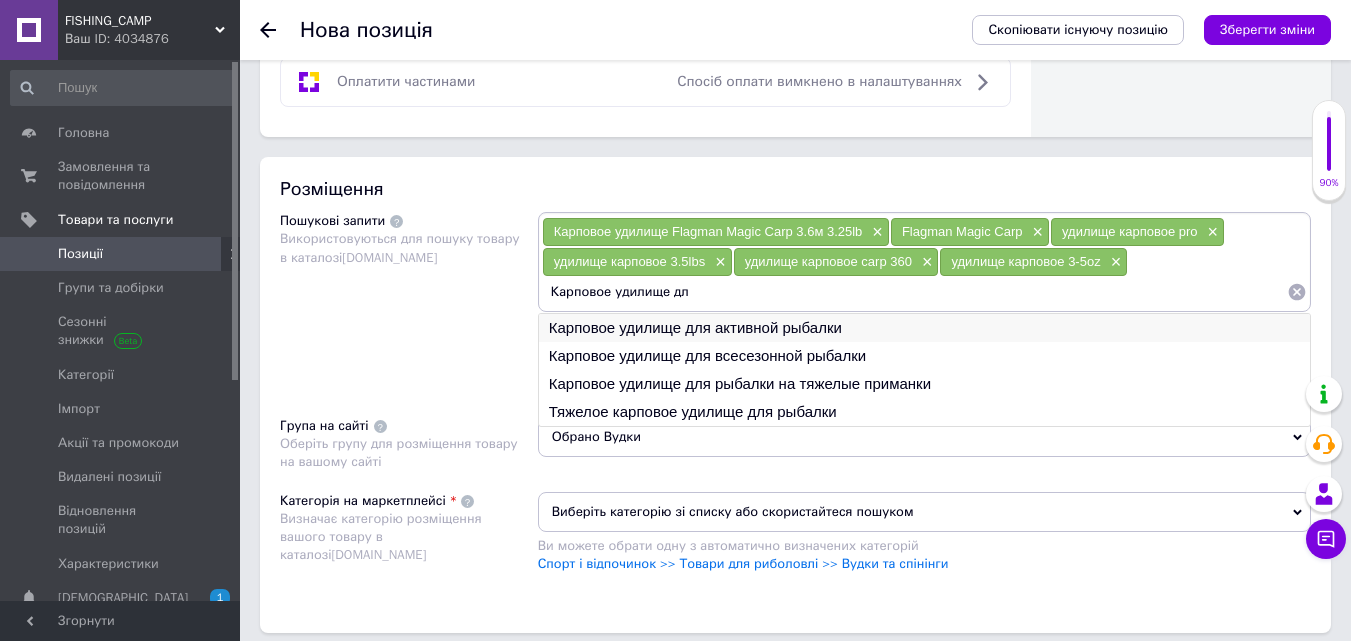 type on "Карповое удилище дл" 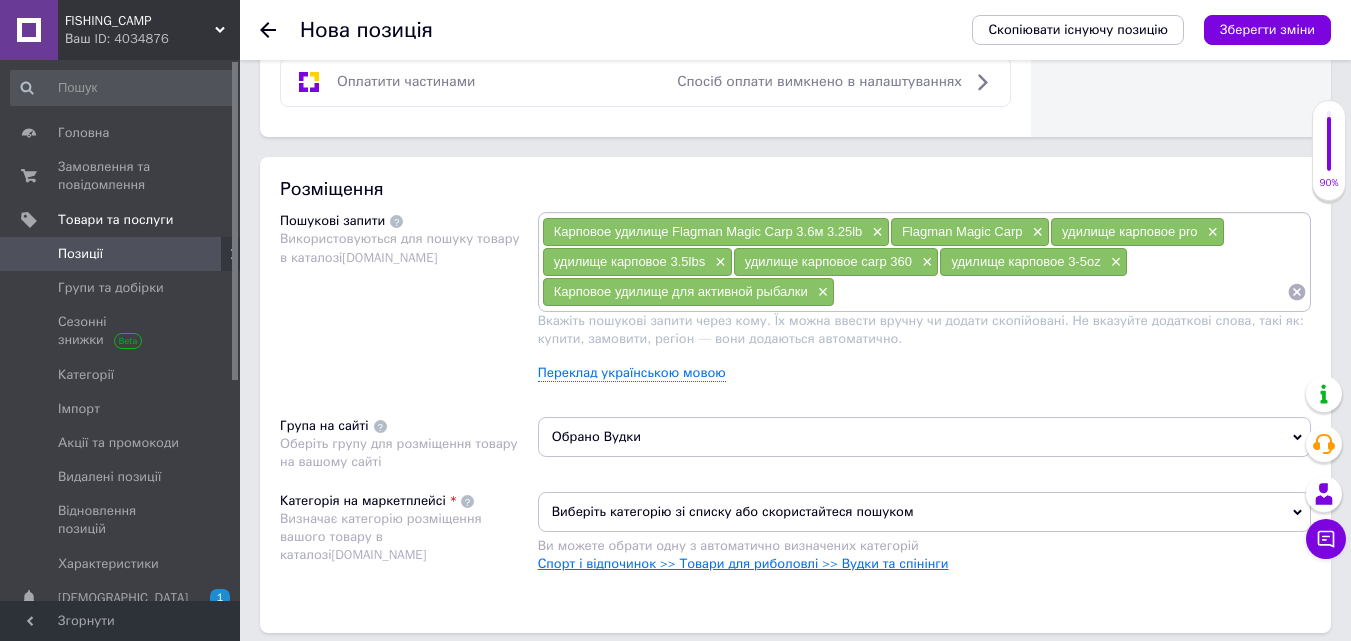 click on "Спорт і відпочинок >> Товари для риболовлі >> Вудки та спінінги" at bounding box center (743, 563) 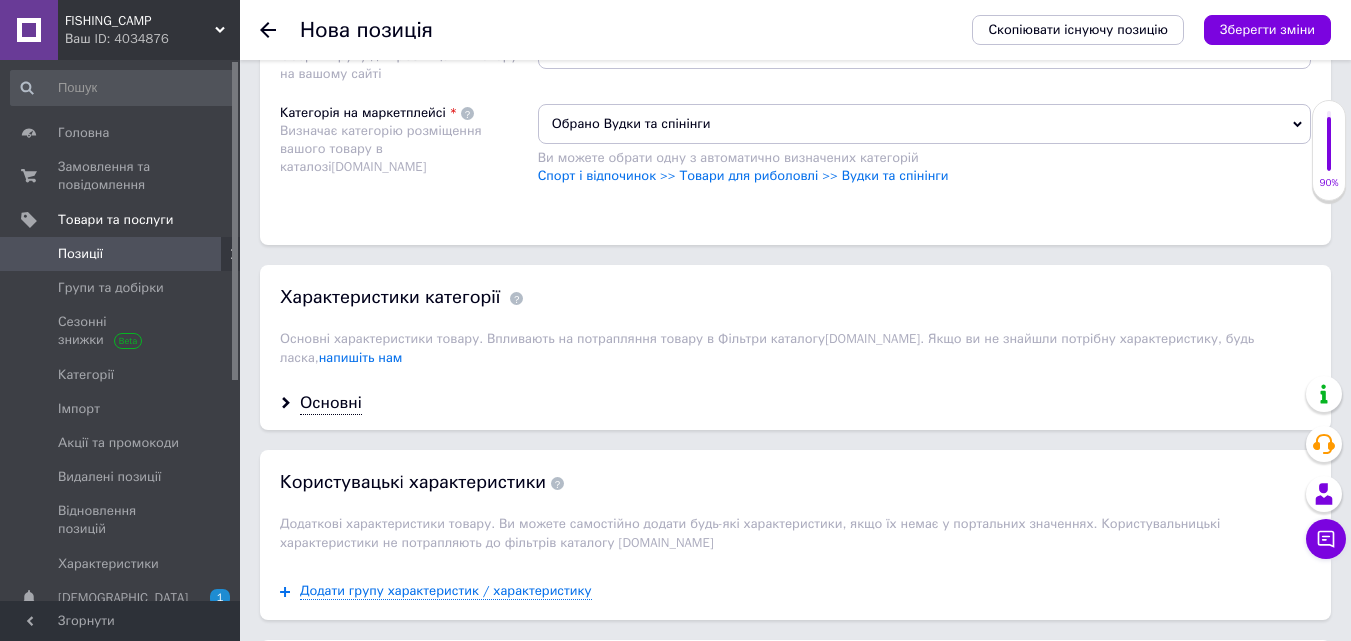 scroll, scrollTop: 1500, scrollLeft: 0, axis: vertical 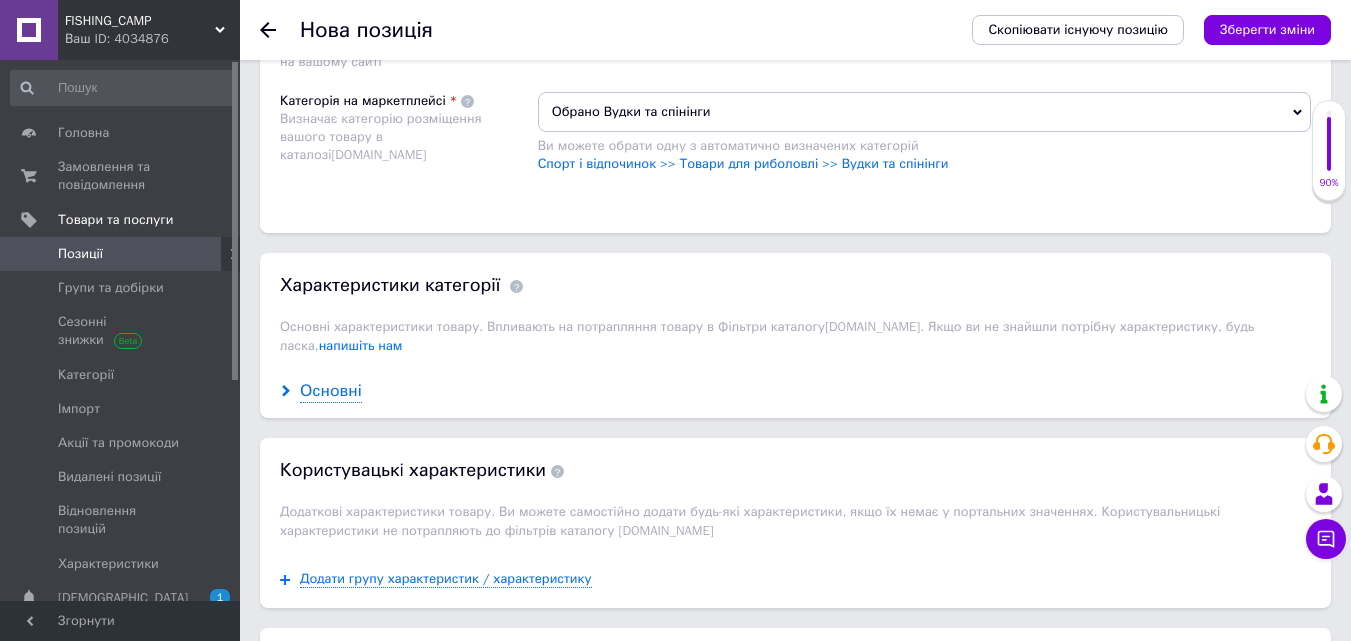 click on "Основні" at bounding box center [331, 391] 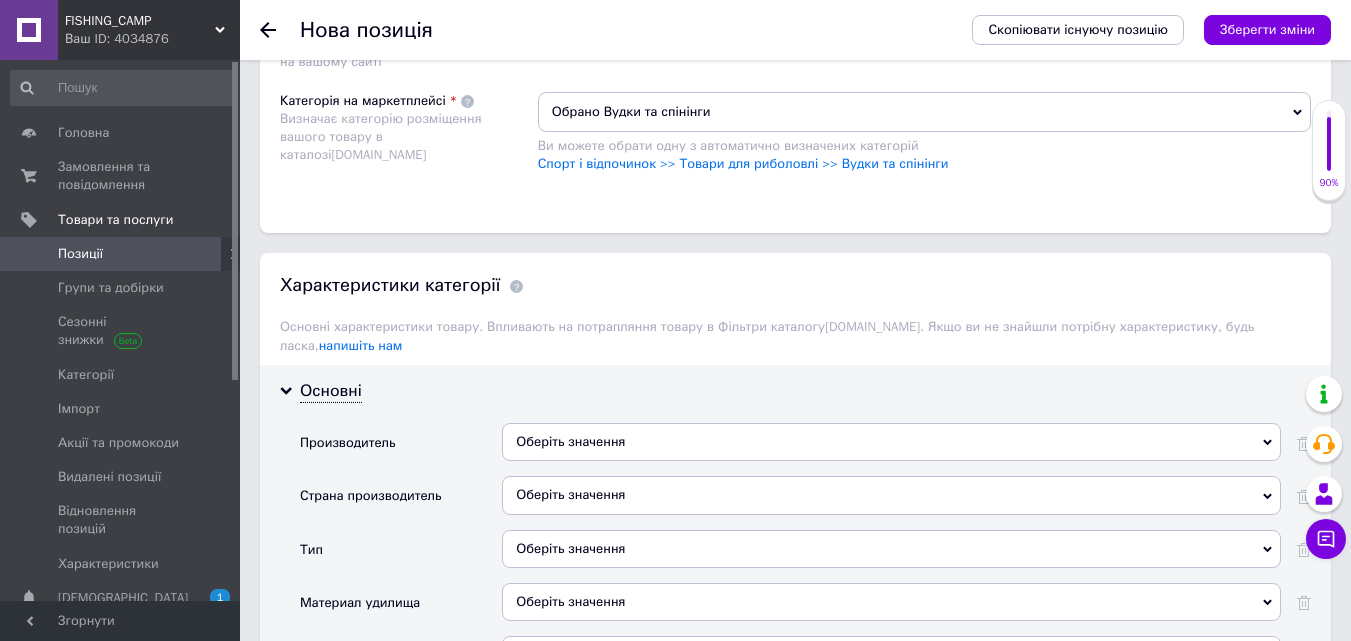 click on "Оберіть значення" at bounding box center [891, 442] 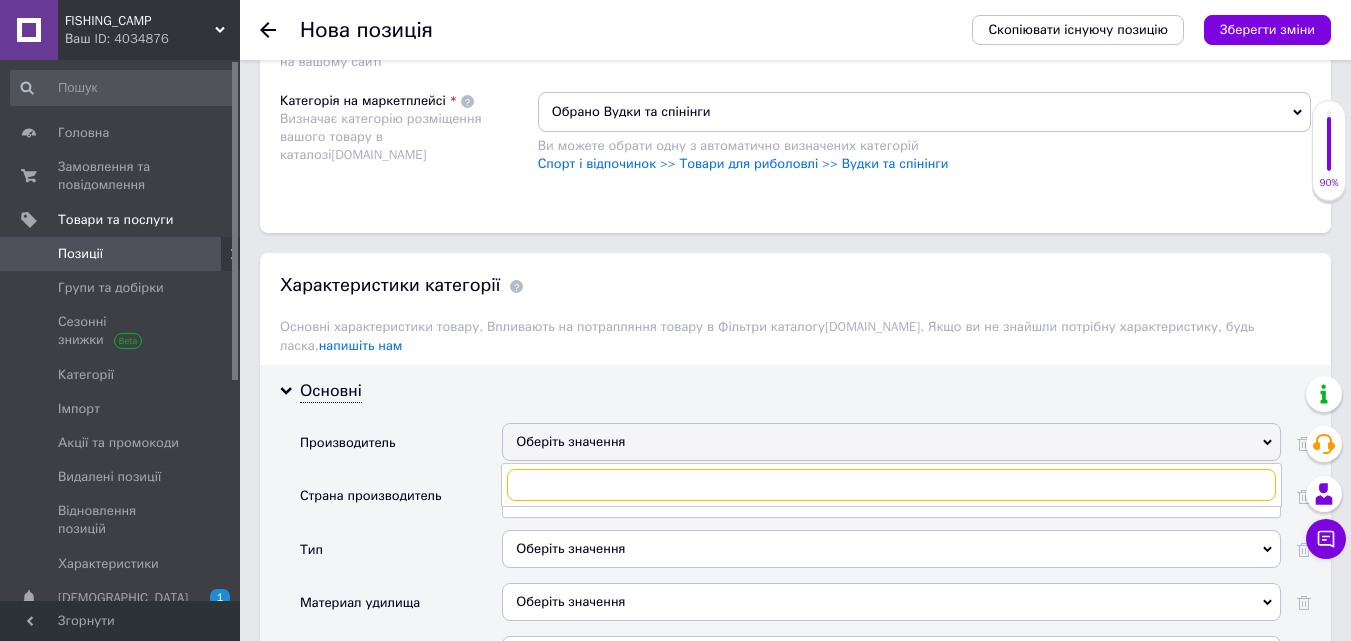 paste on "Карповое удилище Flagman Magic Carp 3.6м 3.25lb" 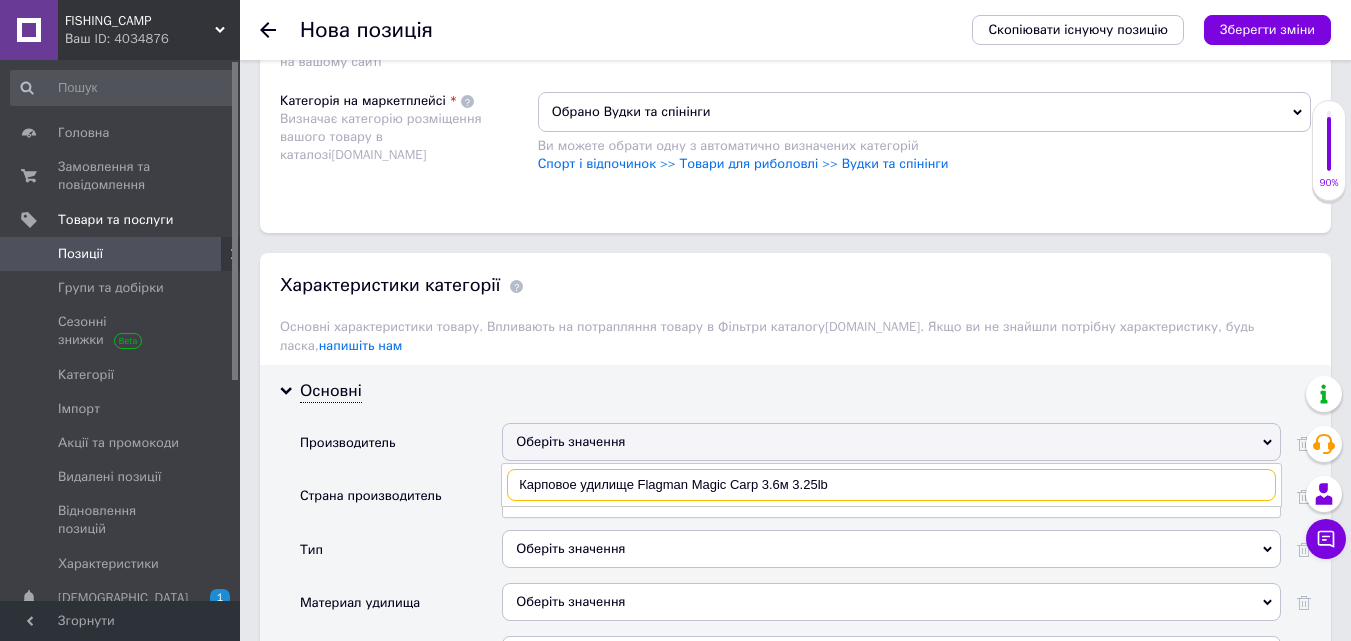 drag, startPoint x: 636, startPoint y: 465, endPoint x: 252, endPoint y: 465, distance: 384 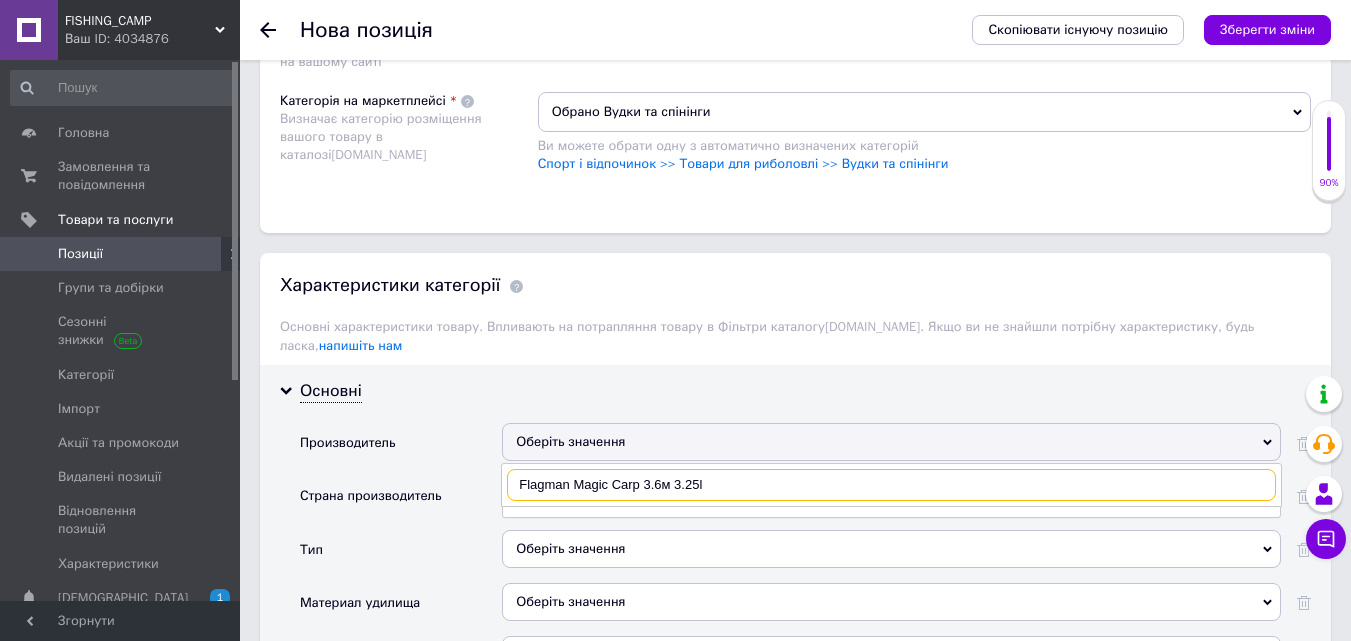 click on "Flagman Magic Carp 3.6м 3.25l" at bounding box center (891, 485) 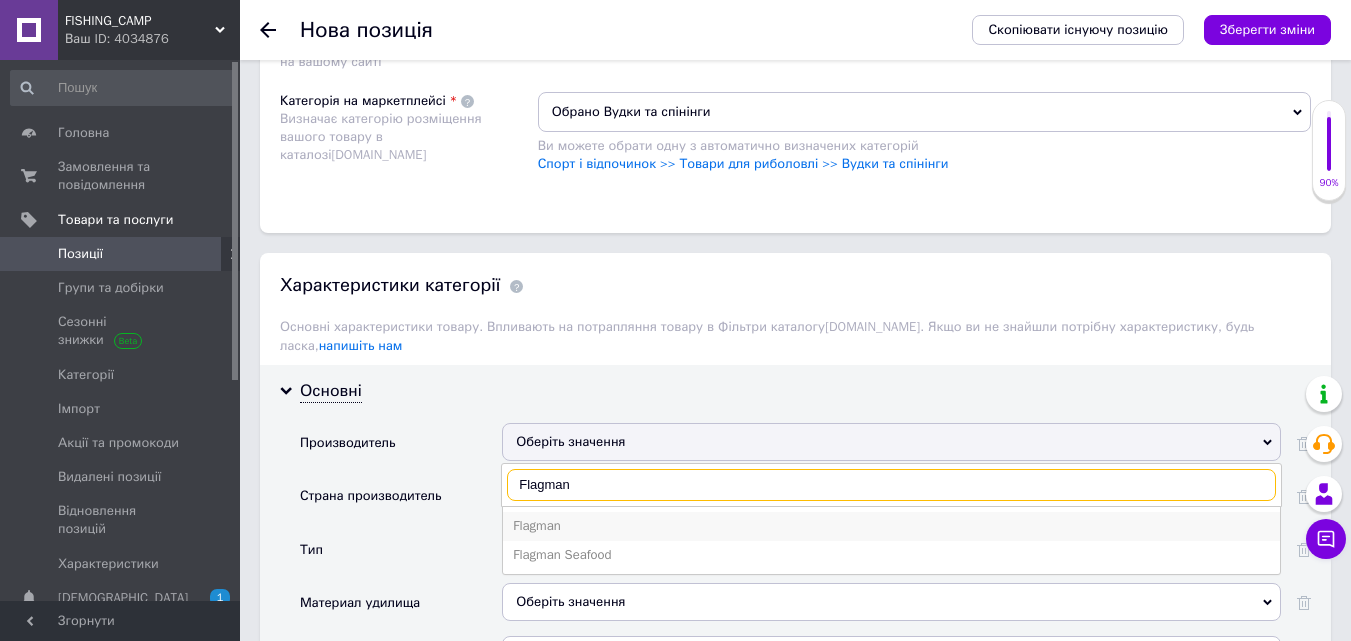 type on "Flagman" 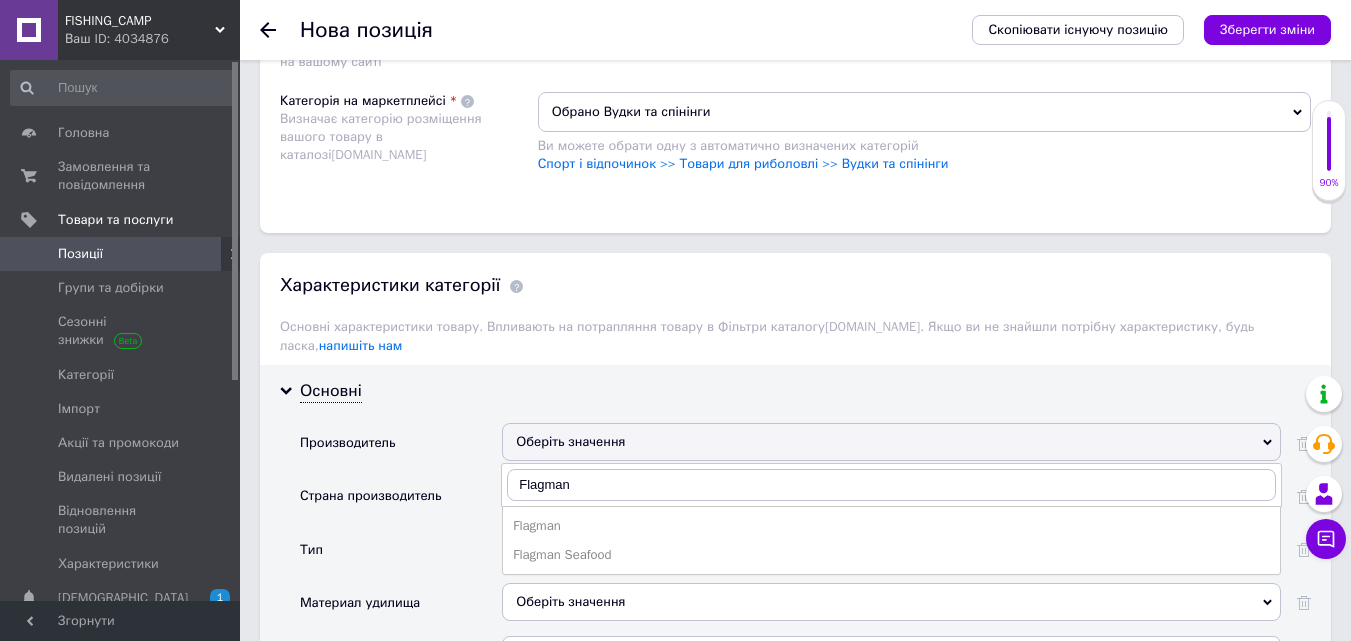 click on "Flagman" at bounding box center (891, 526) 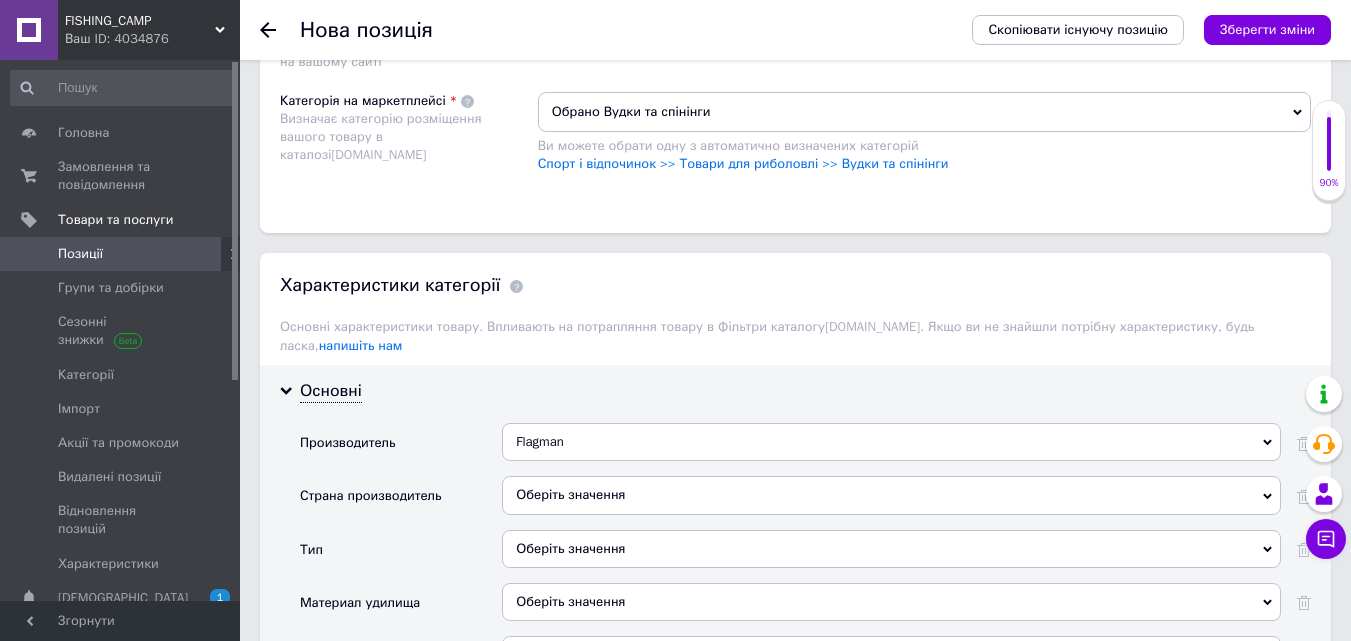 click on "Оберіть значення" at bounding box center (891, 495) 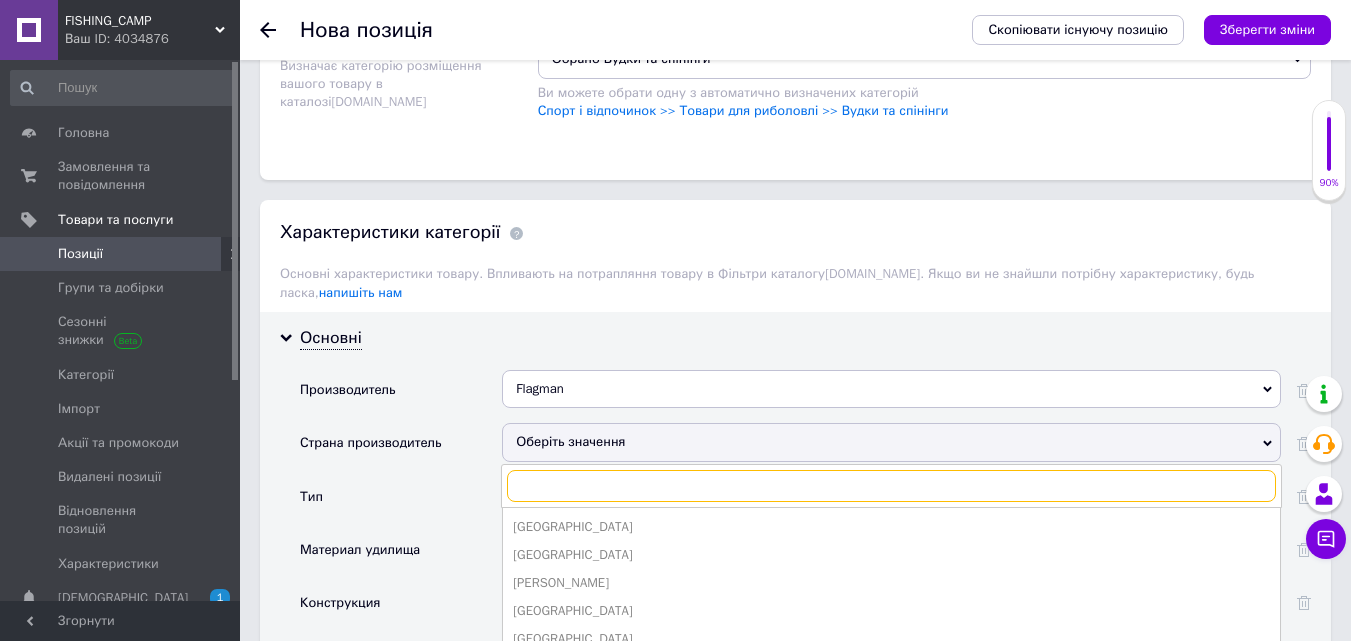 scroll, scrollTop: 1600, scrollLeft: 0, axis: vertical 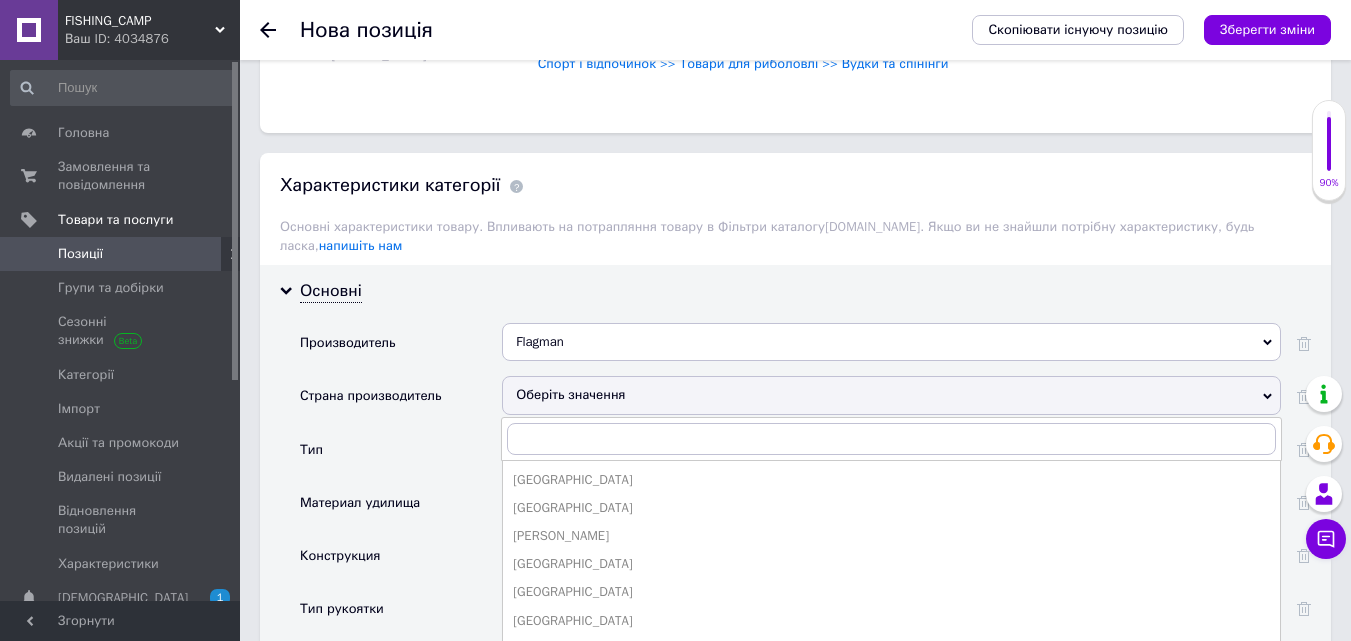 click on "Тип" at bounding box center (401, 456) 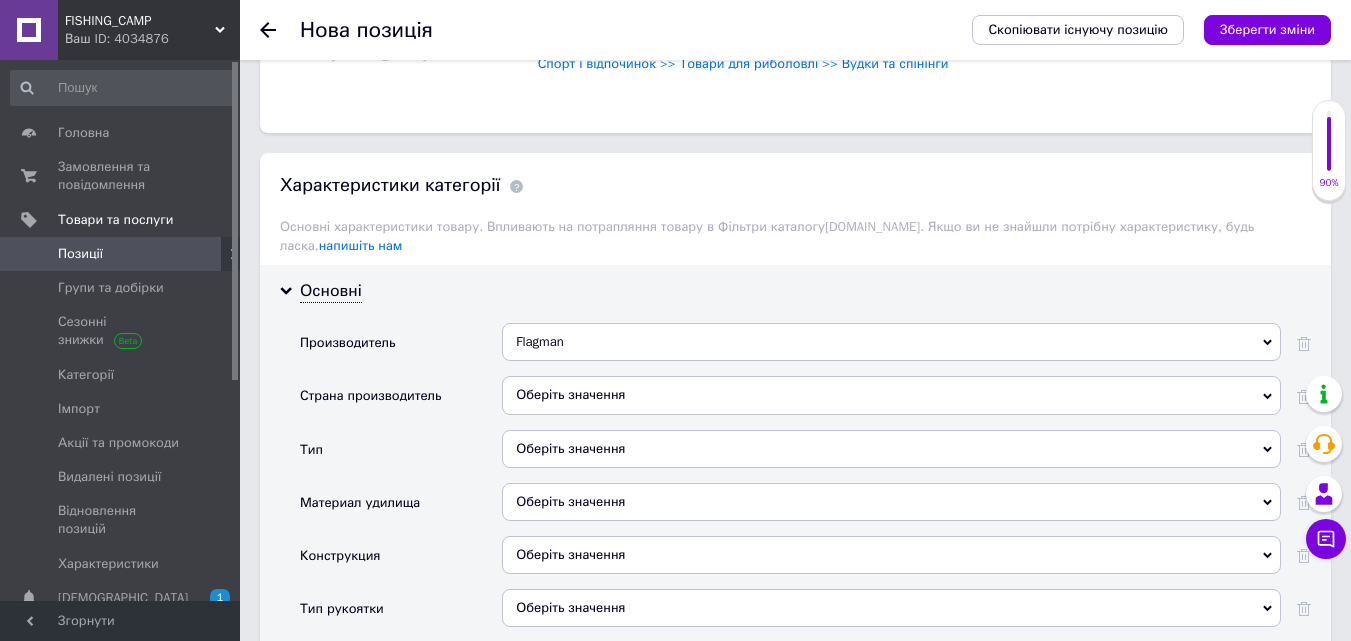 click on "Оберіть значення" at bounding box center (891, 449) 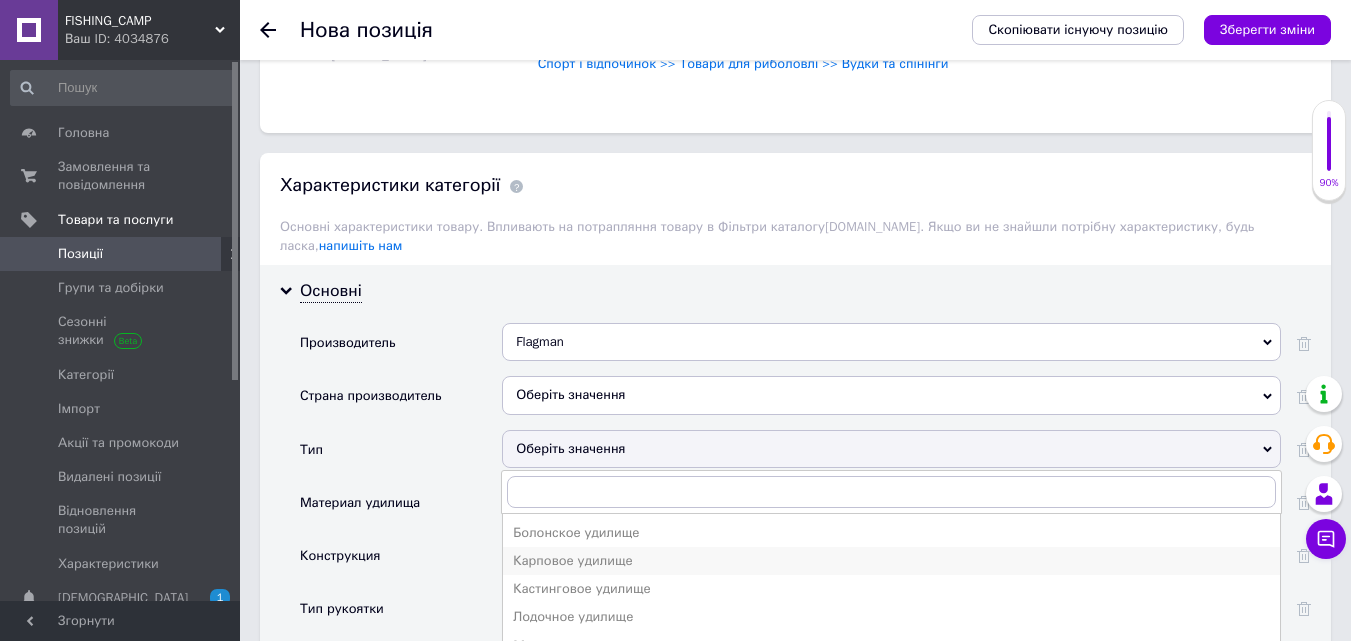 click on "Карповое удилище" at bounding box center [891, 561] 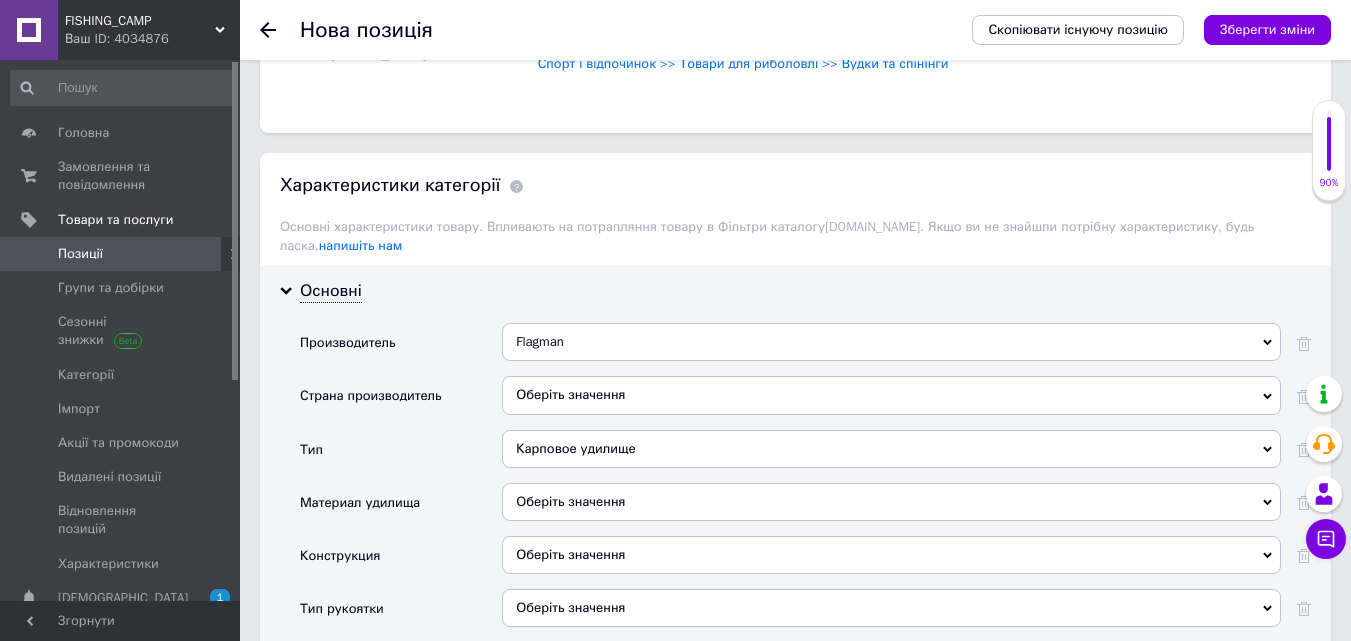 click on "Оберіть значення" at bounding box center [891, 555] 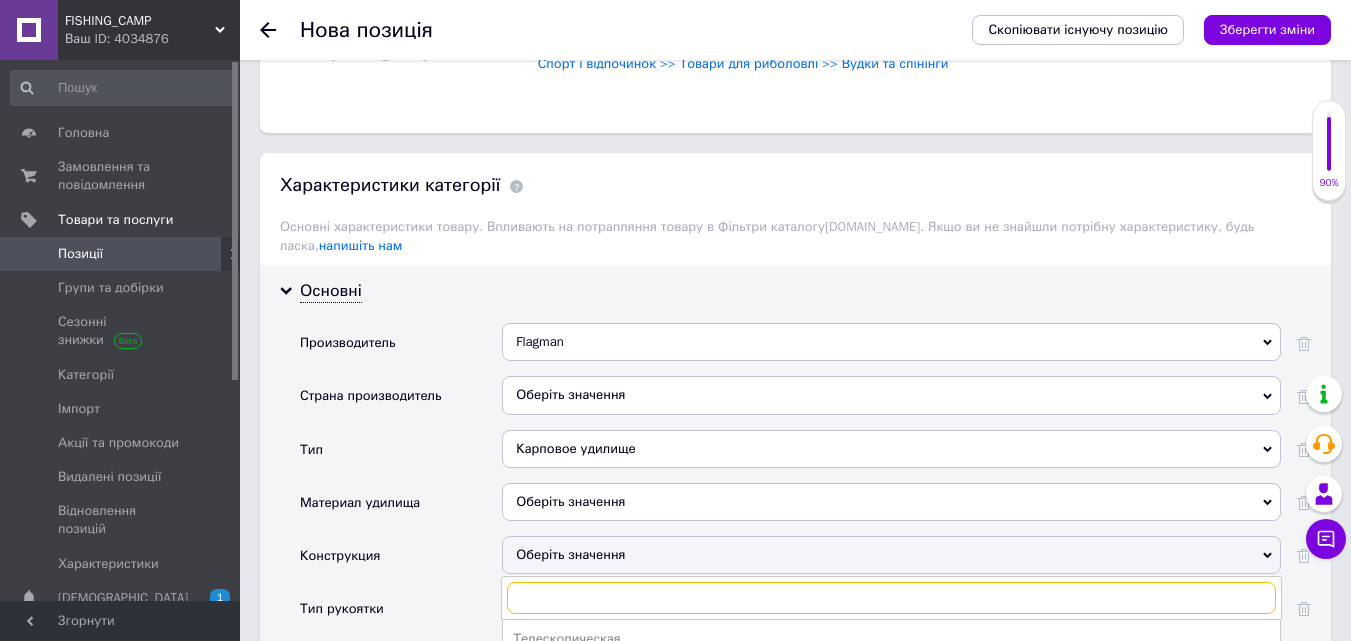 scroll, scrollTop: 1700, scrollLeft: 0, axis: vertical 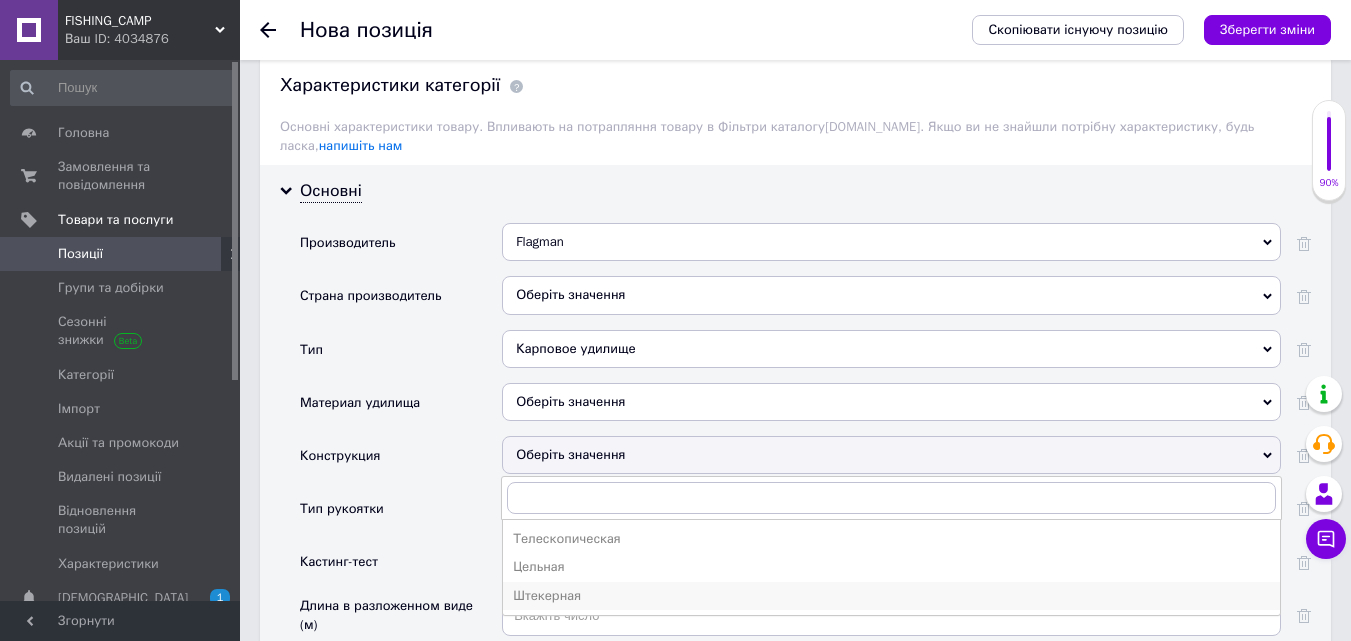 drag, startPoint x: 520, startPoint y: 579, endPoint x: 522, endPoint y: 559, distance: 20.09975 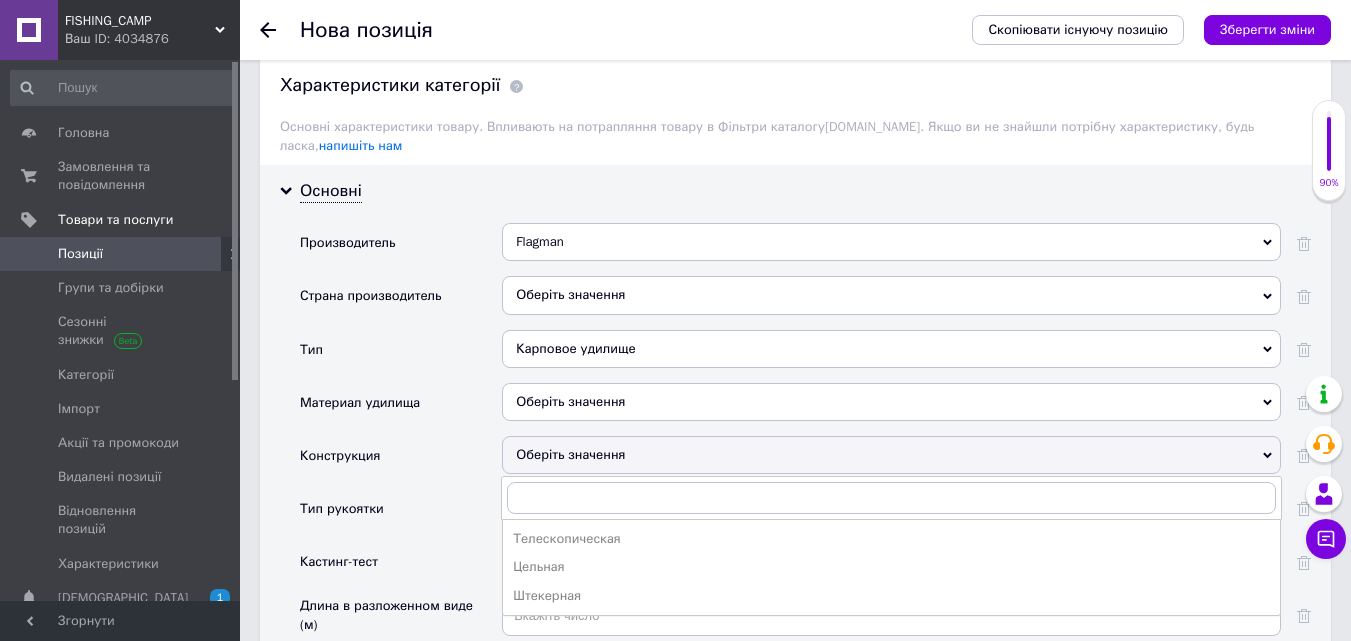 click on "Штекерная" at bounding box center (891, 596) 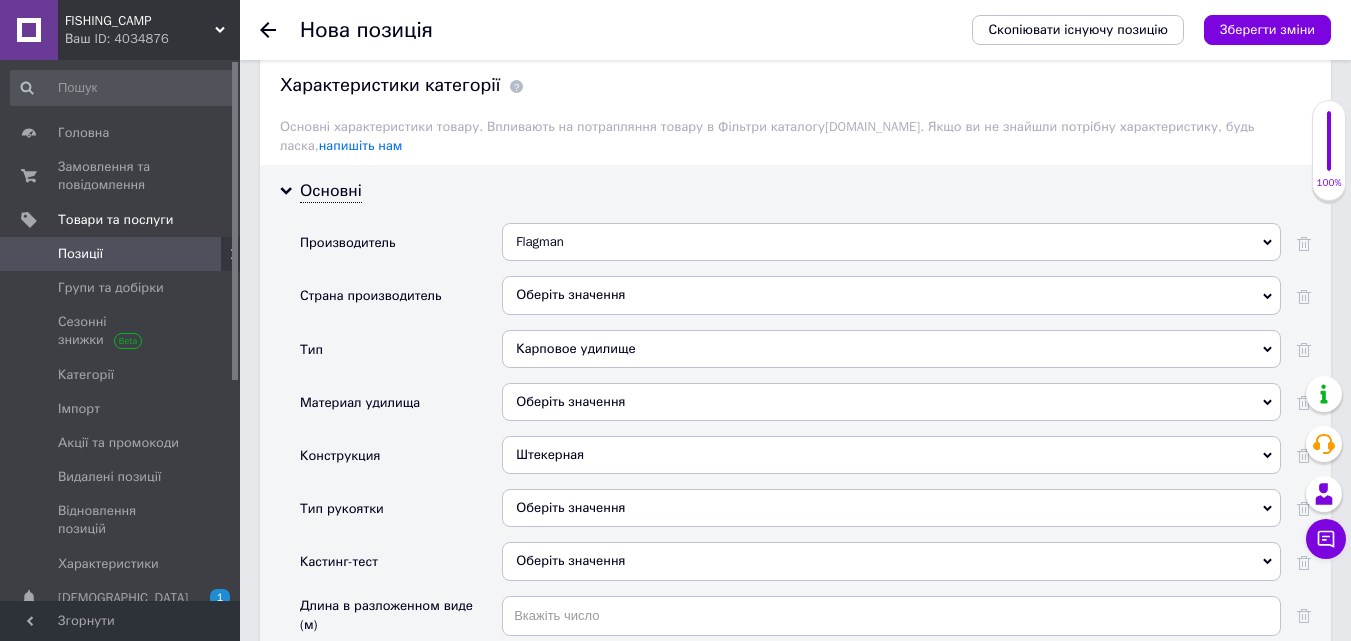 click on "Оберіть значення" at bounding box center (891, 402) 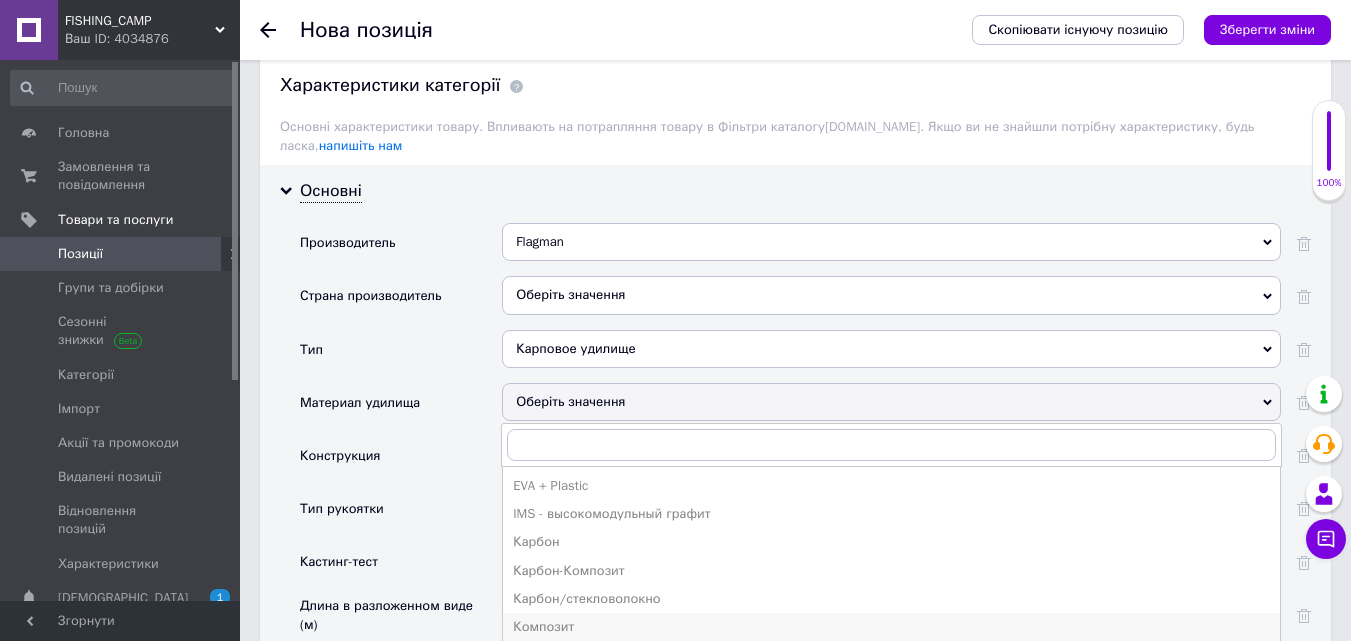 click on "Композит" at bounding box center [891, 627] 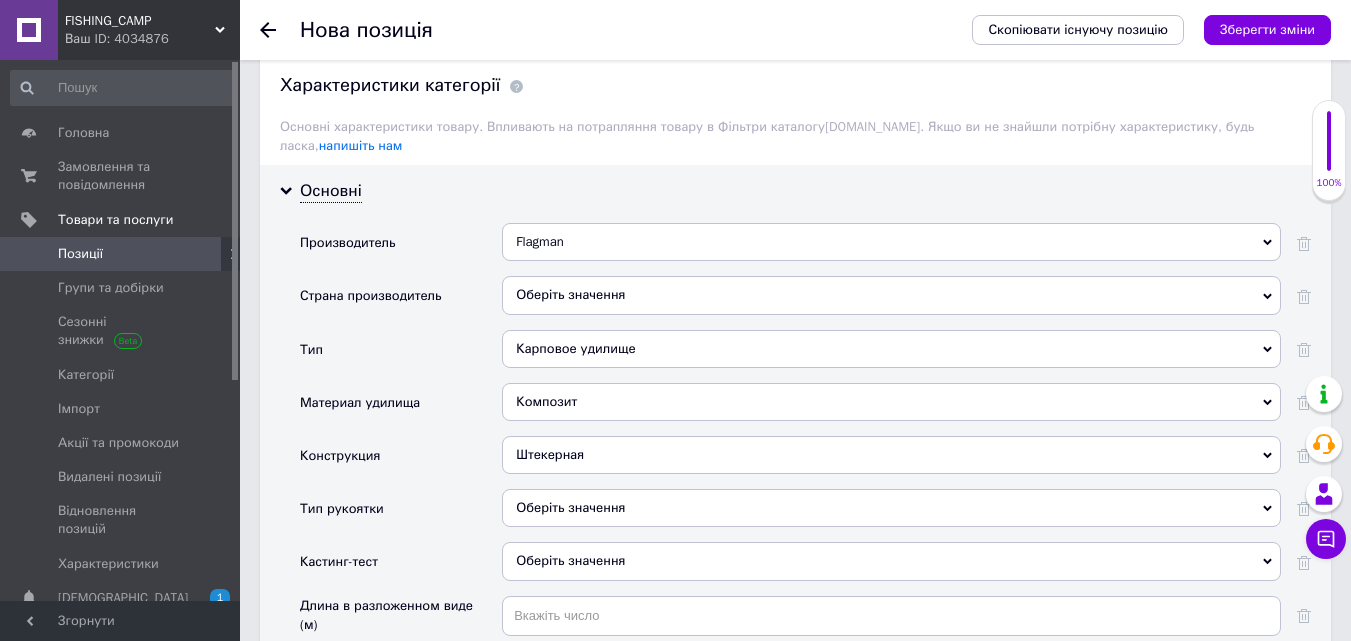 click on "Оберіть значення" at bounding box center [891, 508] 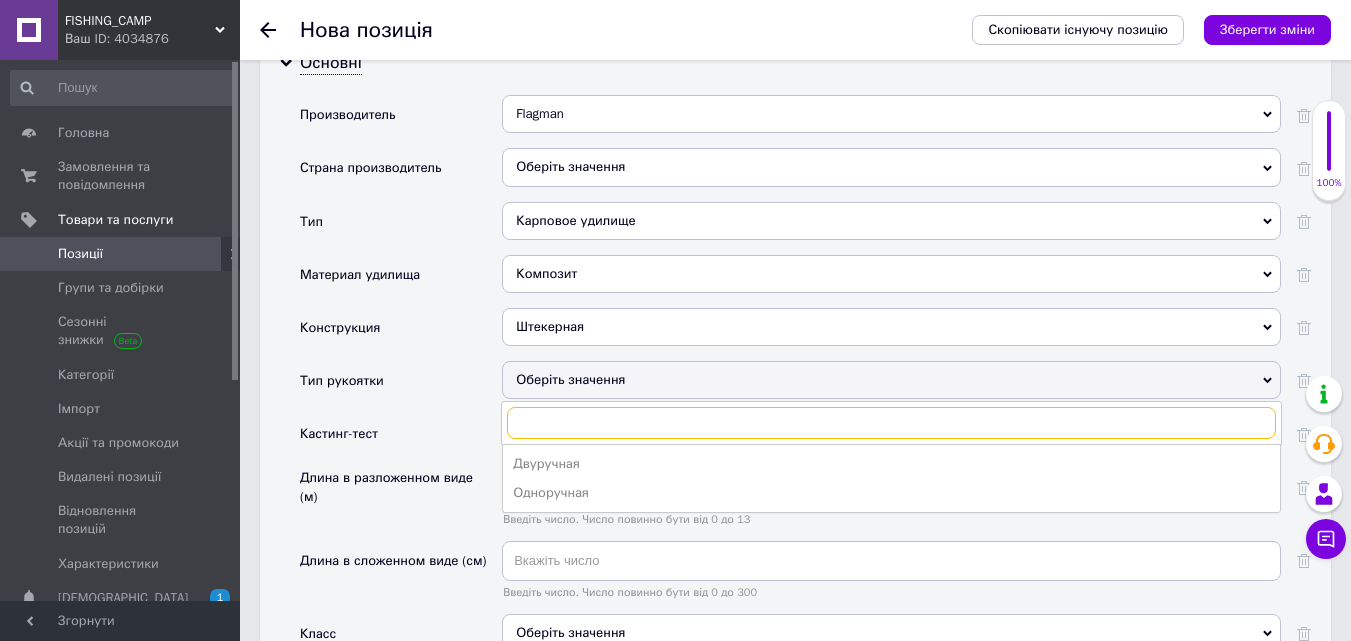 scroll, scrollTop: 1900, scrollLeft: 0, axis: vertical 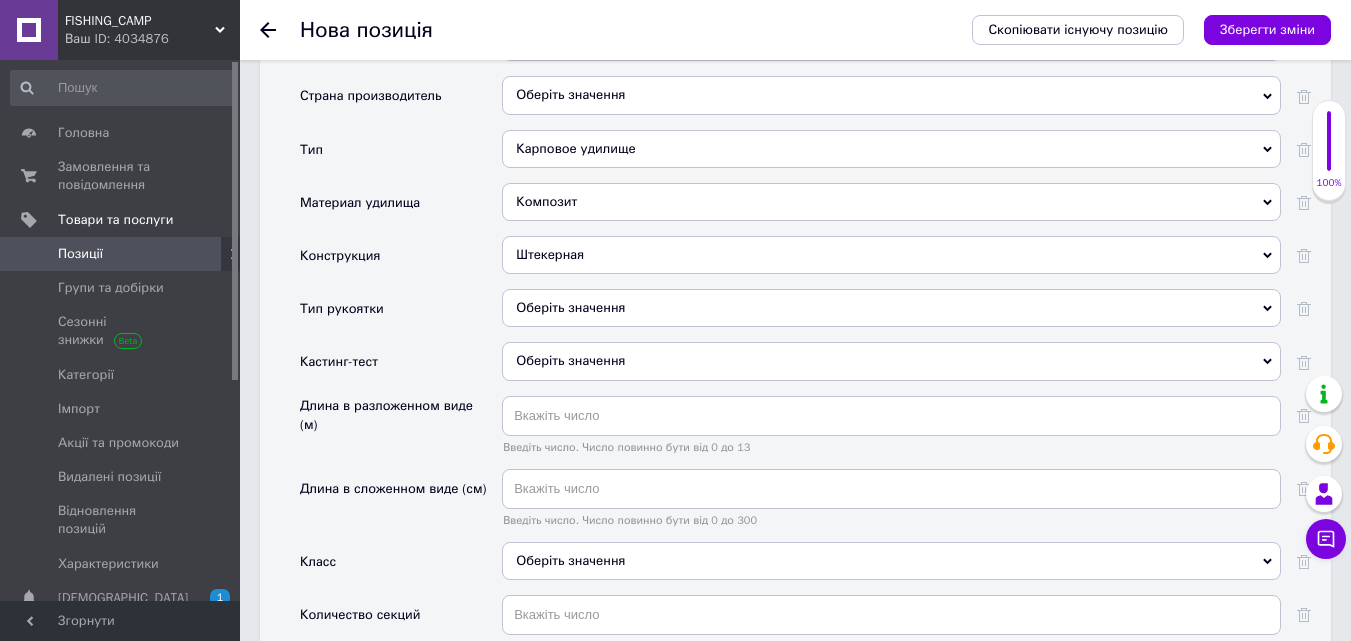 click on "Кастинг-тест" at bounding box center (401, 368) 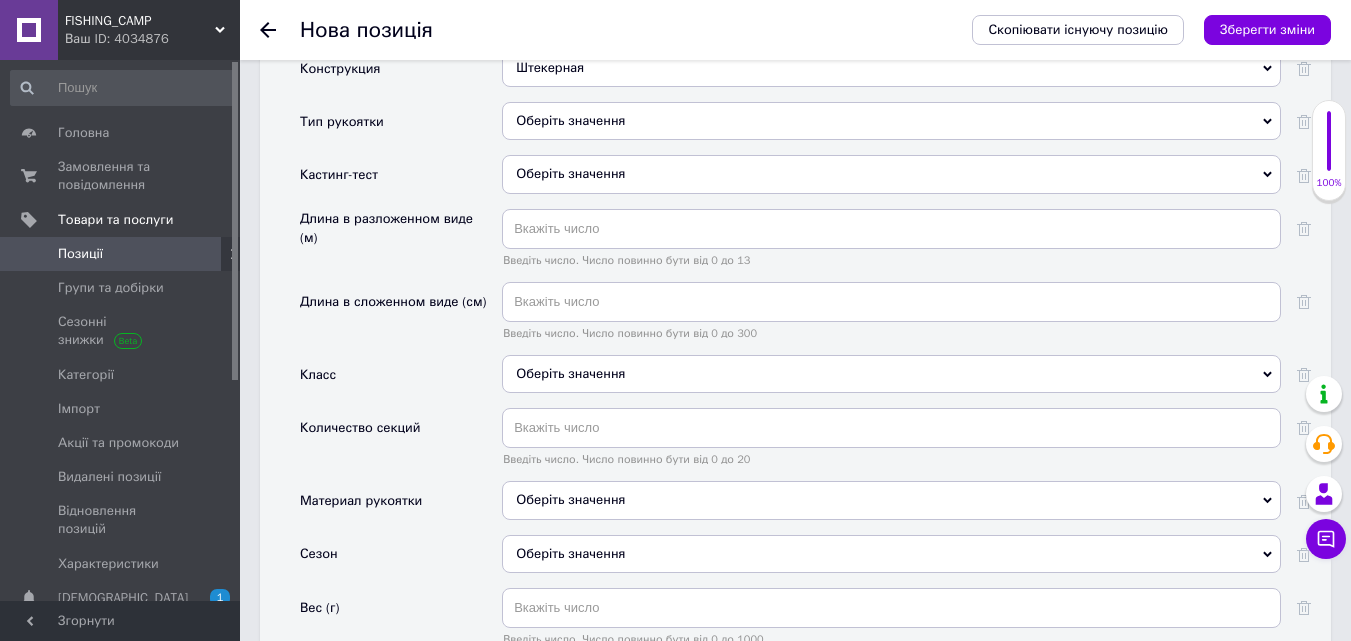 scroll, scrollTop: 2100, scrollLeft: 0, axis: vertical 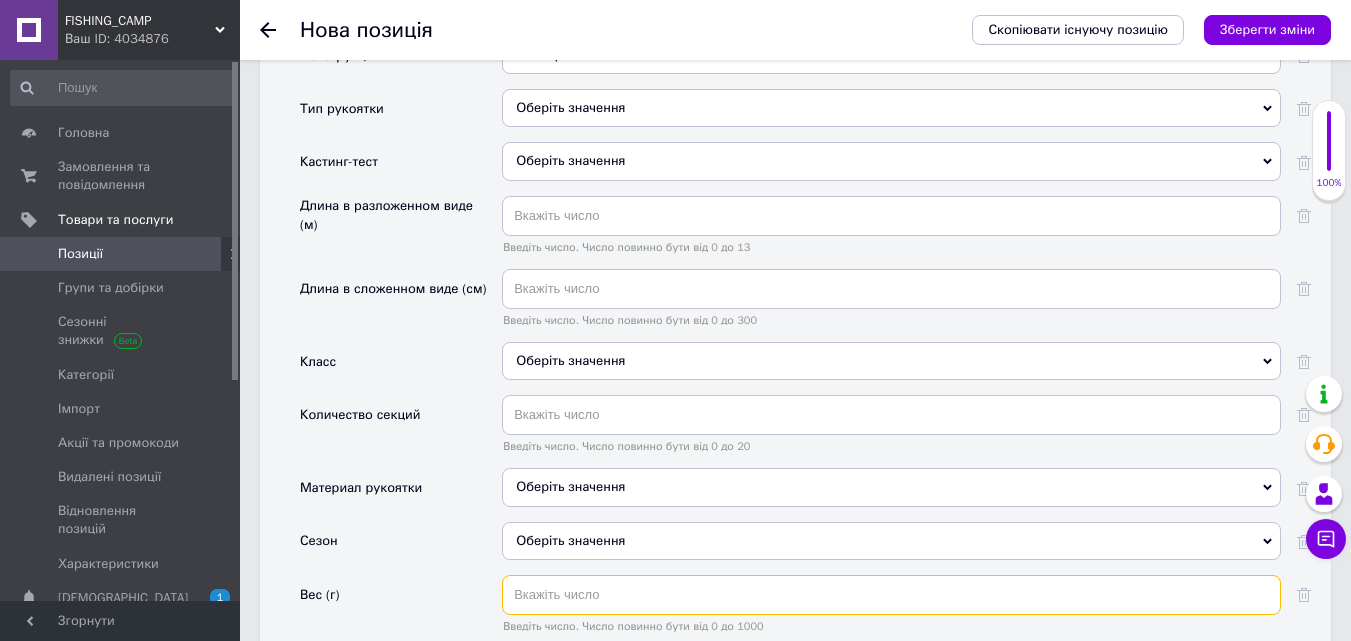 click at bounding box center [891, 595] 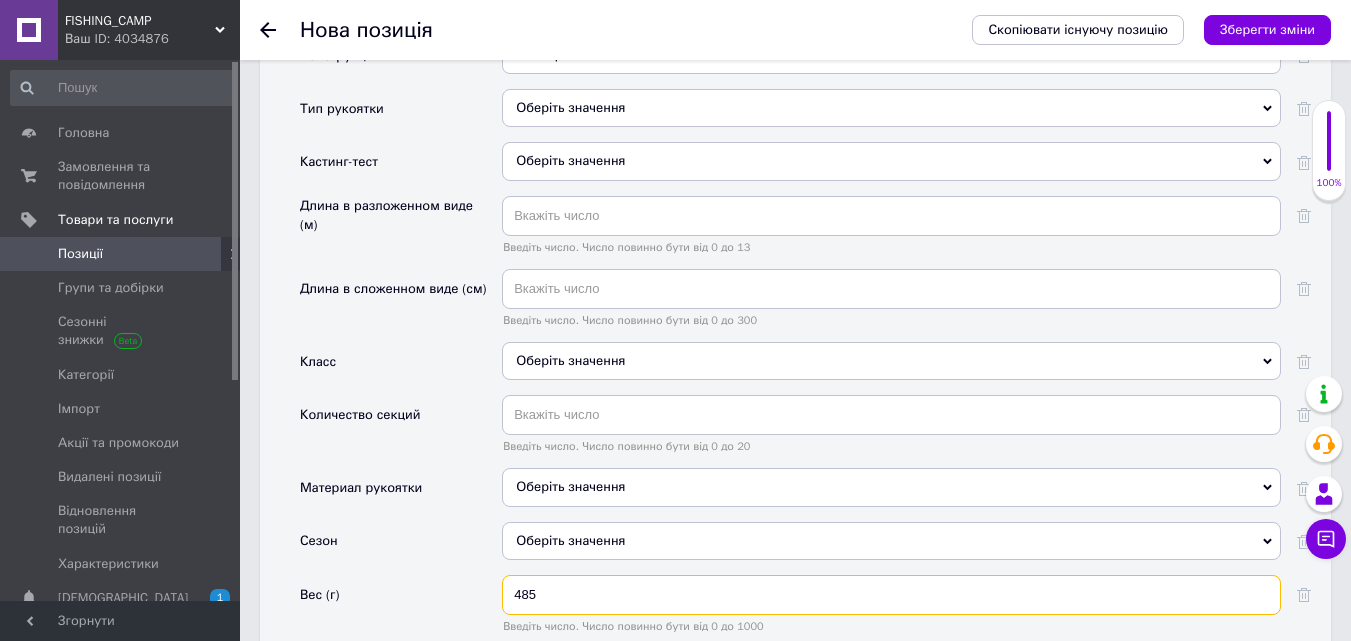 type on "485" 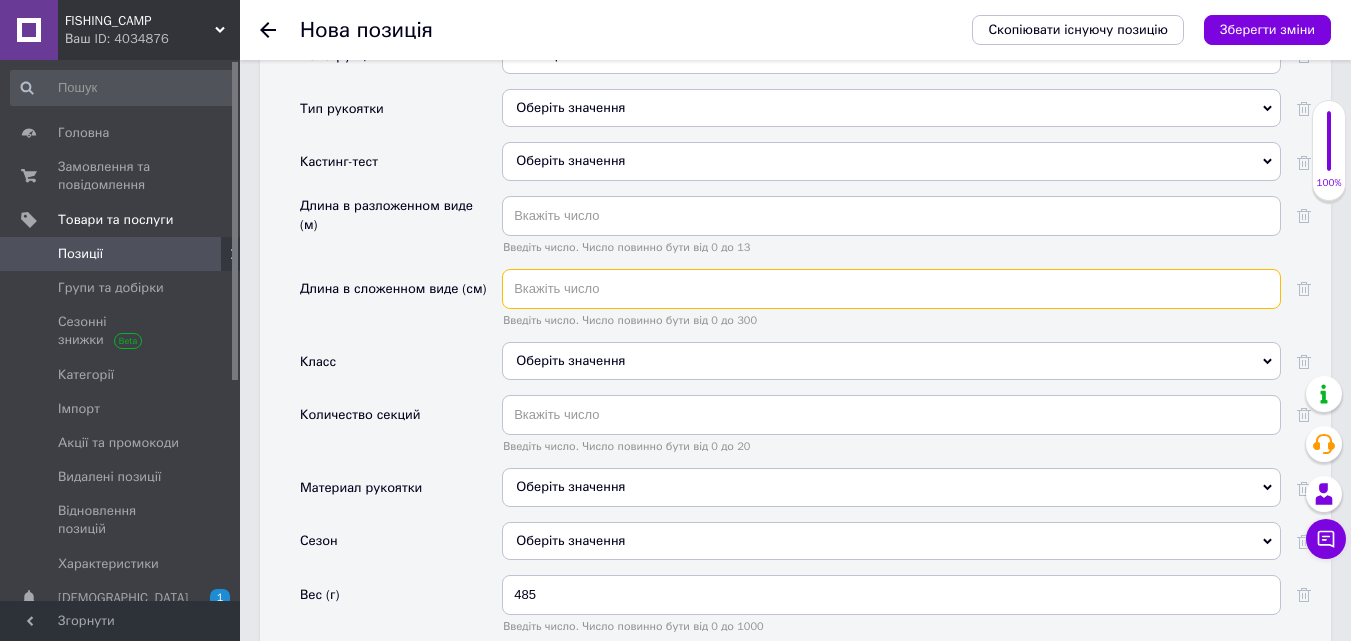 click at bounding box center (891, 289) 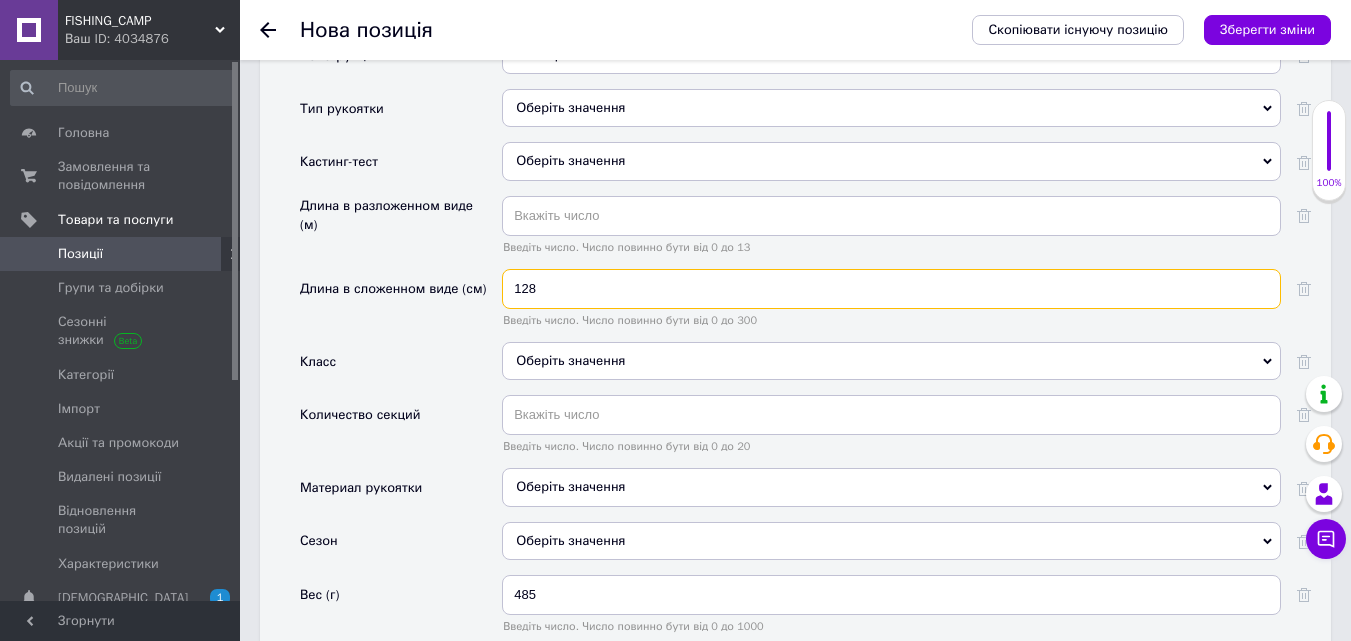 type on "128" 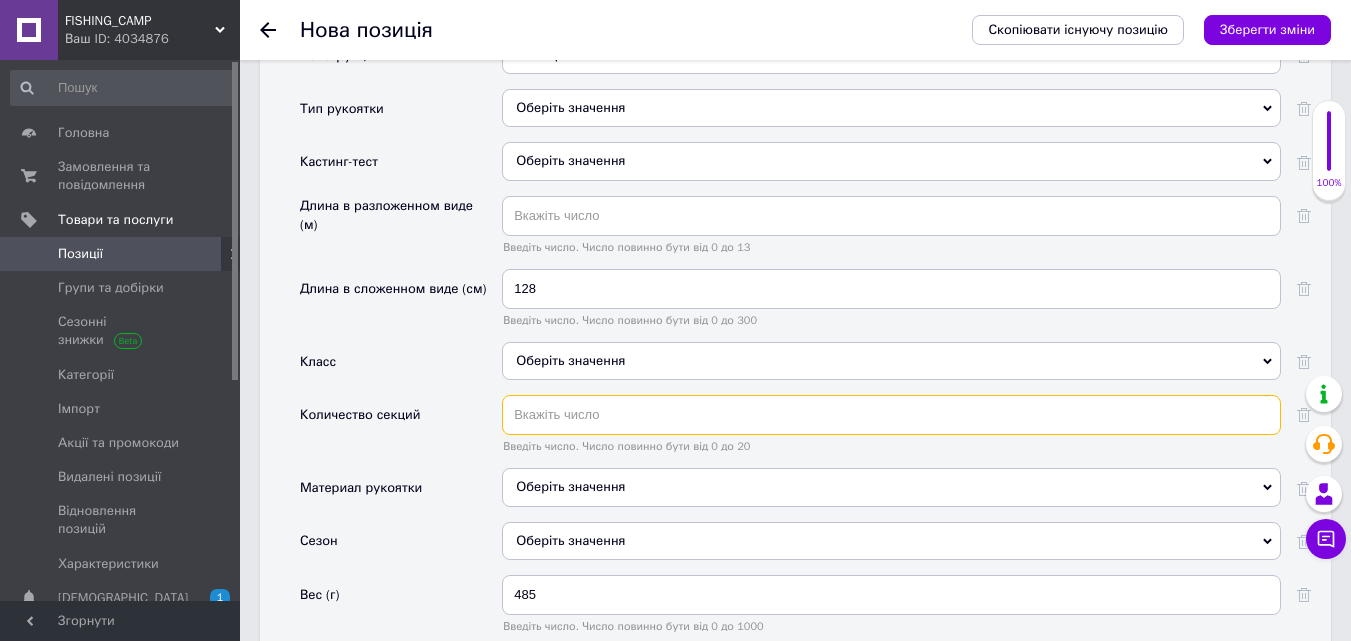 click at bounding box center (891, 415) 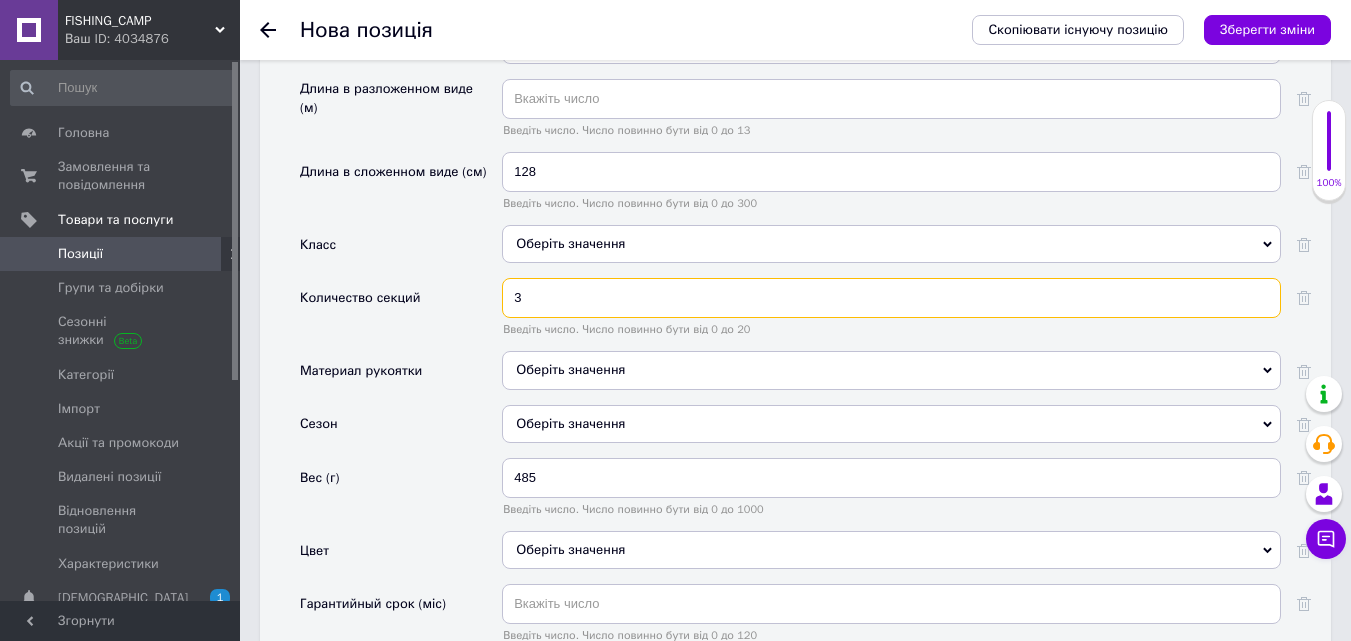scroll, scrollTop: 2300, scrollLeft: 0, axis: vertical 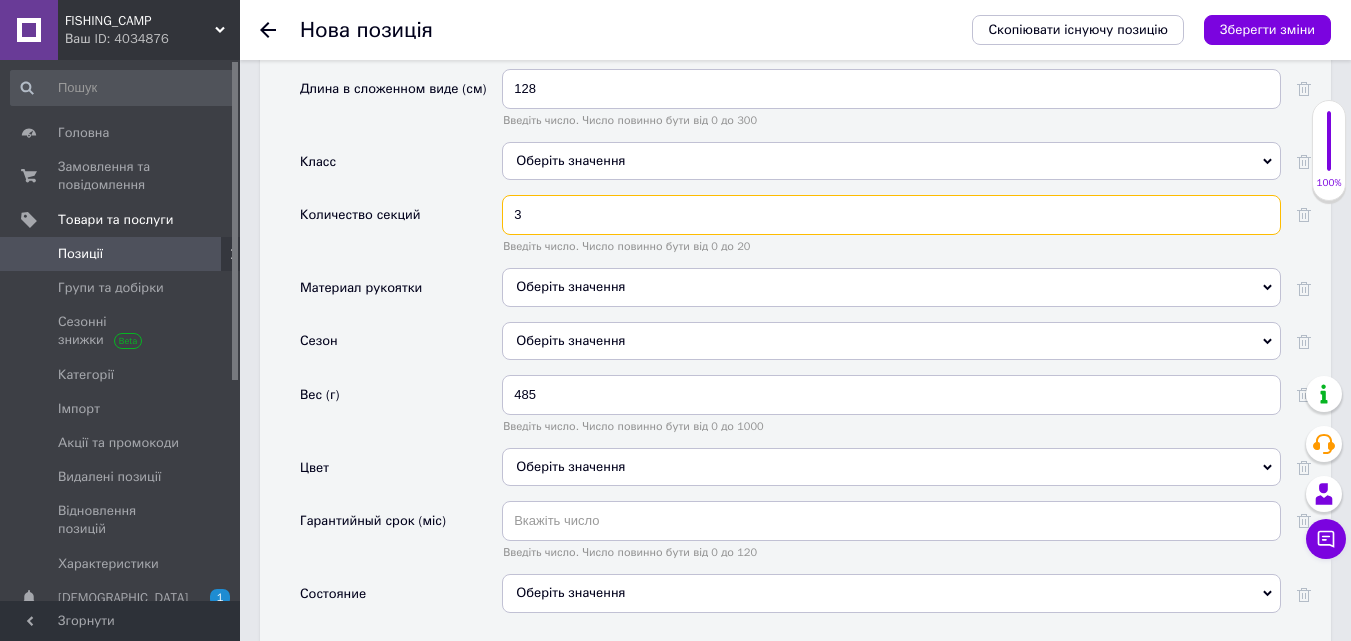 type on "3" 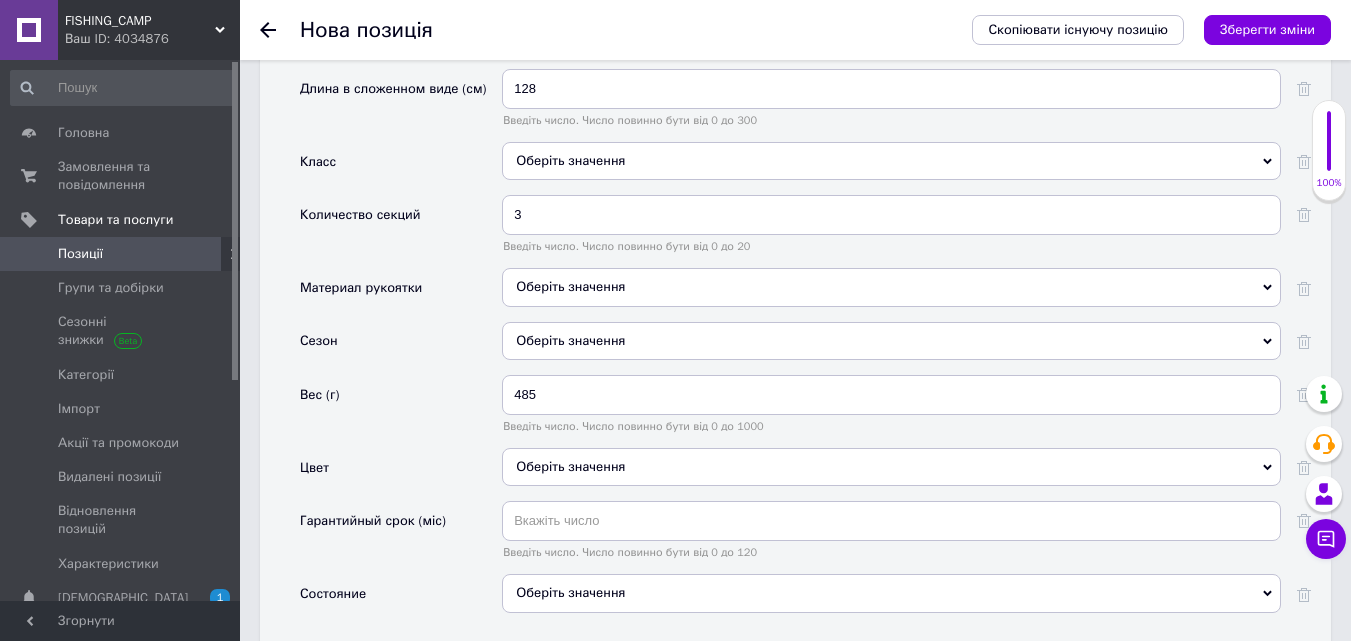 click on "Оберіть значення" at bounding box center (891, 593) 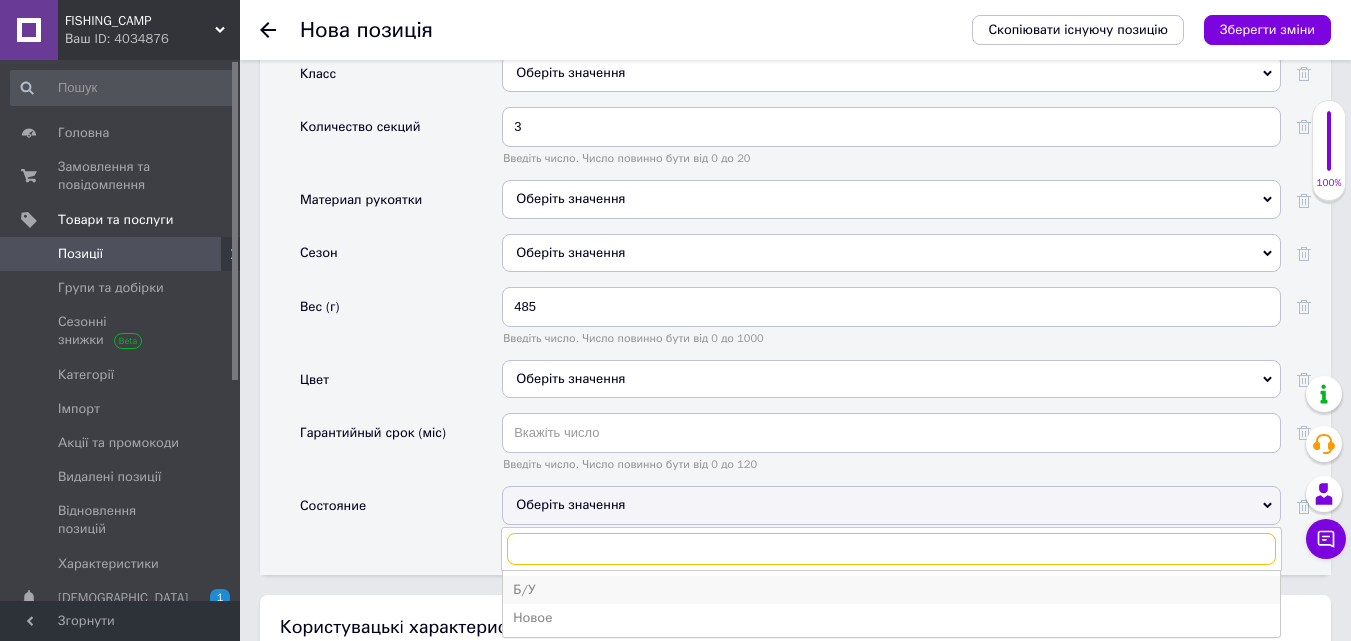 scroll, scrollTop: 2400, scrollLeft: 0, axis: vertical 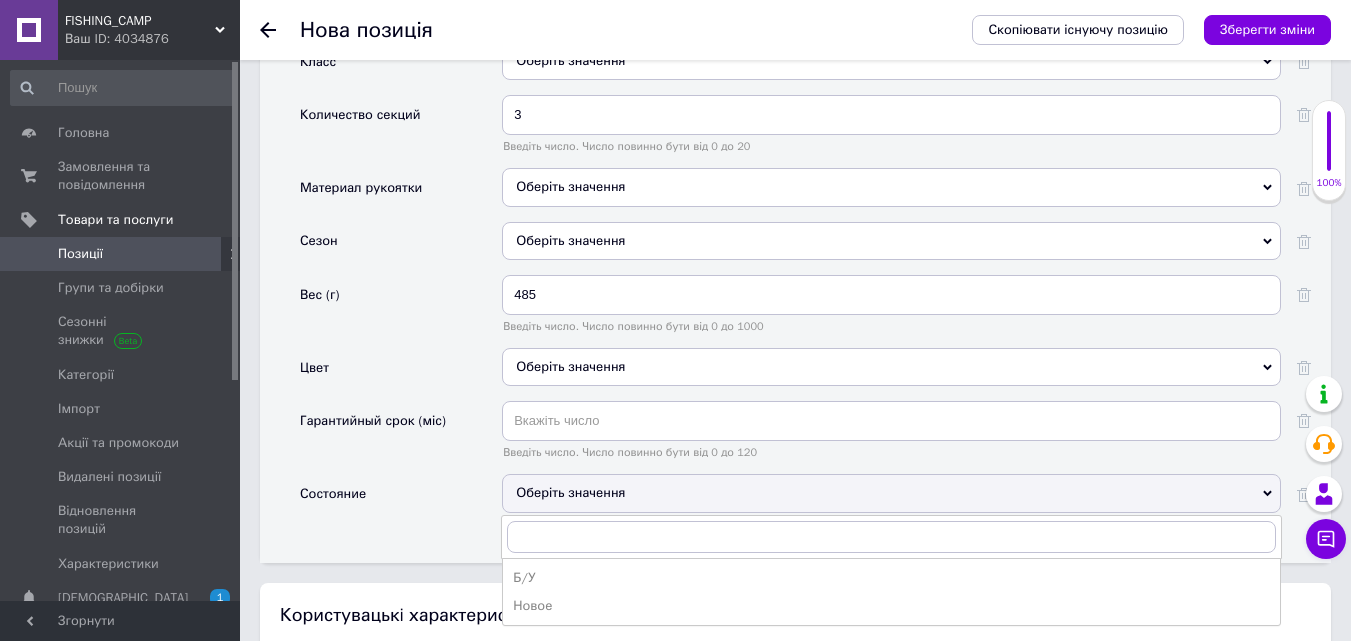 click on "Новое" at bounding box center [891, 606] 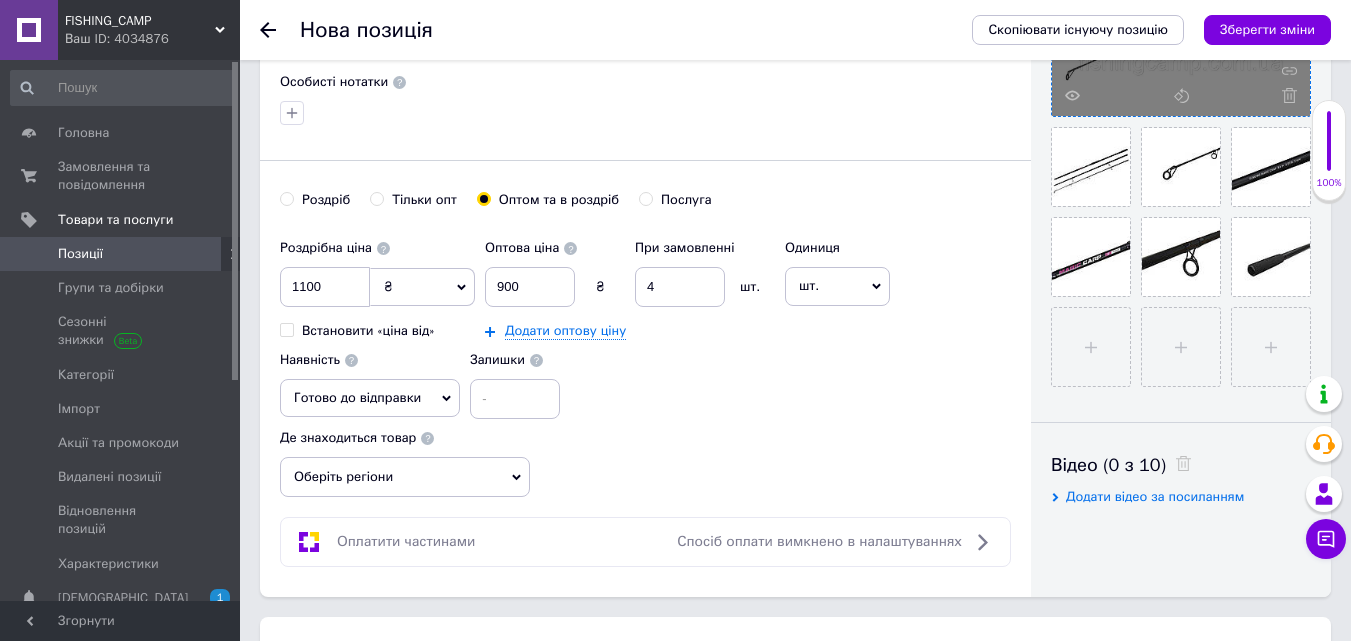 scroll, scrollTop: 700, scrollLeft: 0, axis: vertical 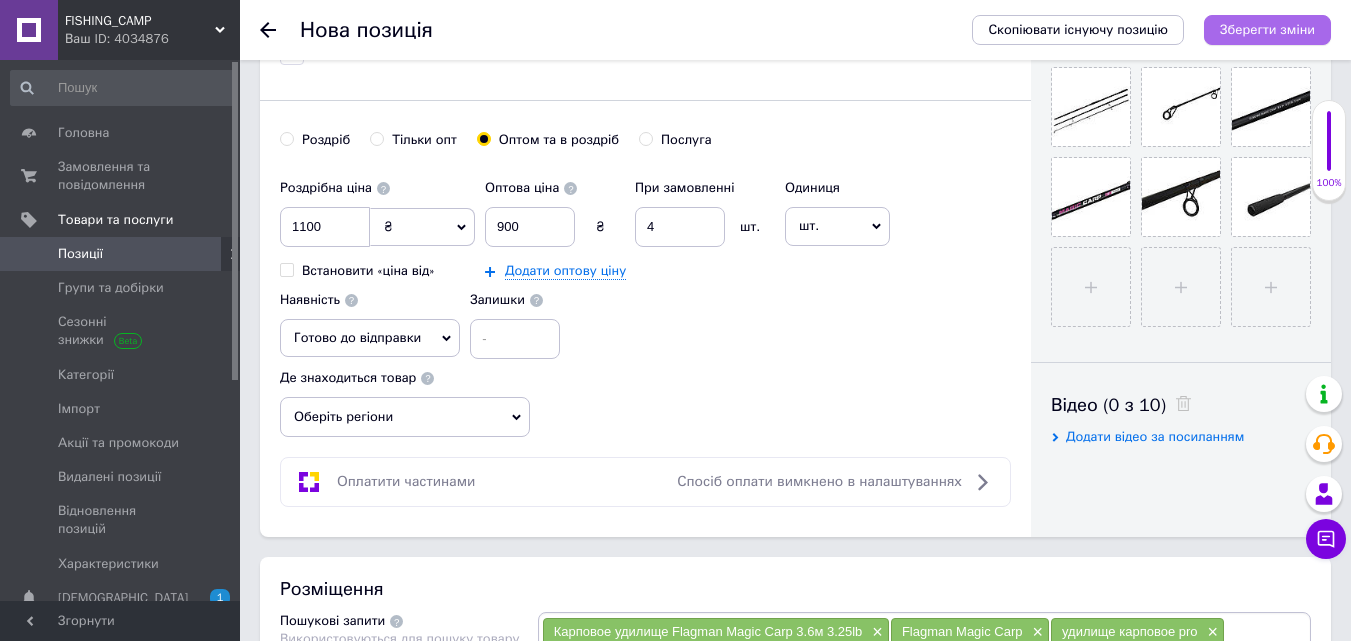 click on "Зберегти зміни" at bounding box center (1267, 29) 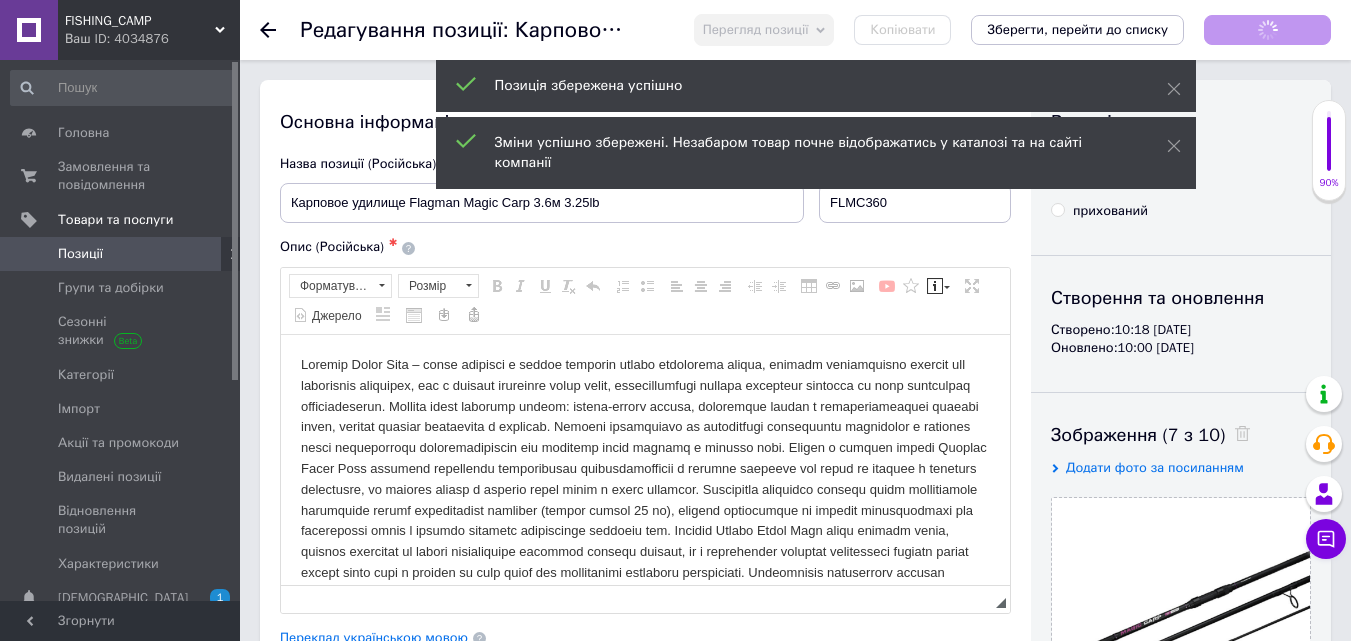 scroll, scrollTop: 0, scrollLeft: 0, axis: both 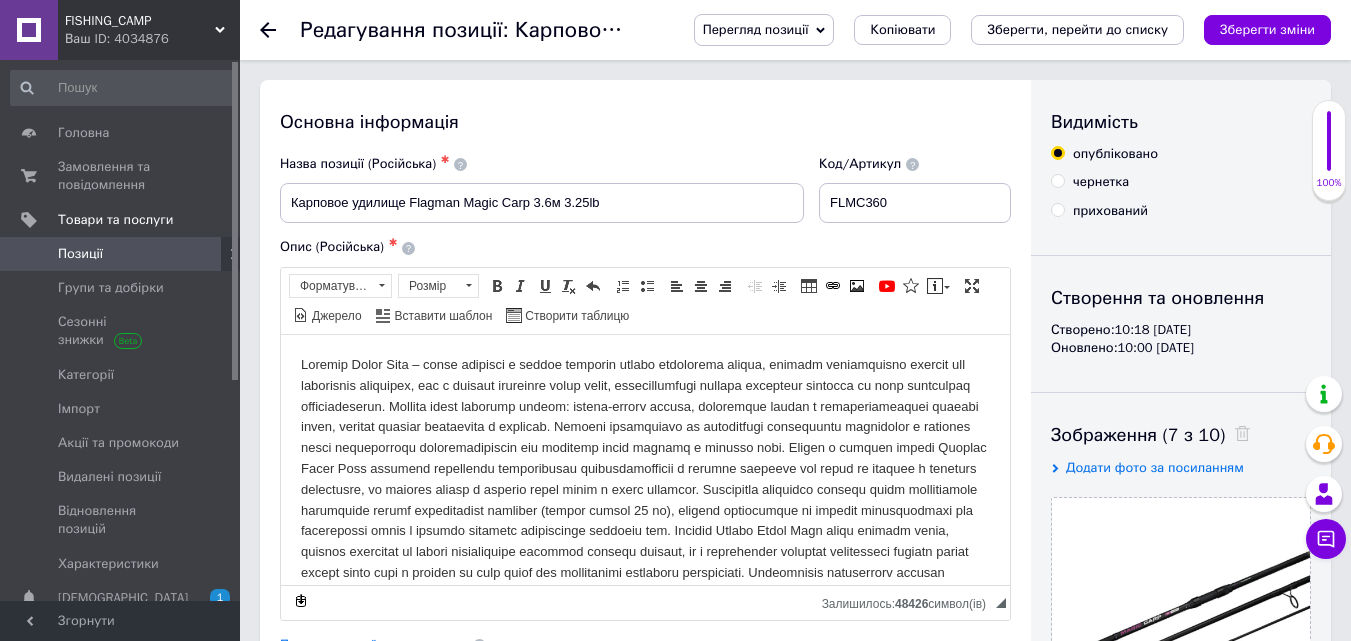 click on "Зберегти, перейти до списку" at bounding box center (1077, 29) 